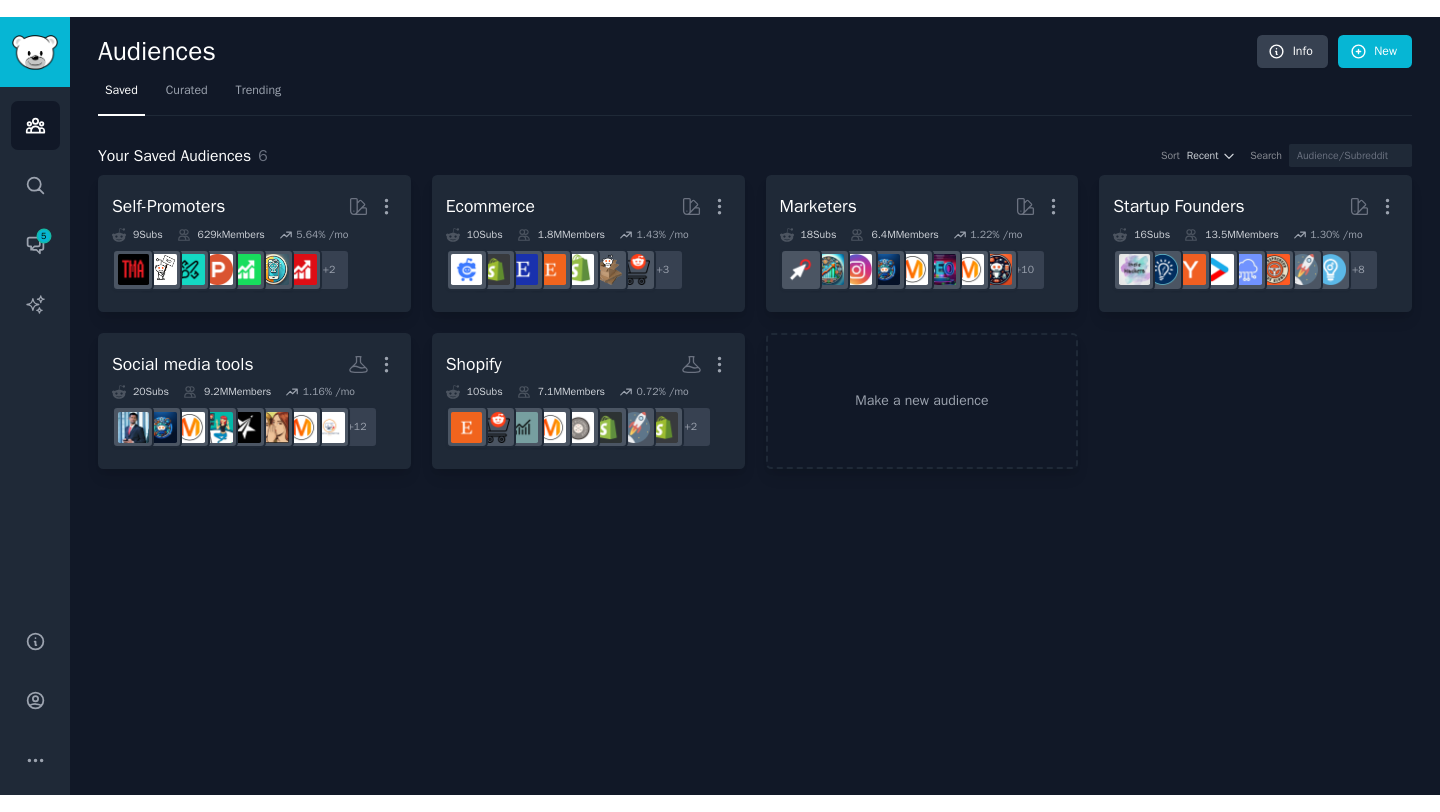 scroll, scrollTop: 0, scrollLeft: 0, axis: both 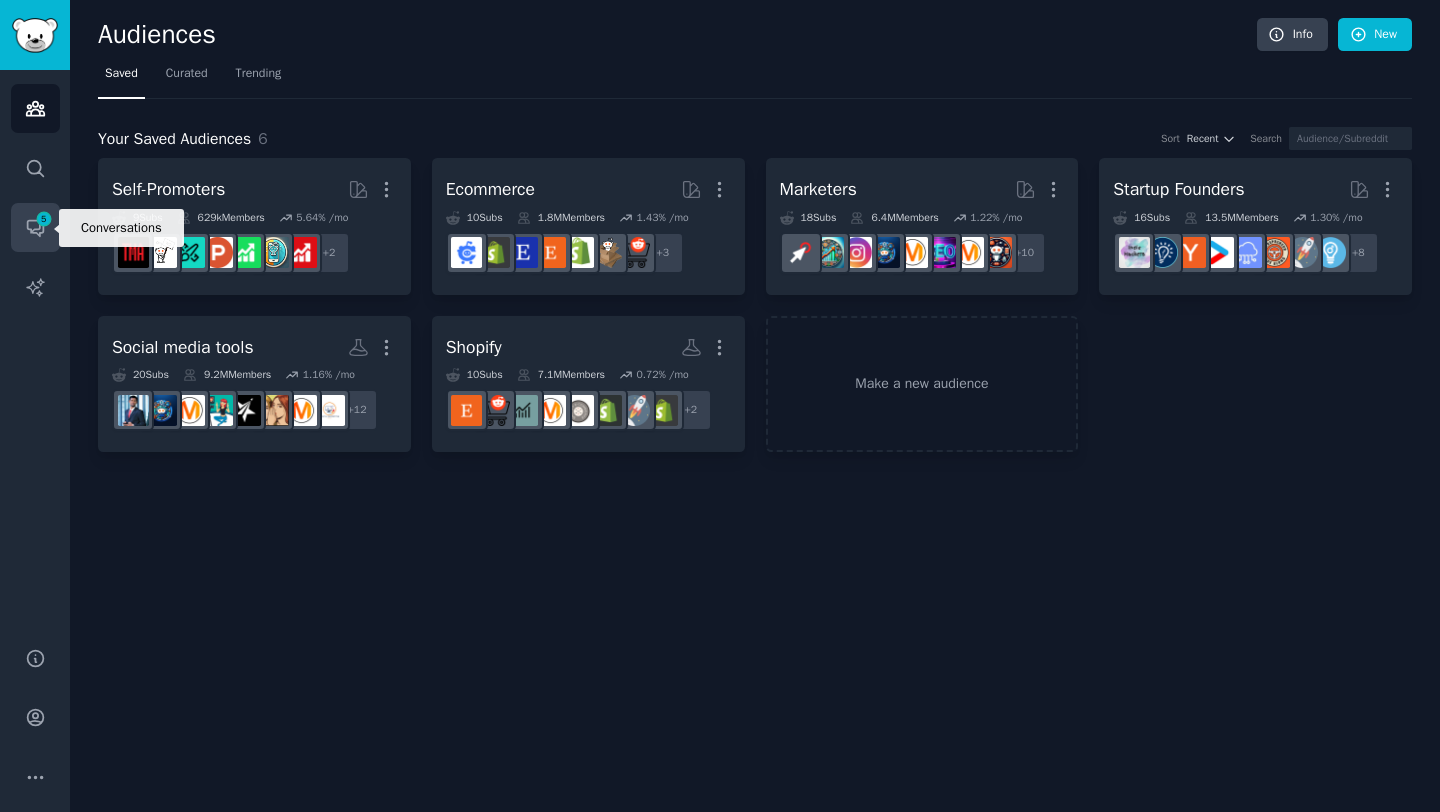 click 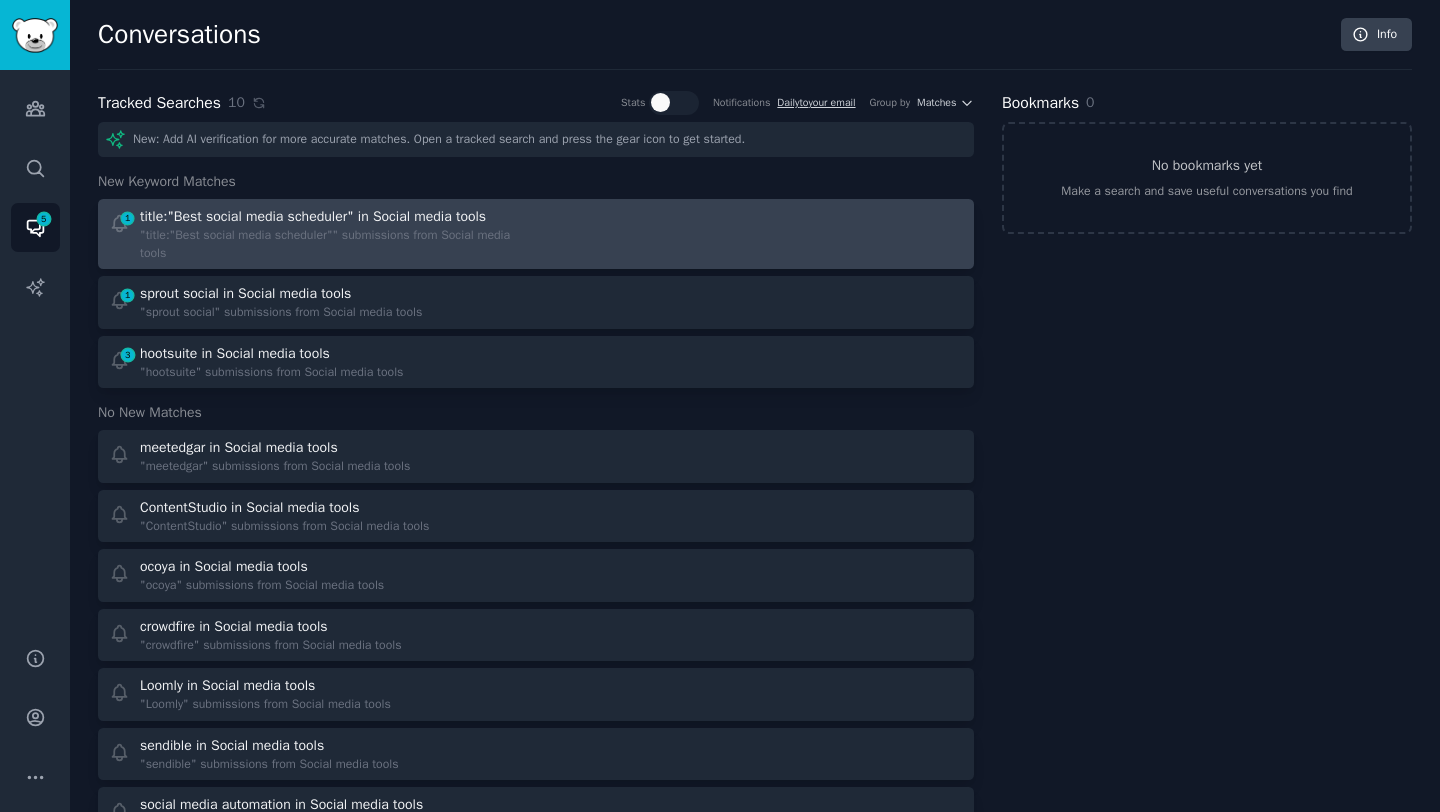 click on ""title:"Best social media scheduler"" submissions from Social media tools" at bounding box center (331, 244) 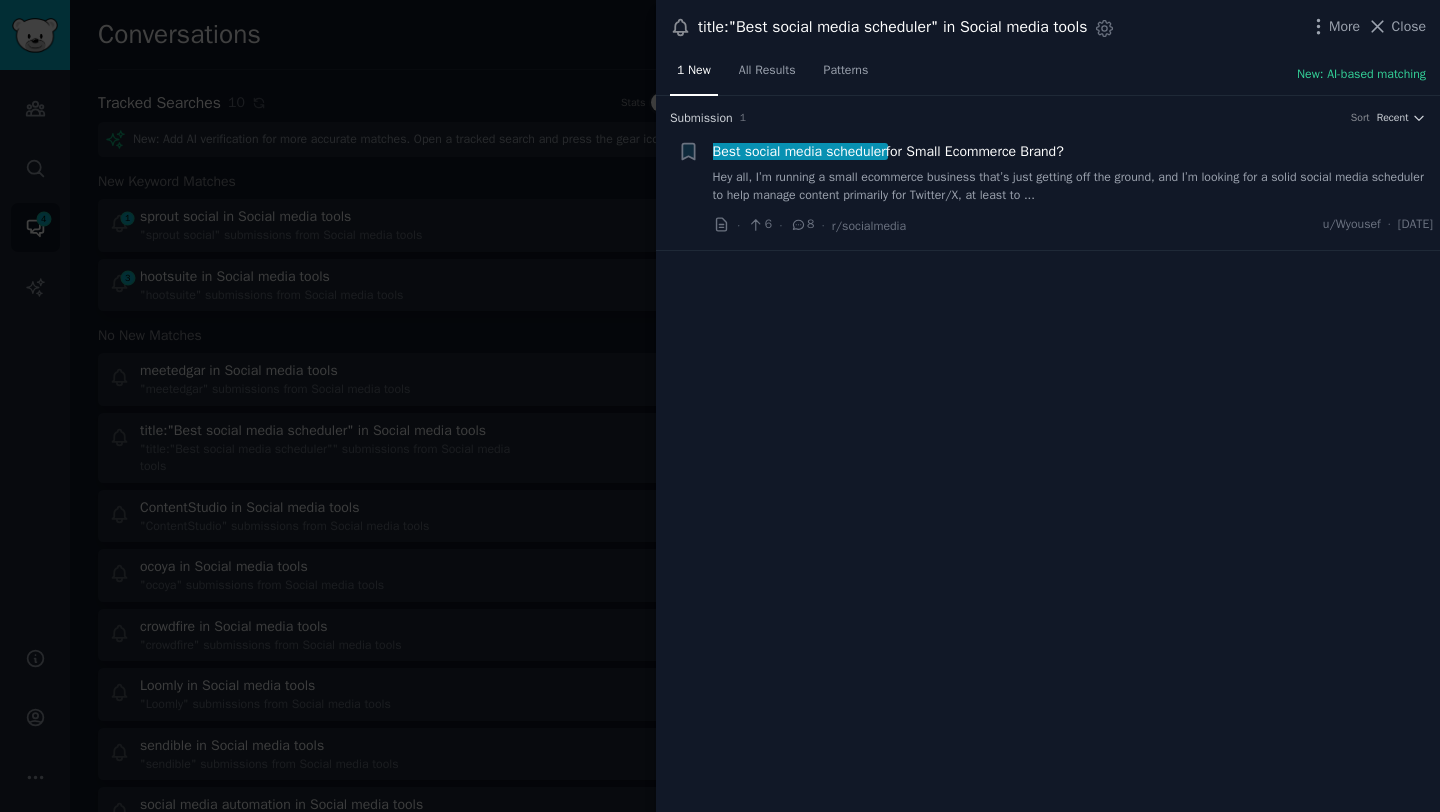 click on "Hey all,
I’m running a small ecommerce business that’s just getting off the ground, and I’m looking for a solid social media scheduler to help manage content primarily for Twitter/X, at least to ..." at bounding box center [1073, 186] 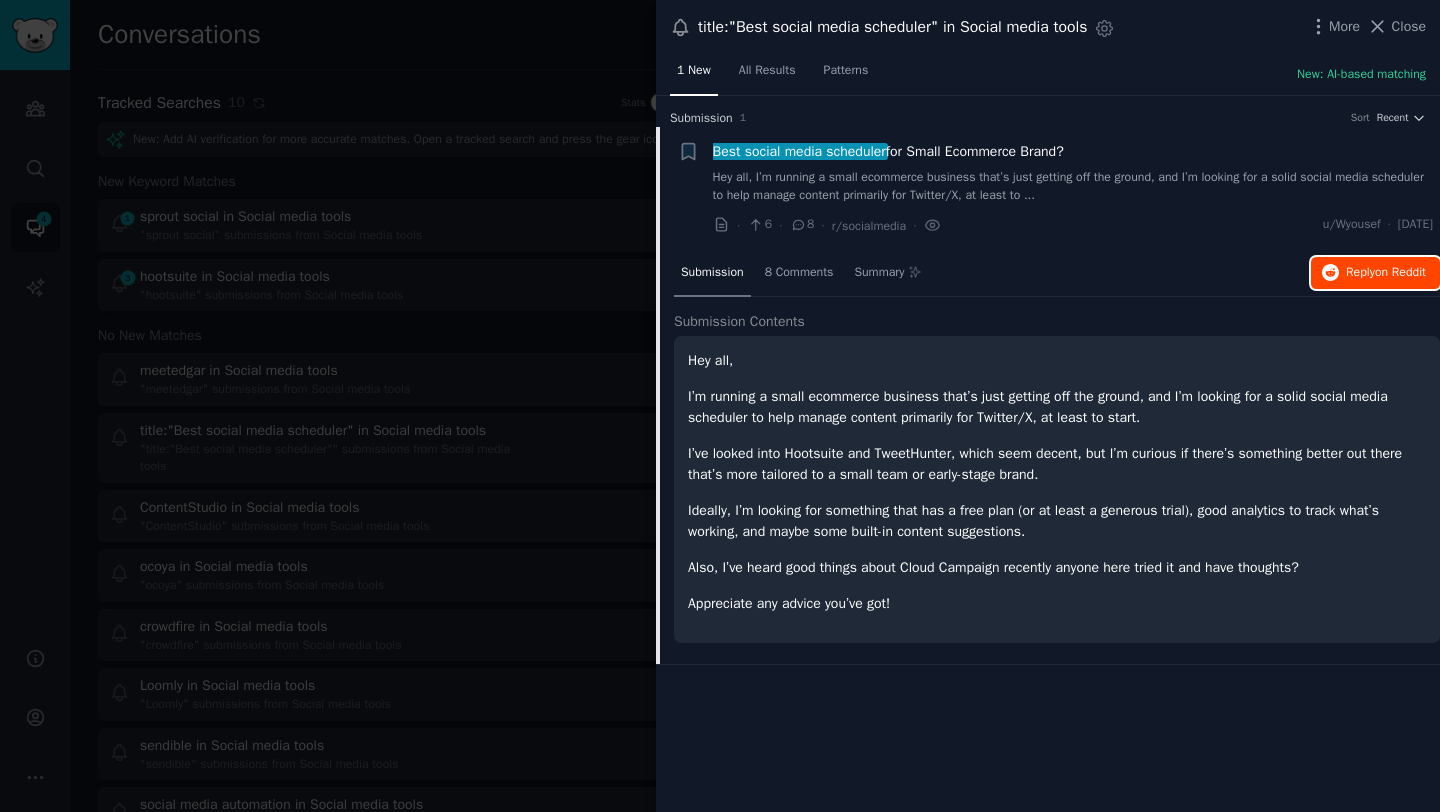 click on "Reply  on Reddit" at bounding box center (1375, 273) 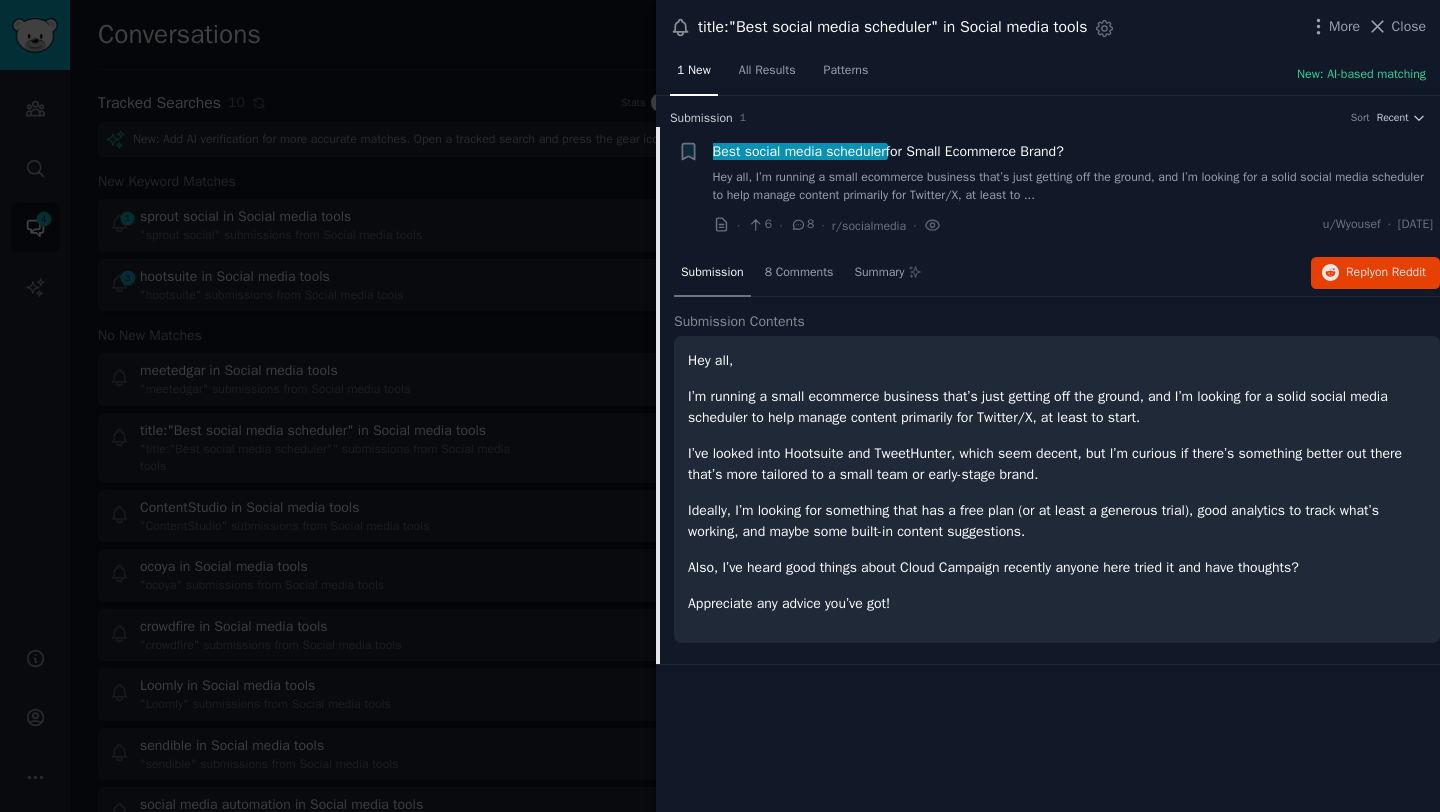 click on "Hey all,
I’m running a small ecommerce business that’s just getting off the ground, and I’m looking for a solid social media scheduler to help manage content primarily for Twitter/X, at least to start.
I’ve looked into Hootsuite and TweetHunter, which seem decent, but I’m curious if there’s something better out there that’s more tailored to a small team or early-stage brand.
Ideally, I’m looking for something that has a free plan (or at least a generous trial), good analytics to track what’s working, and maybe some built-in content suggestions.
Also, I’ve heard good things about Cloud Campaign recently anyone here tried it and have thoughts?
Appreciate any advice you’ve got!" at bounding box center (1057, 482) 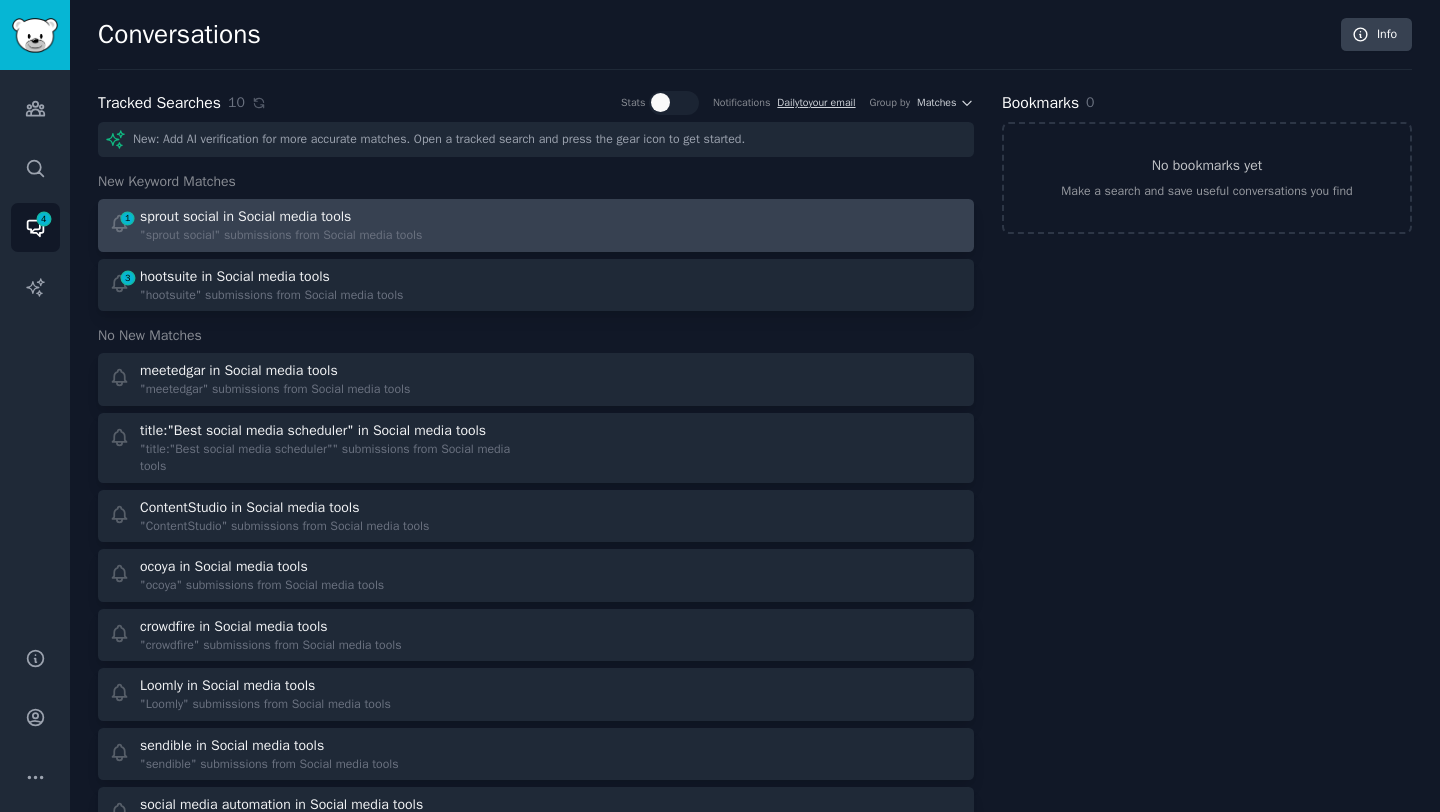 click on ""sprout social" submissions from Social media tools" at bounding box center (281, 236) 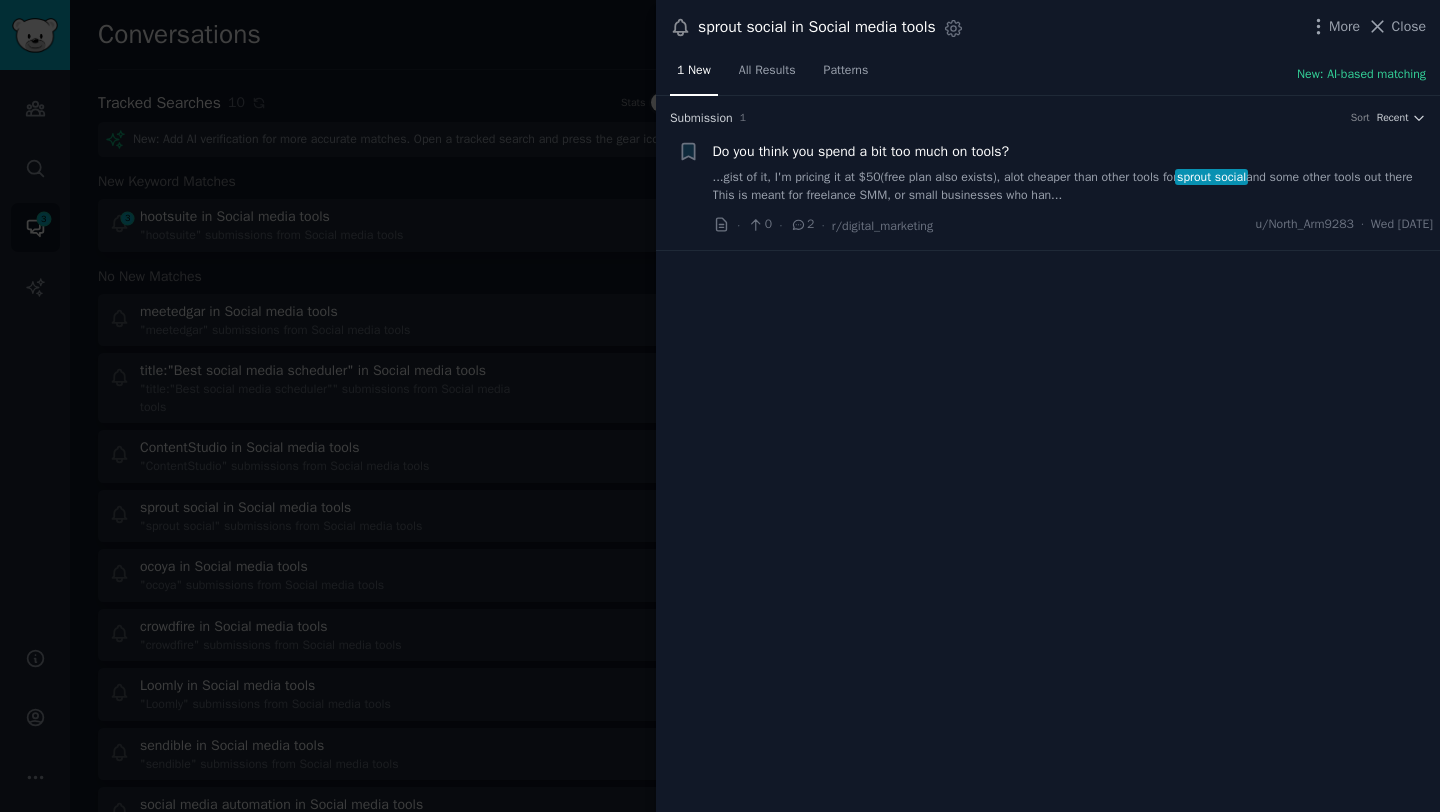 click on "...gist of it,
I'm pricing it at $50(free plan also exists), alot cheaper than other tools for  sprout social  and some other tools out there
This is meant for freelance SMM, or small businesses who han..." at bounding box center (1073, 186) 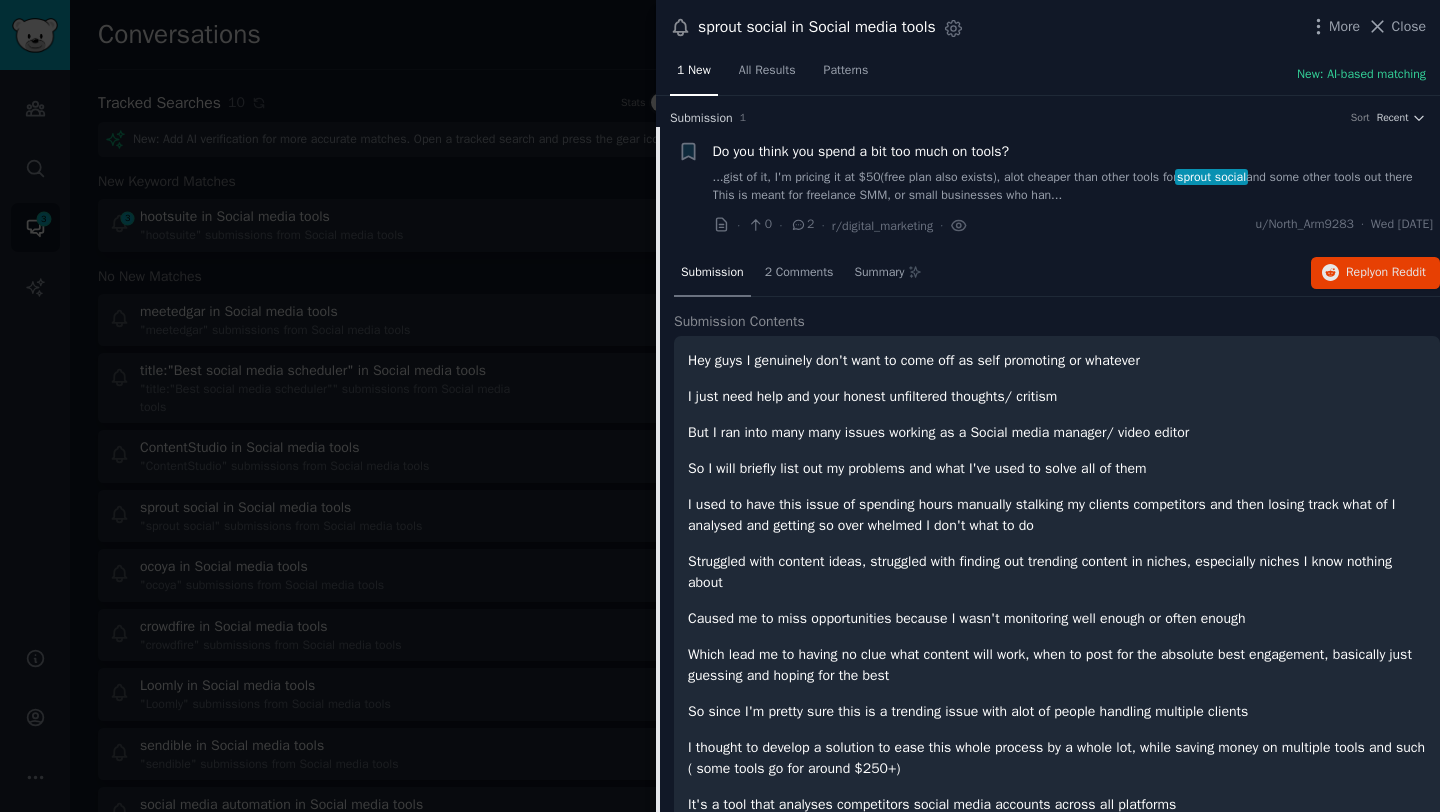 scroll, scrollTop: 31, scrollLeft: 0, axis: vertical 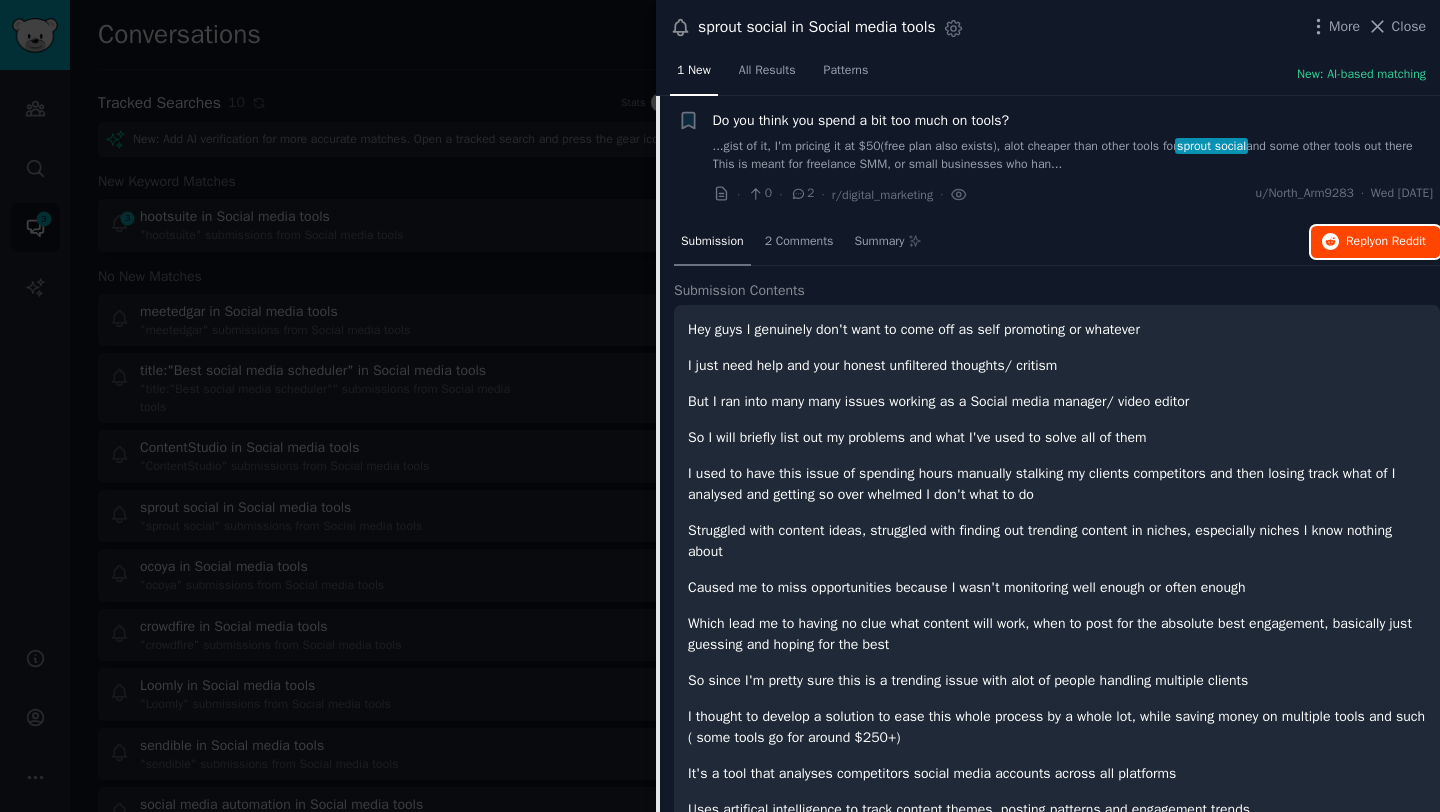 click on "Reply  on Reddit" at bounding box center (1386, 242) 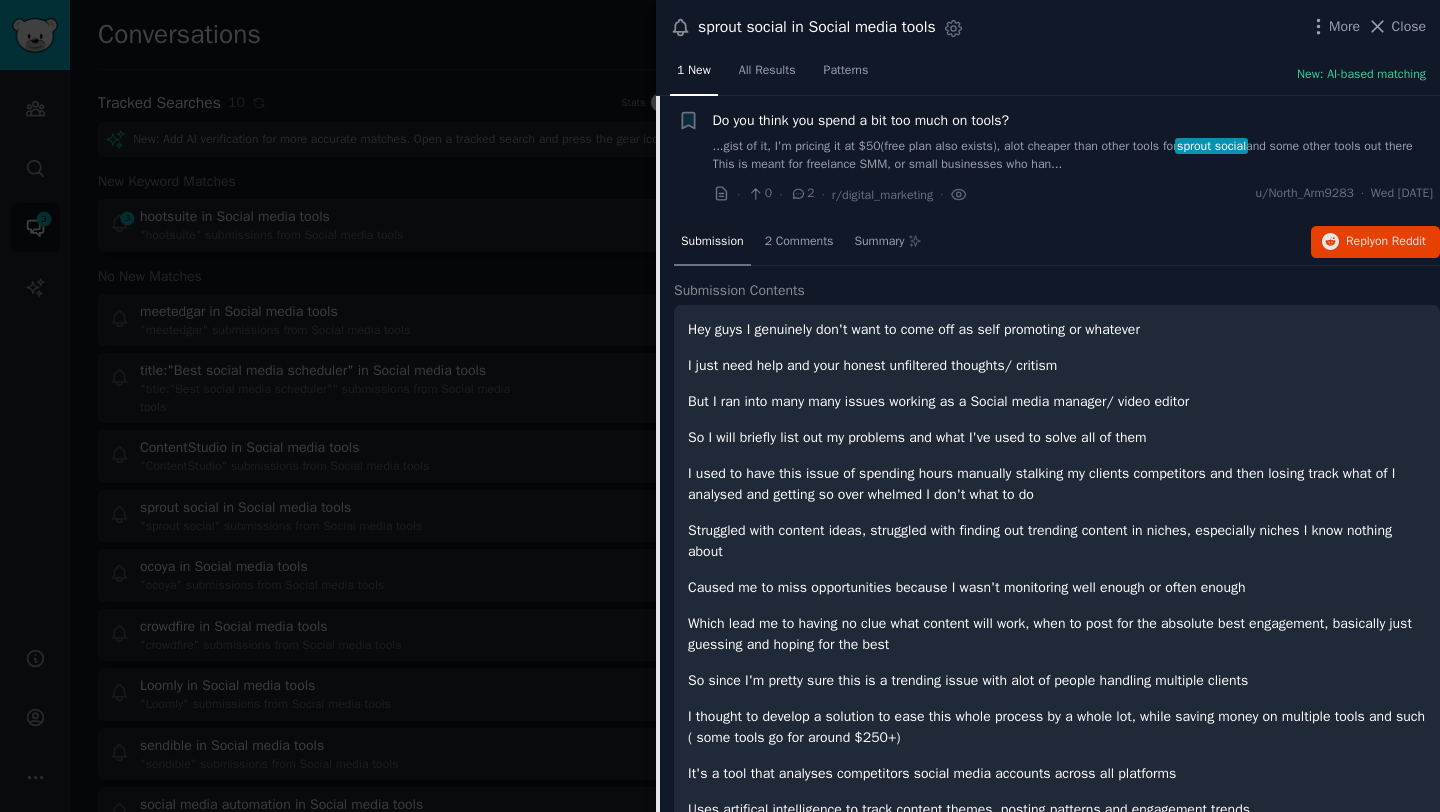 click at bounding box center [720, 406] 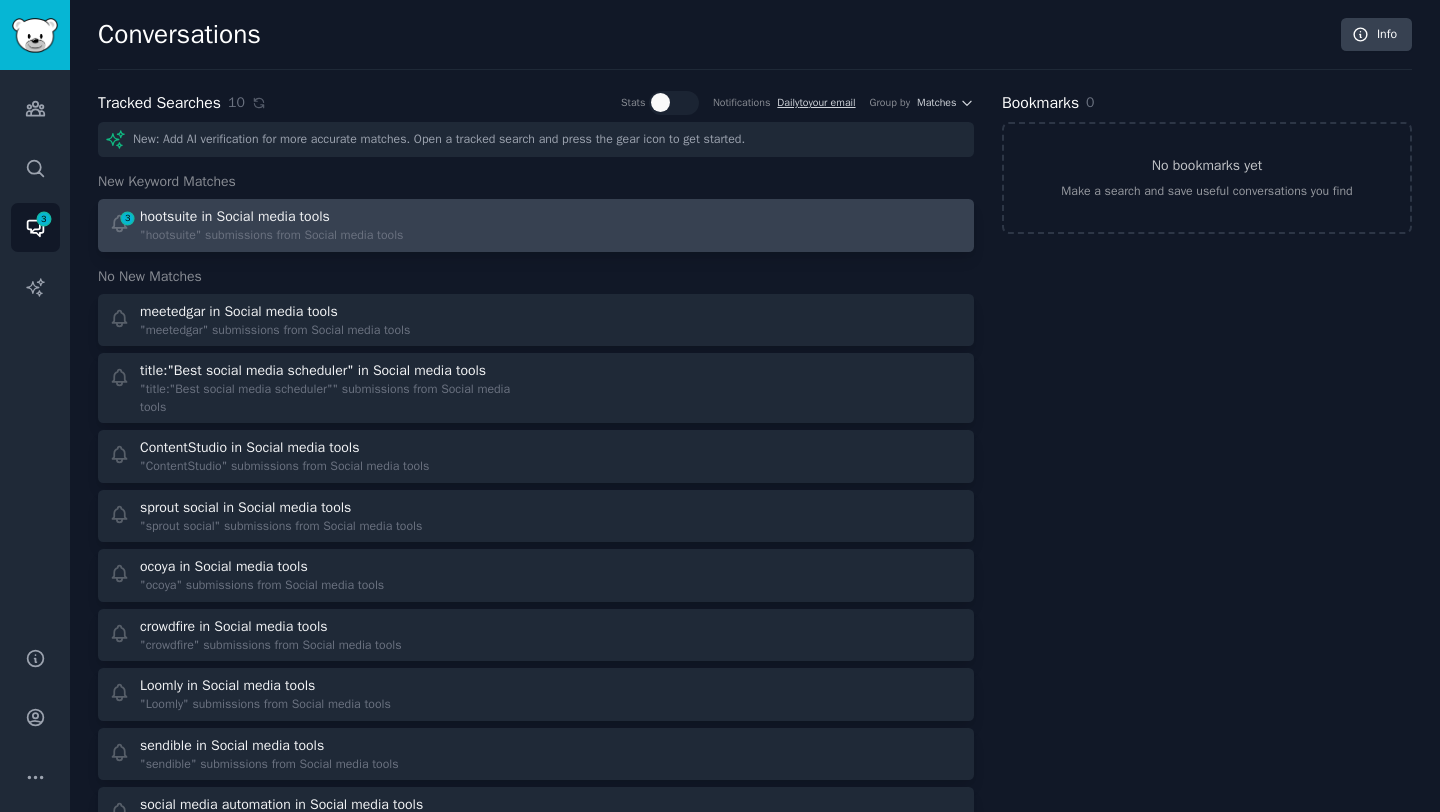 click on "hootsuite in Social media tools" at bounding box center [271, 216] 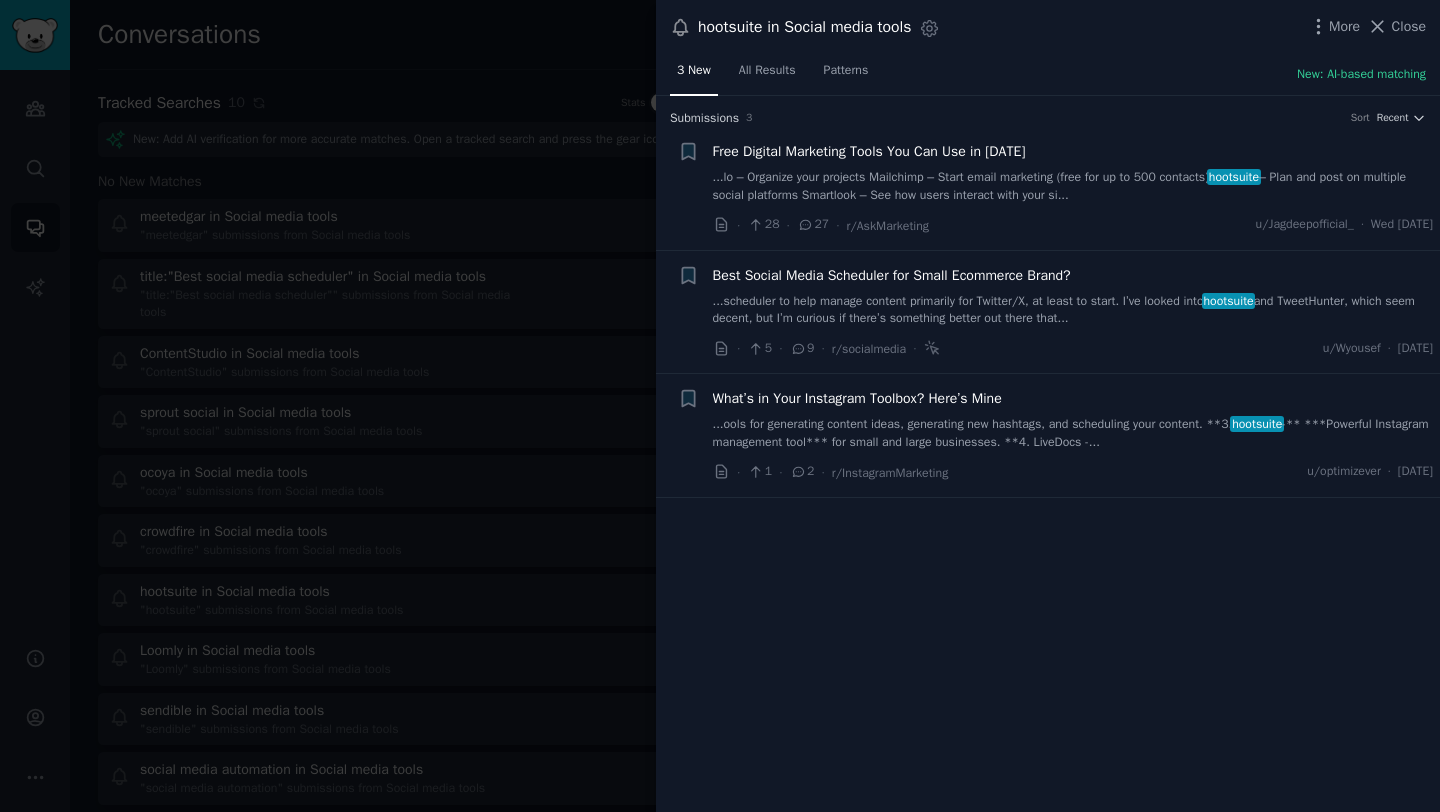 click on "...lo – Organize your projects
Mailchimp – Start email marketing (free for up to 500 contacts)
hootsuite  – Plan and post on multiple social platforms
Smartlook – See how users interact with your si..." at bounding box center [1073, 186] 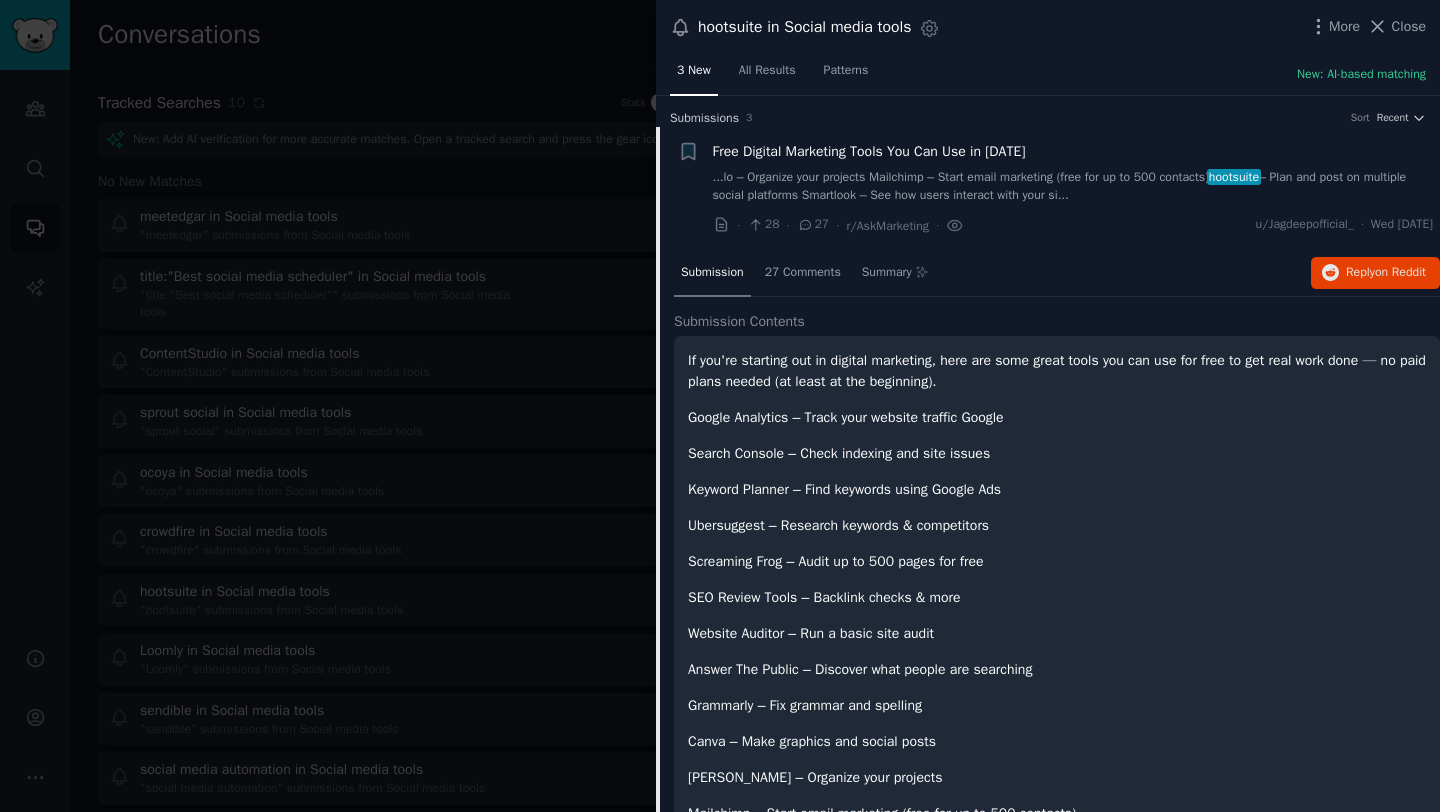 scroll, scrollTop: 31, scrollLeft: 0, axis: vertical 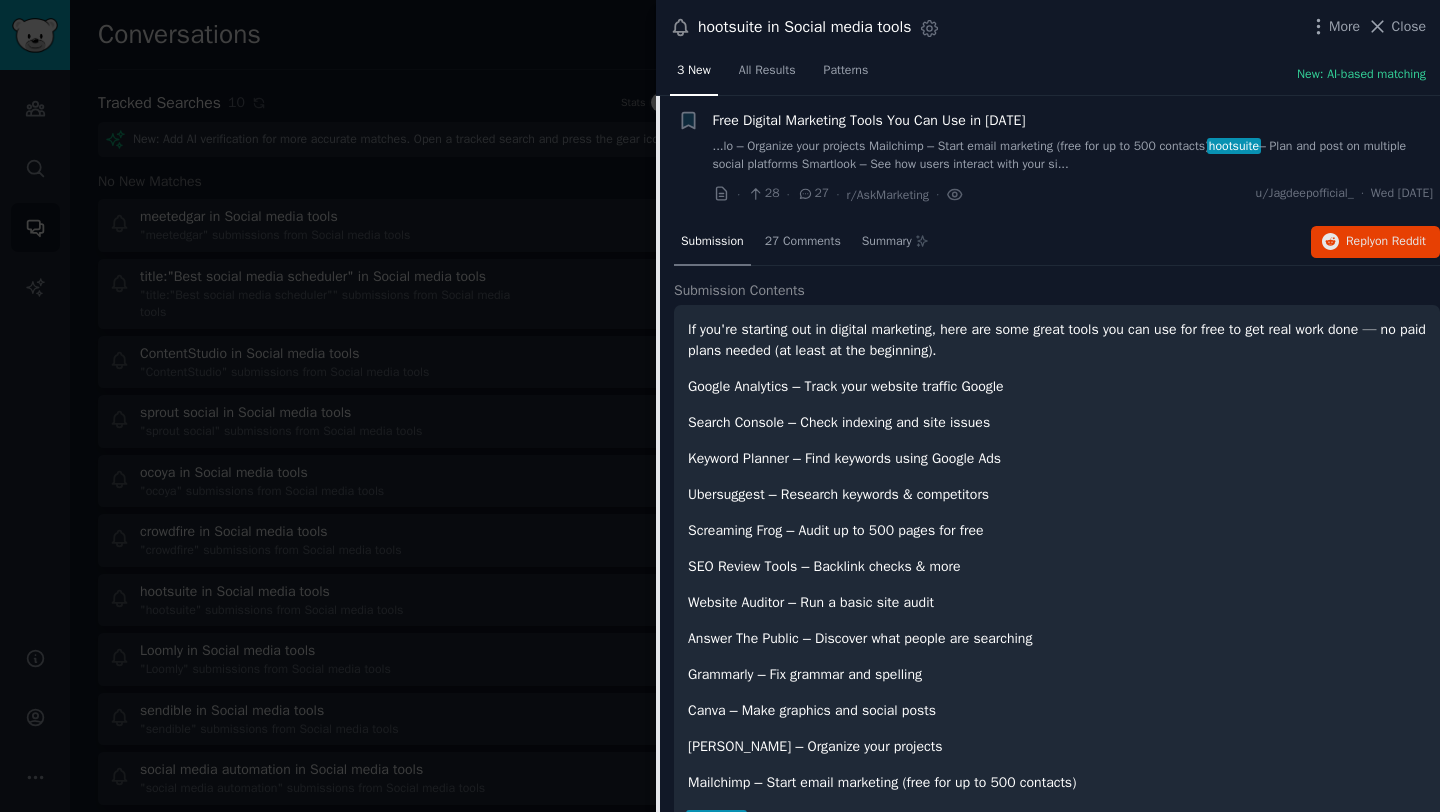 click on "If you're starting out in digital marketing, here are some great tools you can use for free to get real work done — no paid plans needed (at least at the beginning).
Google Analytics – Track your website traffic Google
Search Console – Check indexing and site issues
Keyword Planner – Find keywords using Google Ads
Ubersuggest – Research keywords & competitors
Screaming Frog – Audit up to 500 pages for free
SEO Review Tools – Backlink checks & more
Website Auditor – Run a basic site audit
Answer The Public – Discover what people are searching
Grammarly – Fix grammar and spelling
Canva – Make graphics and social posts
[PERSON_NAME] – Organize your projects
Mailchimp – Start email marketing (free for up to 500 contacts)
hootsuite  – Plan and post on multiple social platforms
Smartlook – See how users interact with your site
Let’s build a solid free tools list together — share your favorites below!" at bounding box center [1057, 638] 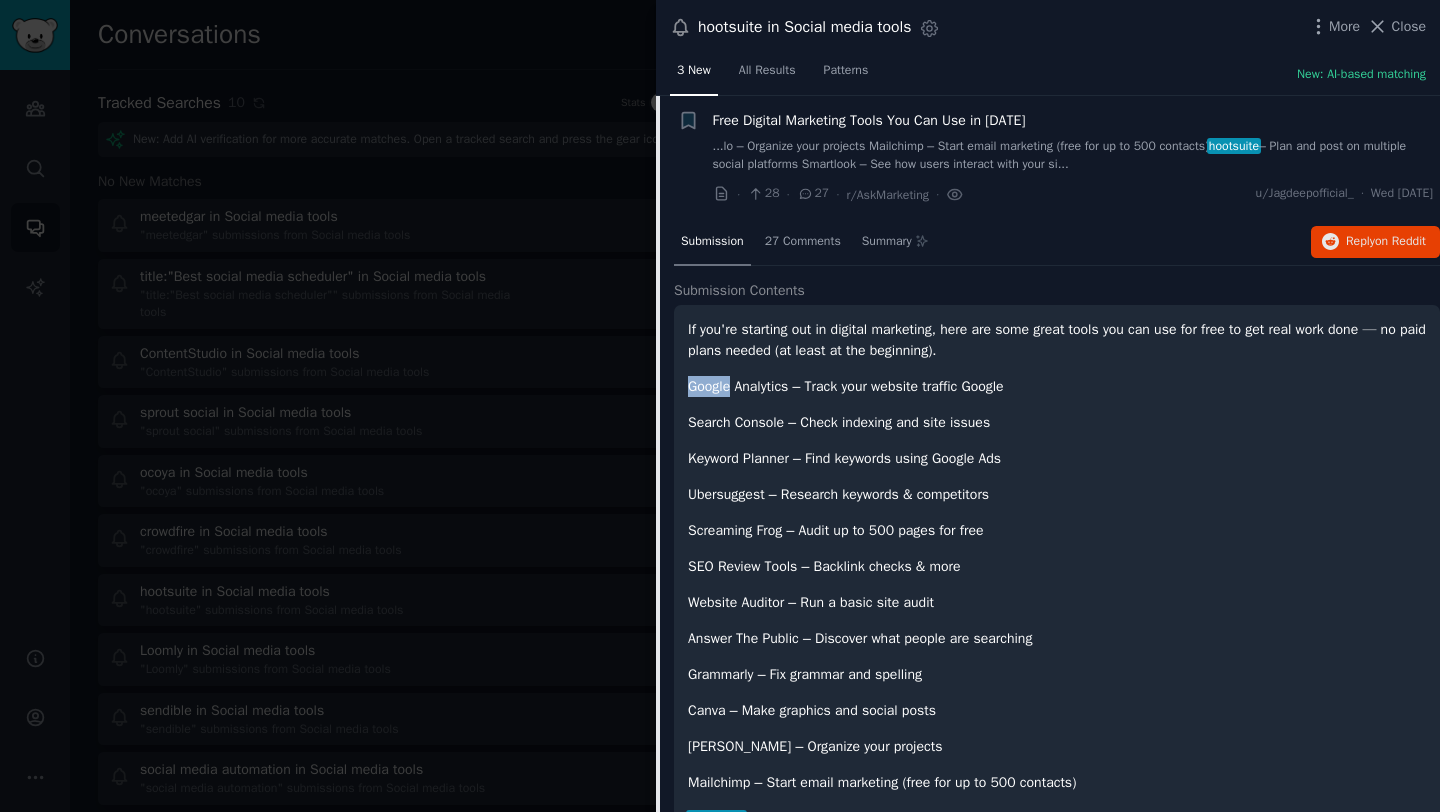 click on "If you're starting out in digital marketing, here are some great tools you can use for free to get real work done — no paid plans needed (at least at the beginning).
Google Analytics – Track your website traffic Google
Search Console – Check indexing and site issues
Keyword Planner – Find keywords using Google Ads
Ubersuggest – Research keywords & competitors
Screaming Frog – Audit up to 500 pages for free
SEO Review Tools – Backlink checks & more
Website Auditor – Run a basic site audit
Answer The Public – Discover what people are searching
Grammarly – Fix grammar and spelling
Canva – Make graphics and social posts
[PERSON_NAME] – Organize your projects
Mailchimp – Start email marketing (free for up to 500 contacts)
hootsuite  – Plan and post on multiple social platforms
Smartlook – See how users interact with your site
Let’s build a solid free tools list together — share your favorites below!" at bounding box center (1057, 638) 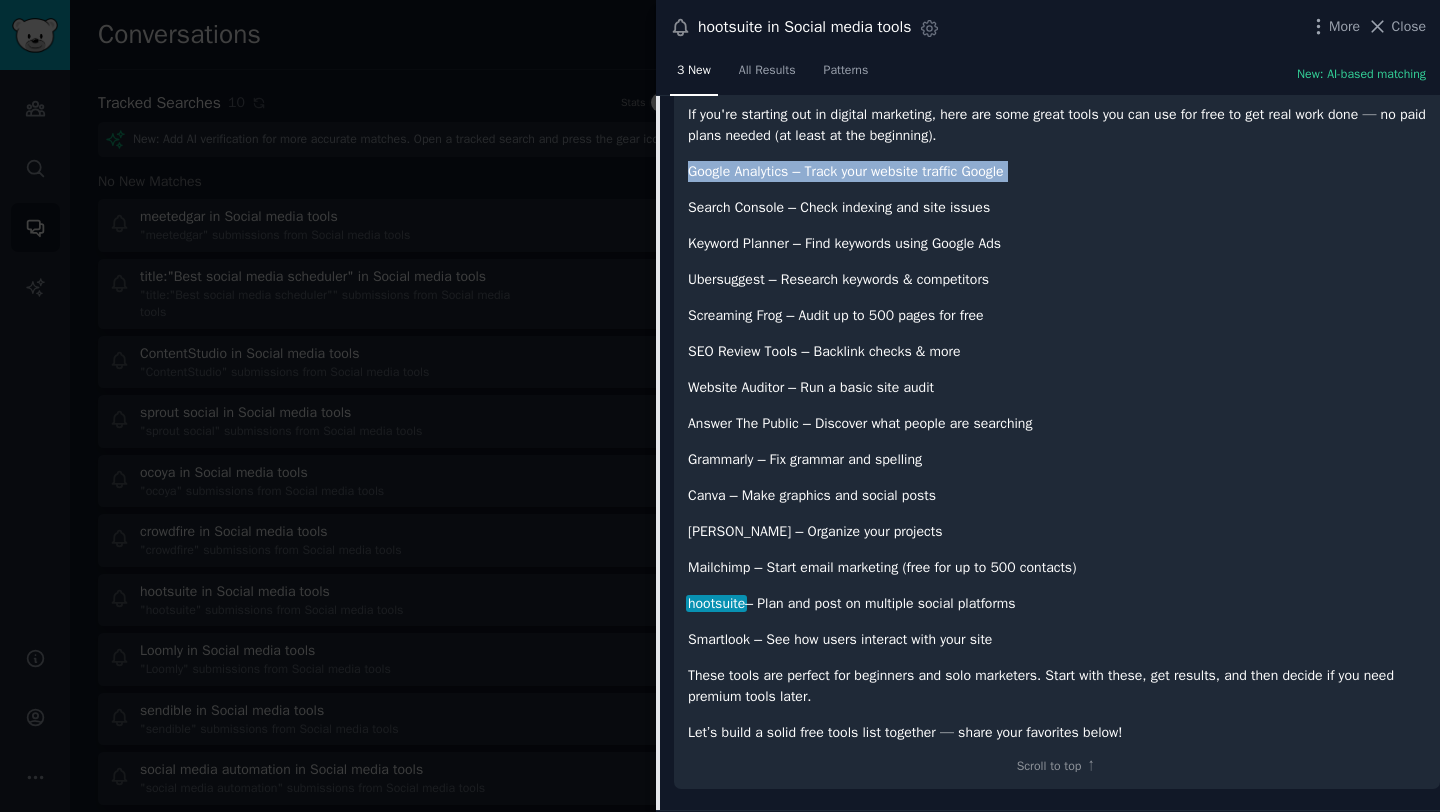 scroll, scrollTop: 263, scrollLeft: 0, axis: vertical 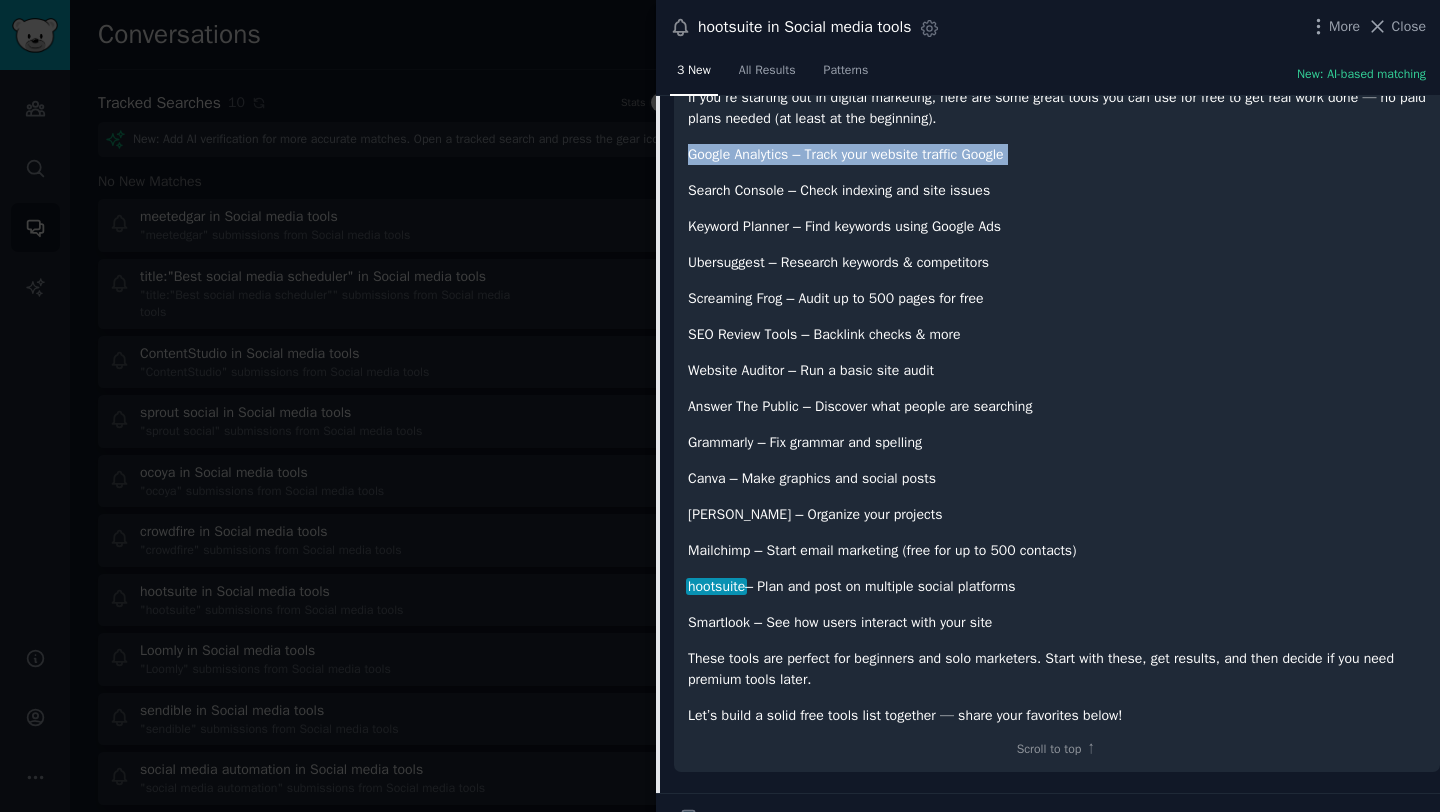 click on "hootsuite  – Plan and post on multiple social platforms" at bounding box center (1057, 586) 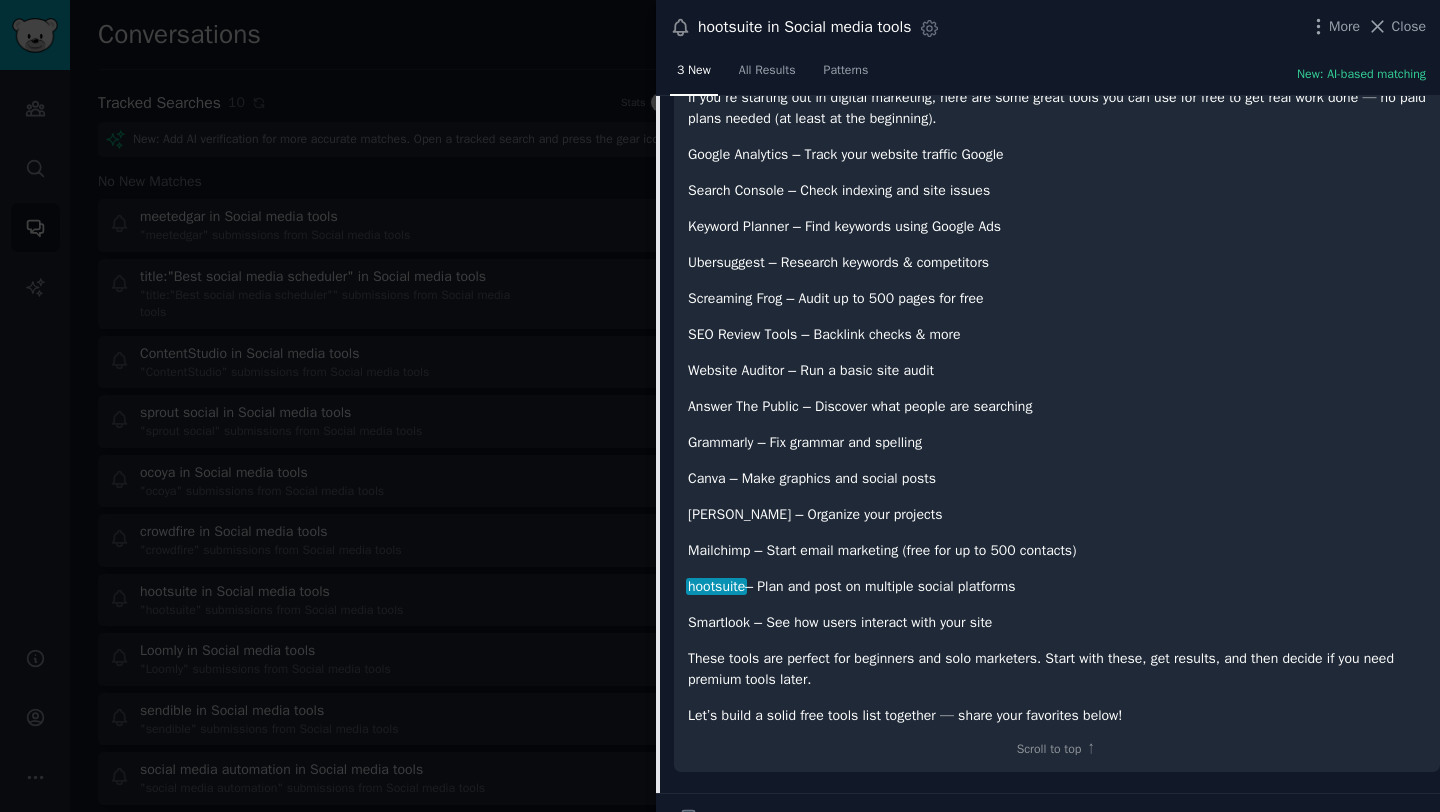 click on "hootsuite  – Plan and post on multiple social platforms" at bounding box center [1057, 586] 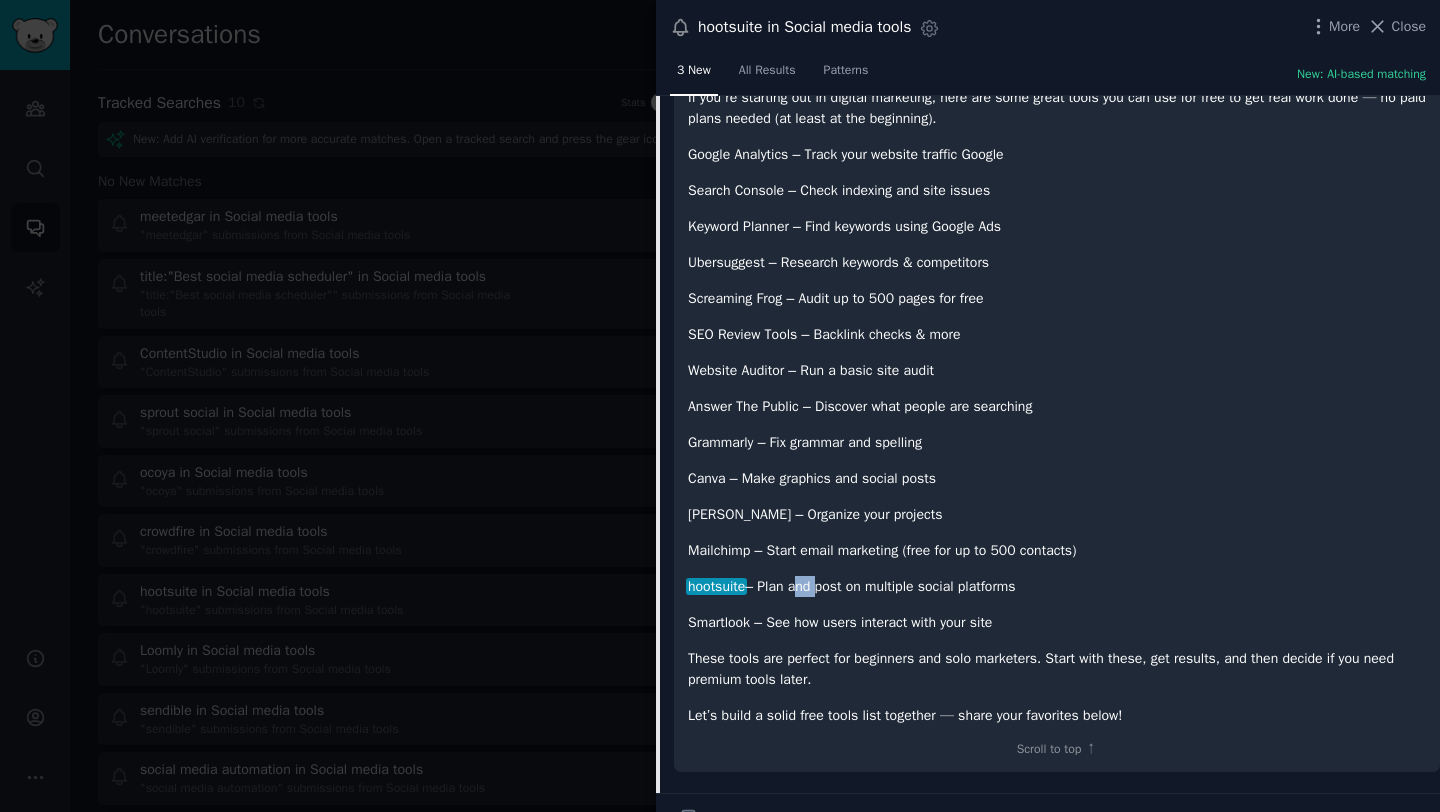 click on "hootsuite  – Plan and post on multiple social platforms" at bounding box center [1057, 586] 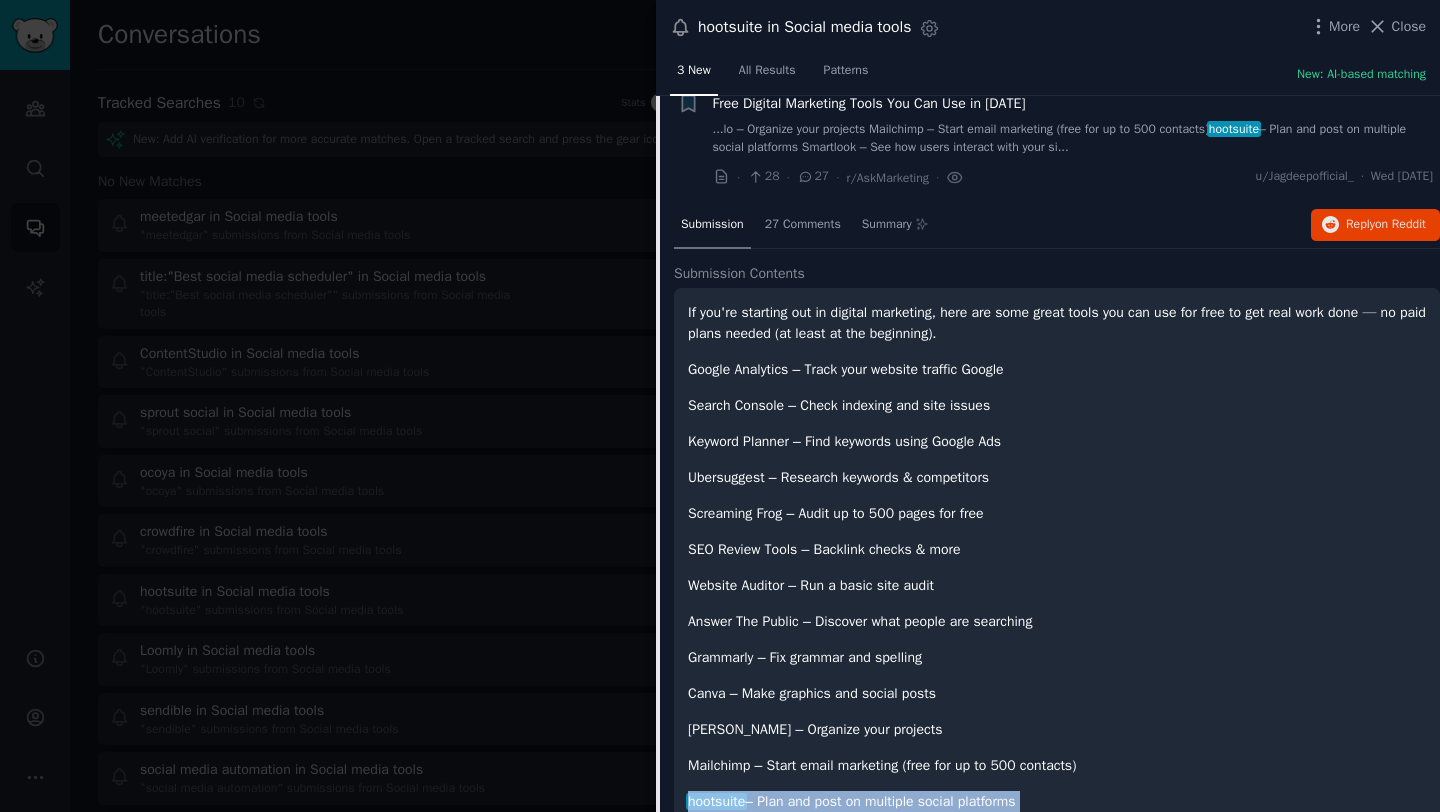 scroll, scrollTop: 0, scrollLeft: 0, axis: both 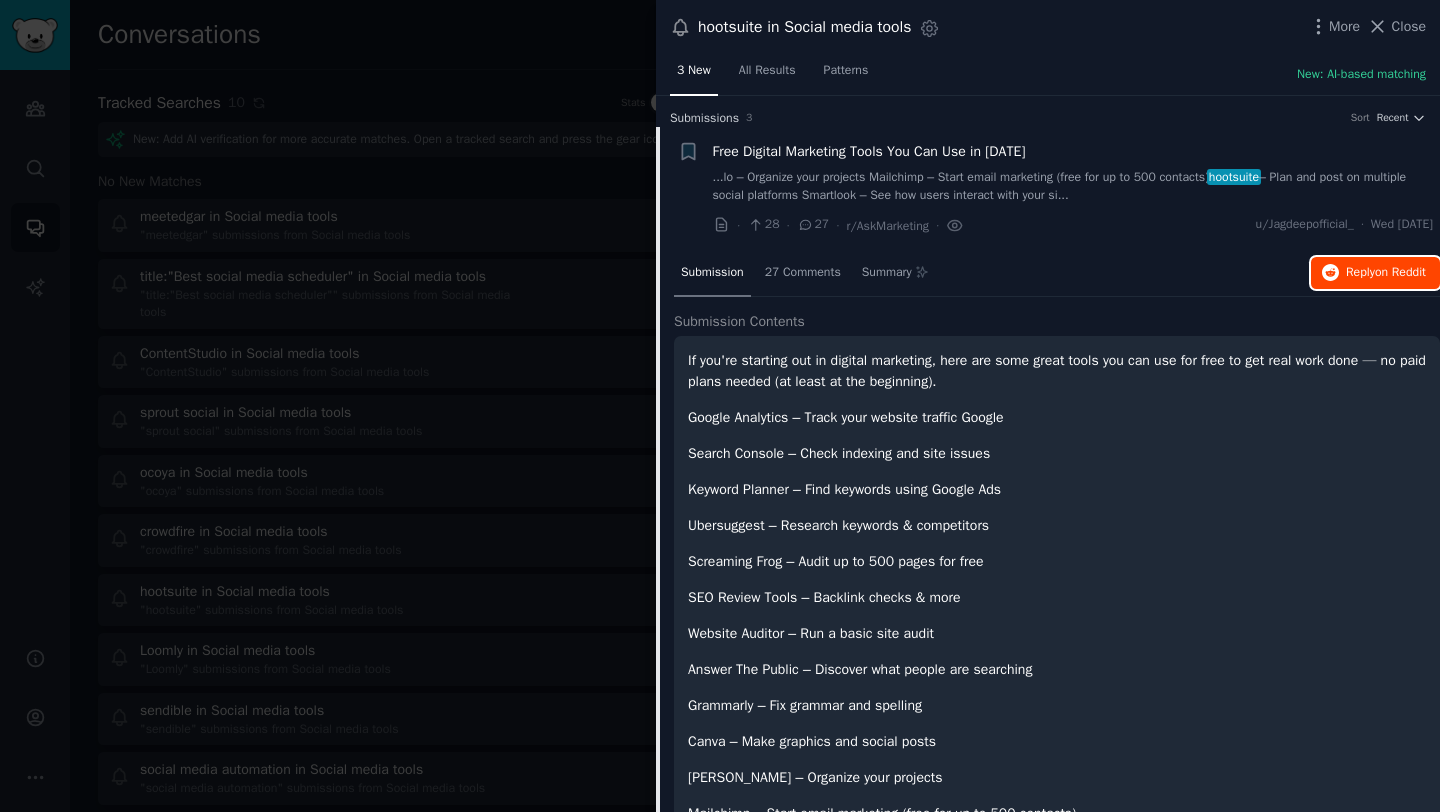 click on "Reply  on Reddit" at bounding box center [1386, 273] 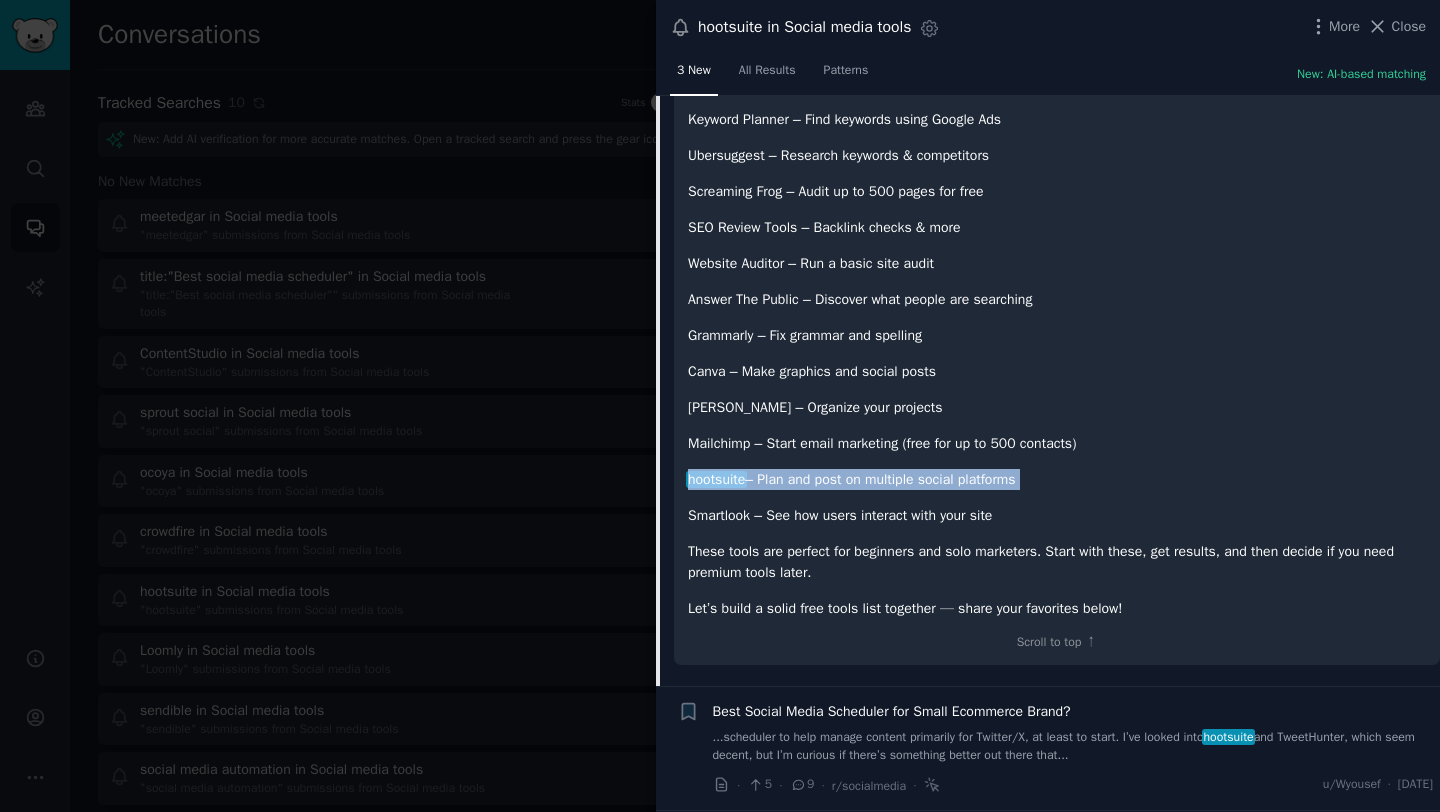 scroll, scrollTop: 491, scrollLeft: 0, axis: vertical 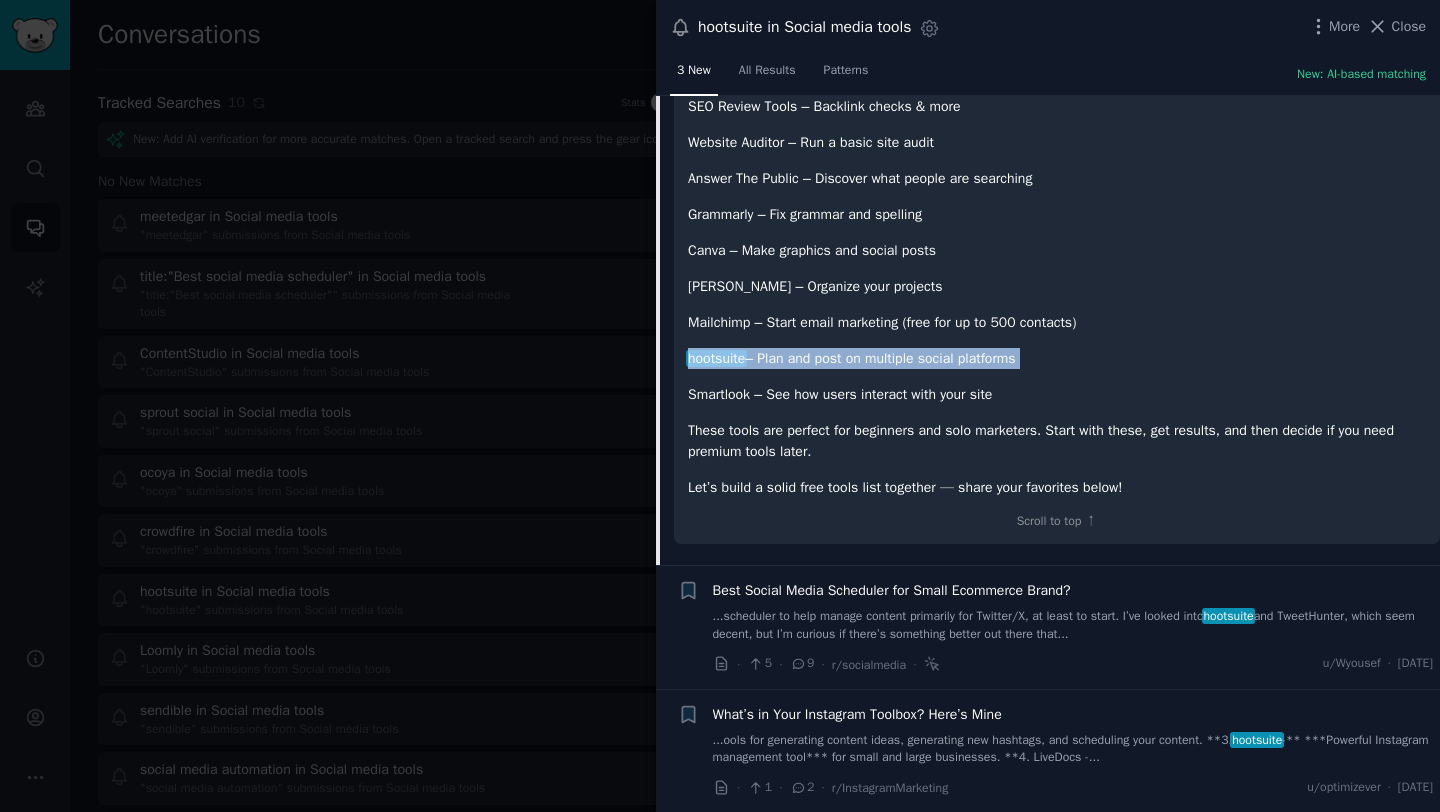 click on "...scheduler to help manage content primarily for Twitter/X, at least to start.
I’ve looked into  hootsuite  and TweetHunter, which seem decent, but I’m curious if there’s something better out there that..." at bounding box center [1073, 625] 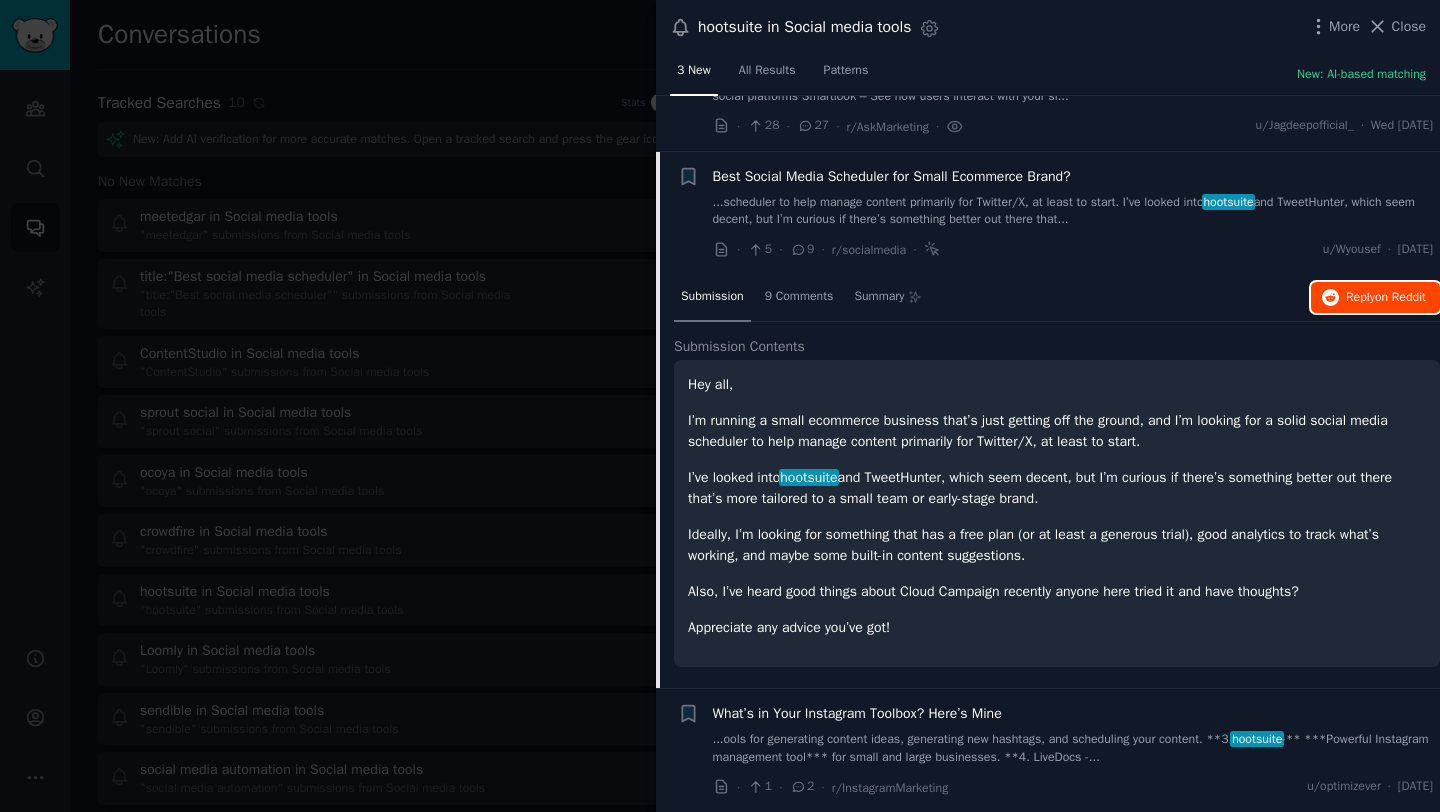 click on "Reply  on Reddit" at bounding box center (1386, 298) 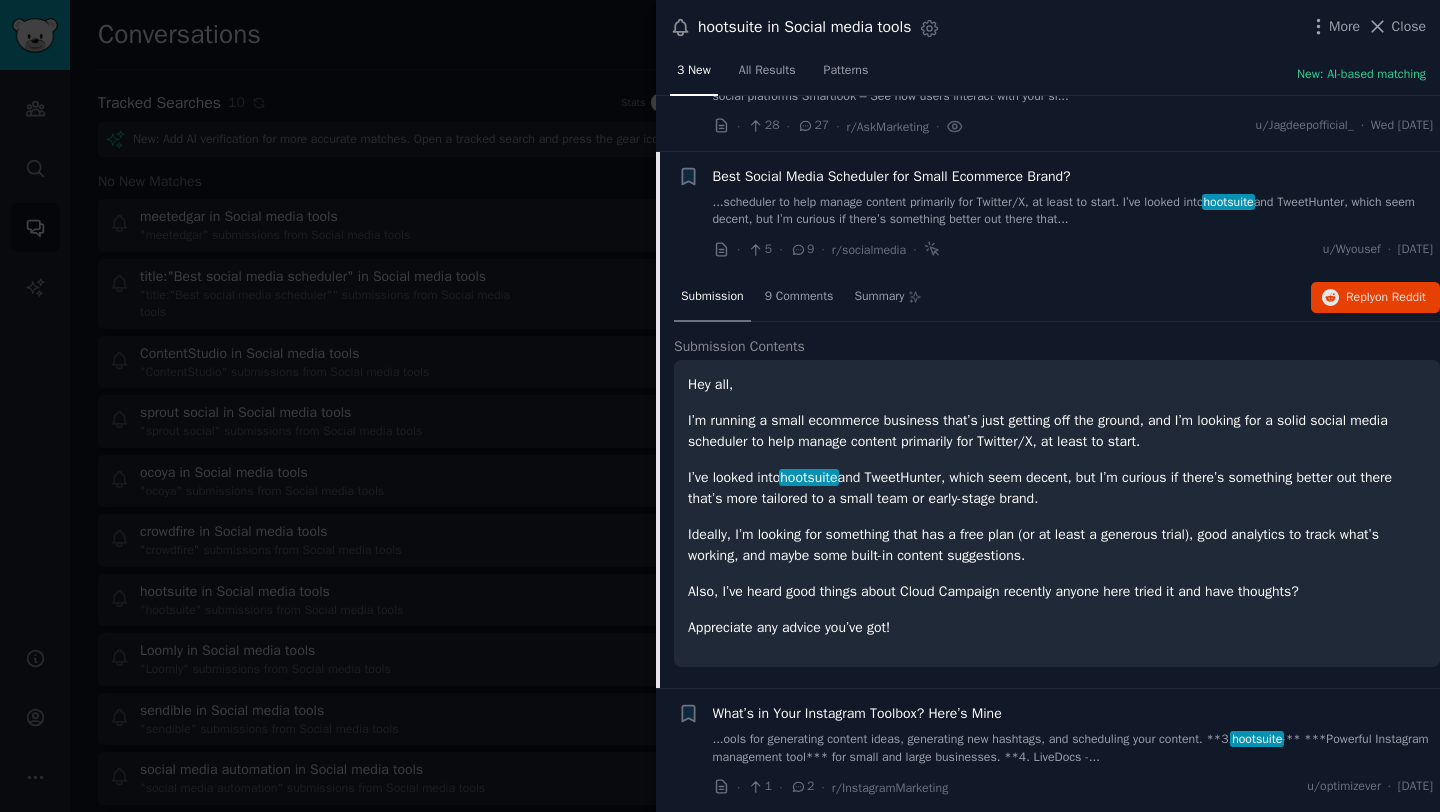 click on "What’s in Your Instagram Toolbox? Here’s Mine ...ools for generating content ideas, generating new hashtags, and scheduling your content.
**3.  hootsuite  -** ***Powerful Instagram management tool*** for small and large businesses.
**4. LiveDocs -..." at bounding box center [1073, 734] 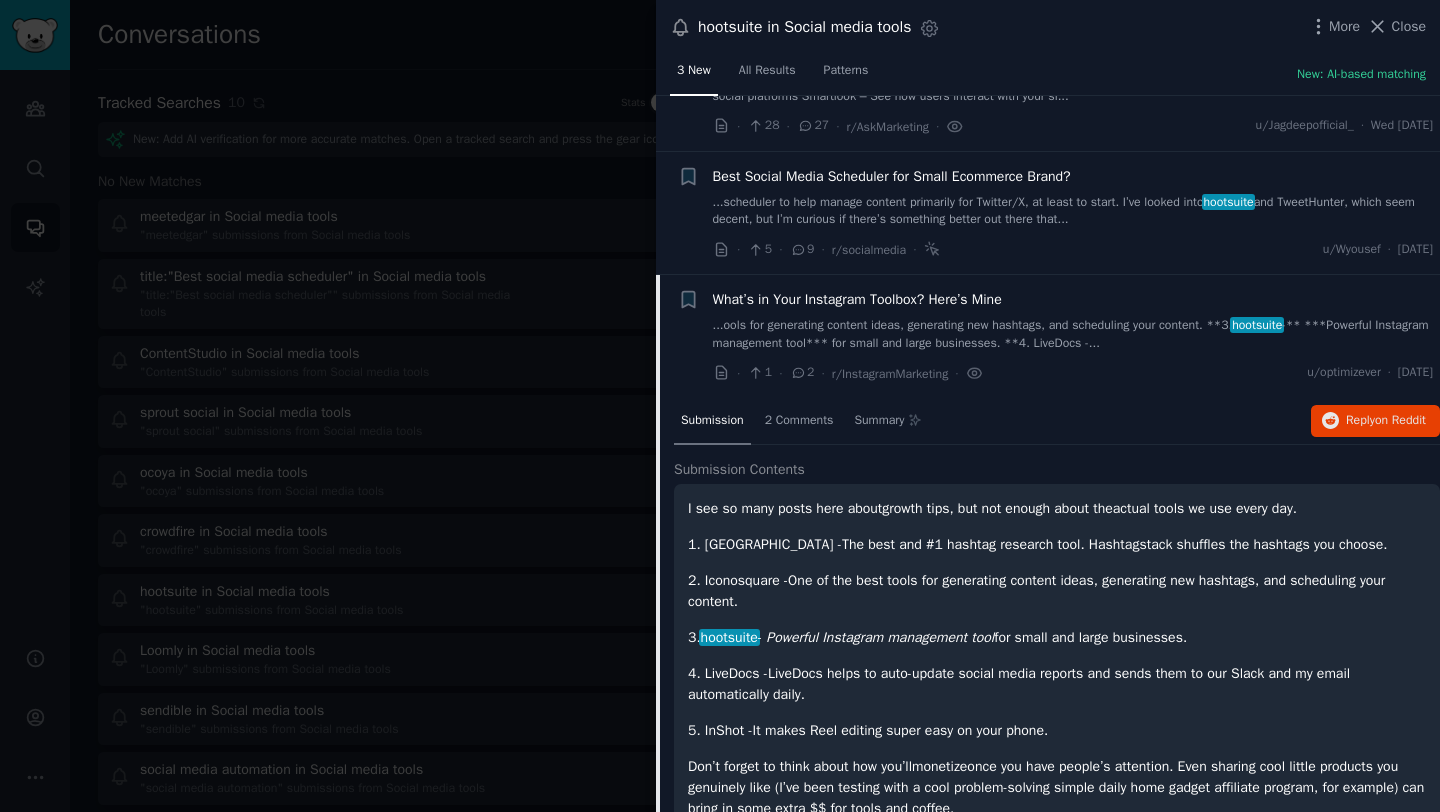 scroll, scrollTop: 173, scrollLeft: 0, axis: vertical 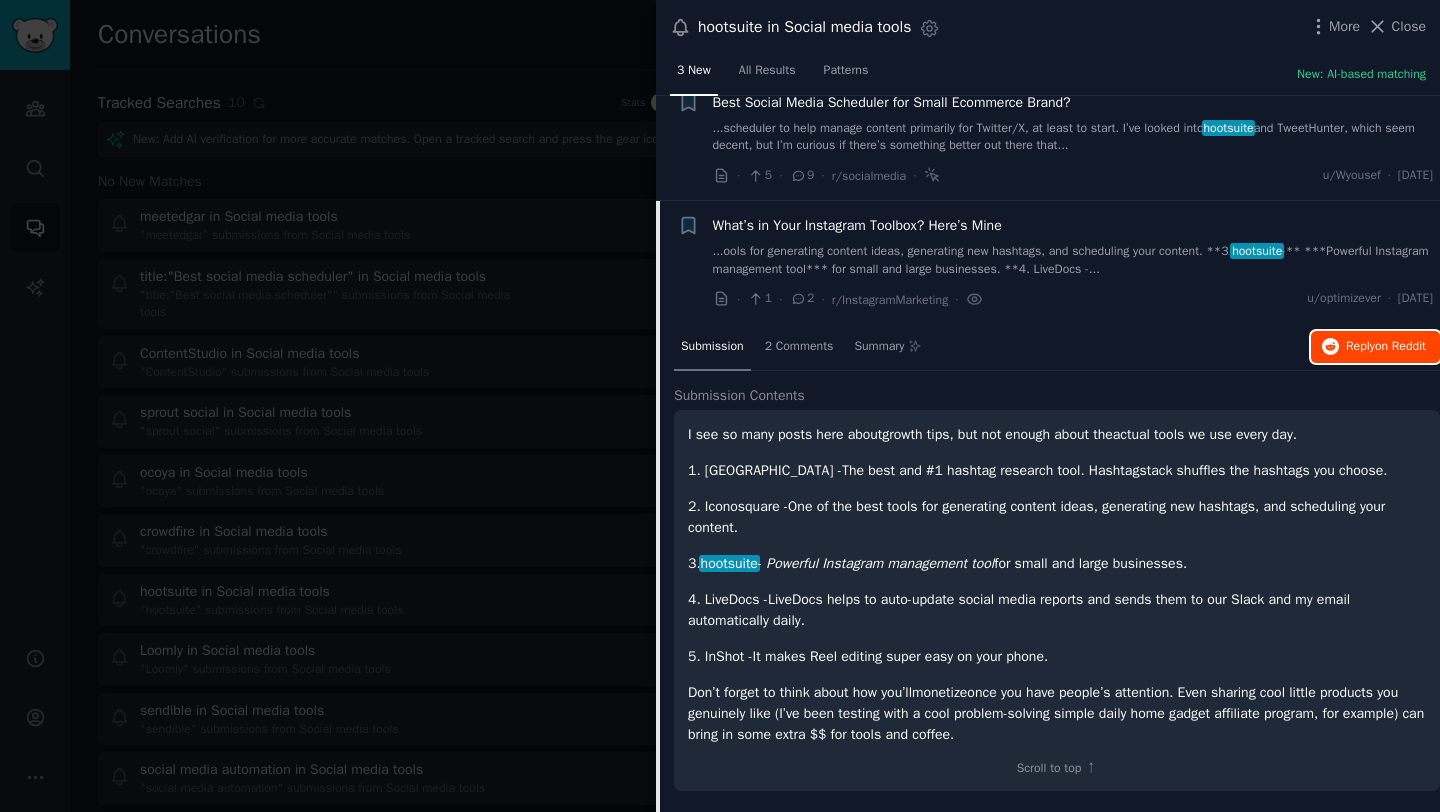click on "Reply  on Reddit" at bounding box center (1386, 347) 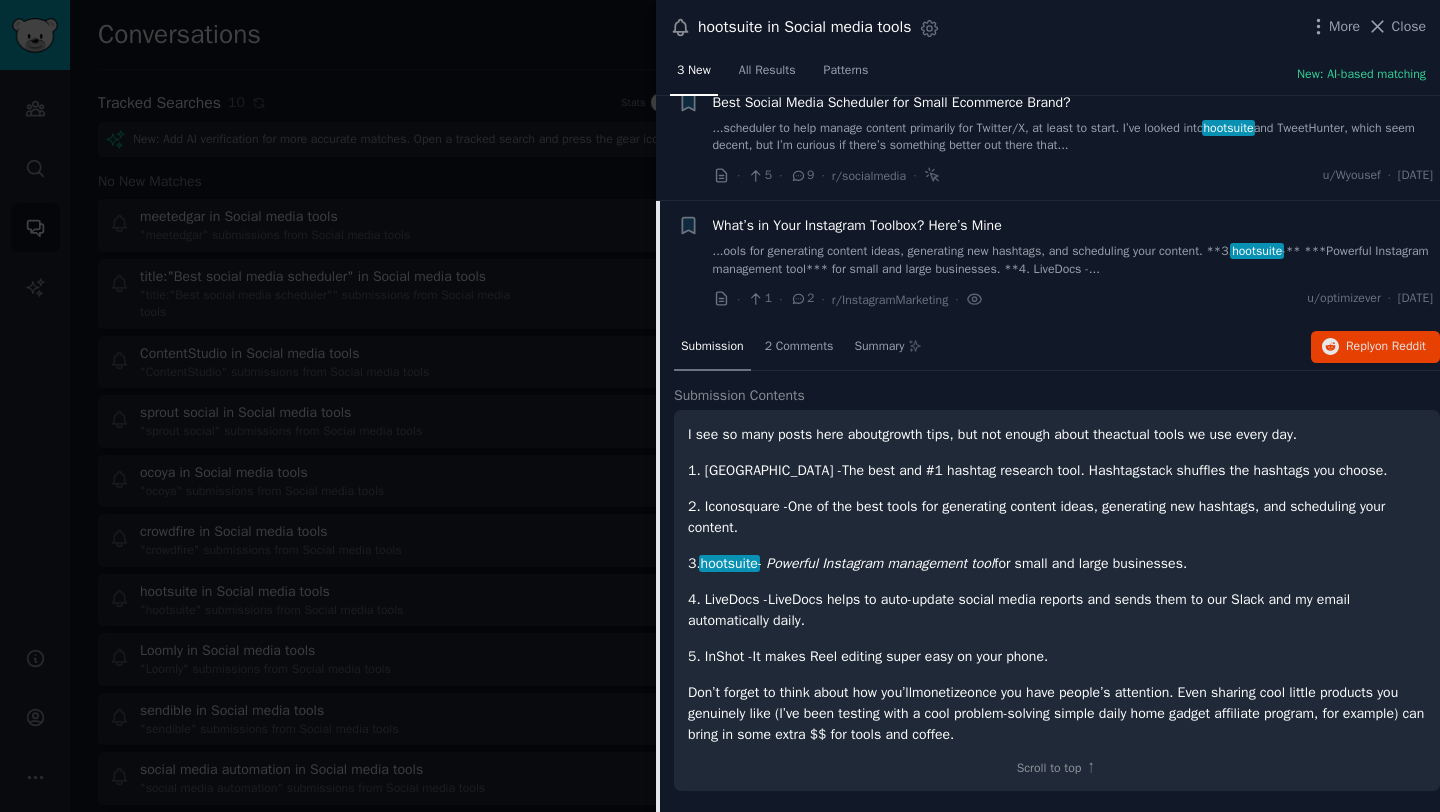click at bounding box center (720, 406) 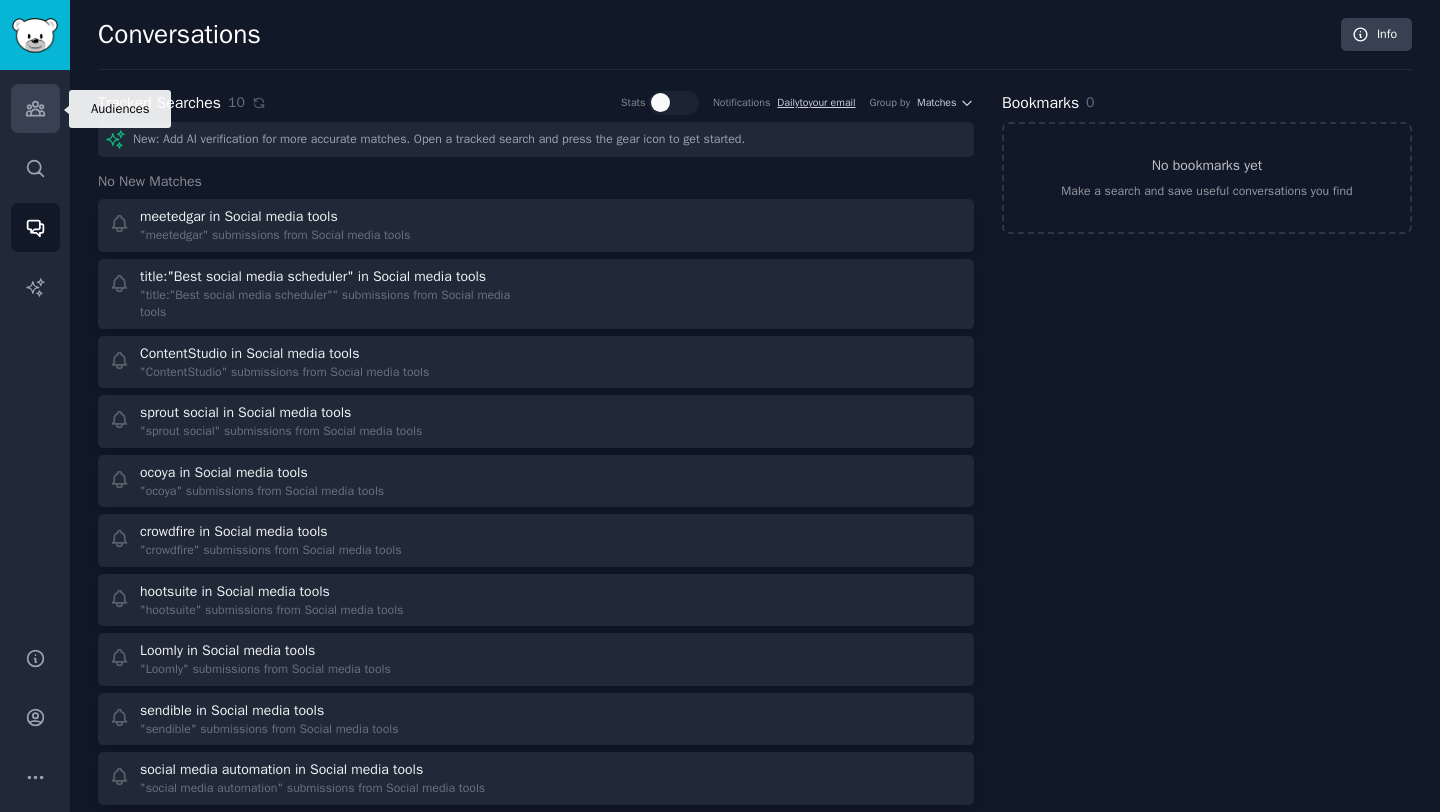 click 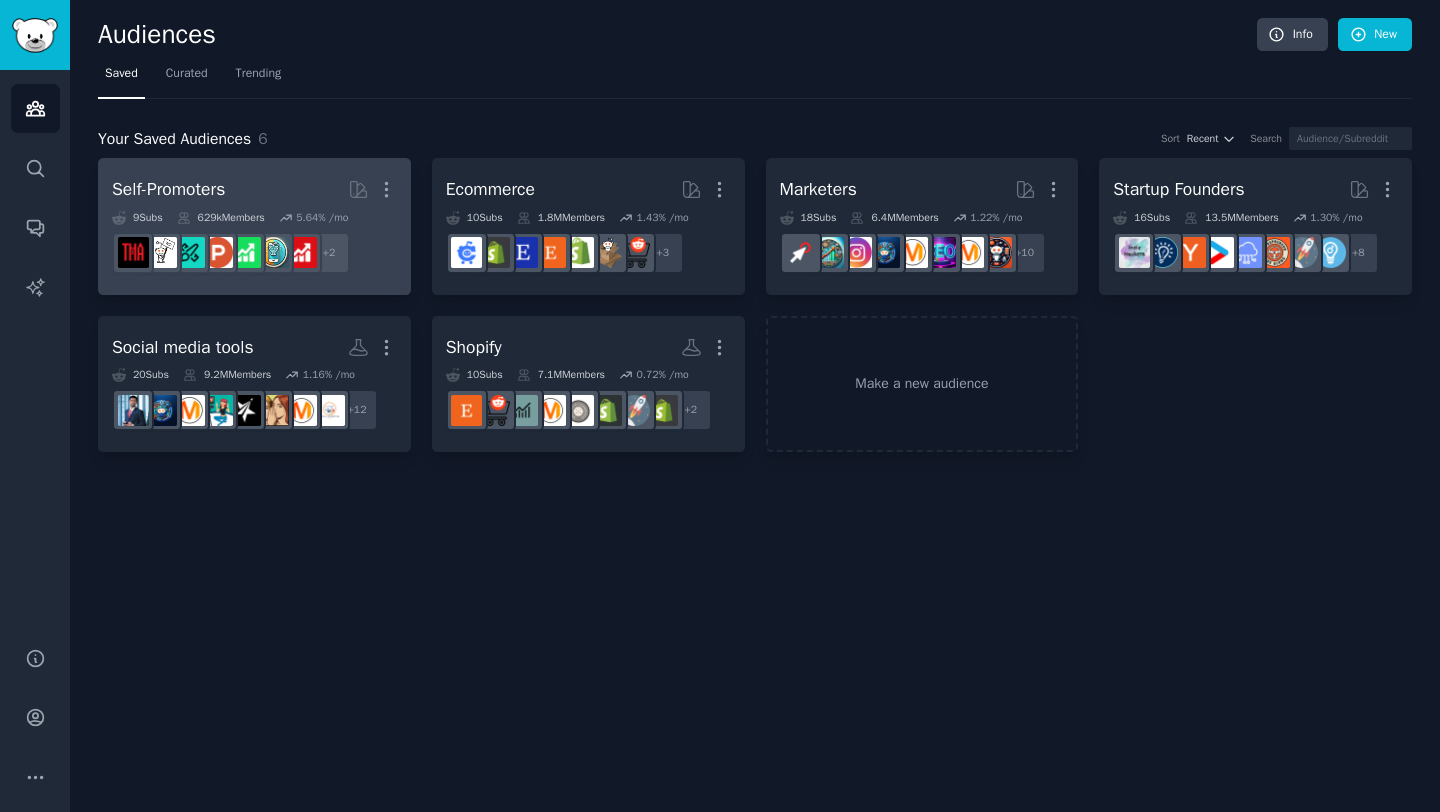 click on "Self-Promoters" at bounding box center [168, 189] 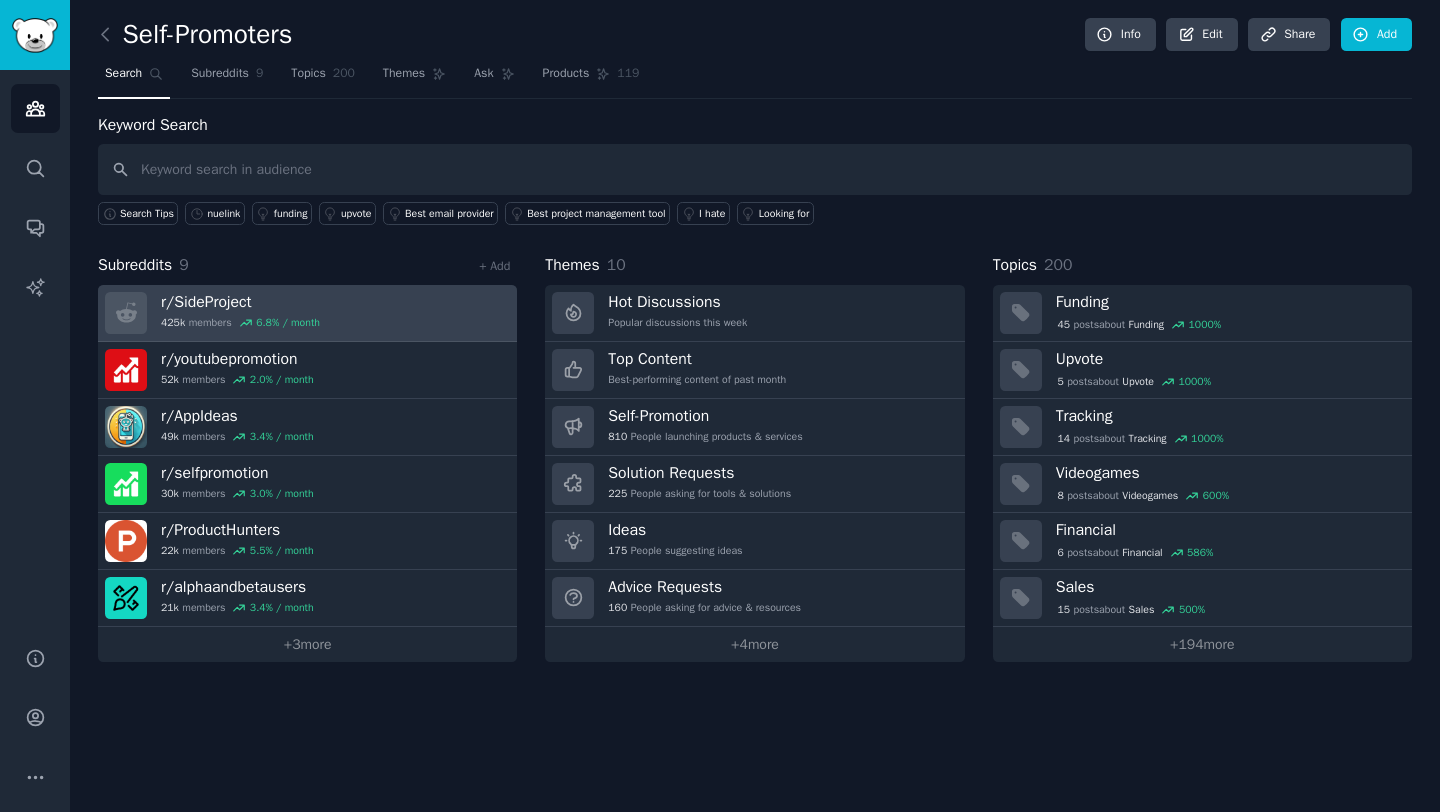 click on "r/ SideProject" at bounding box center [240, 302] 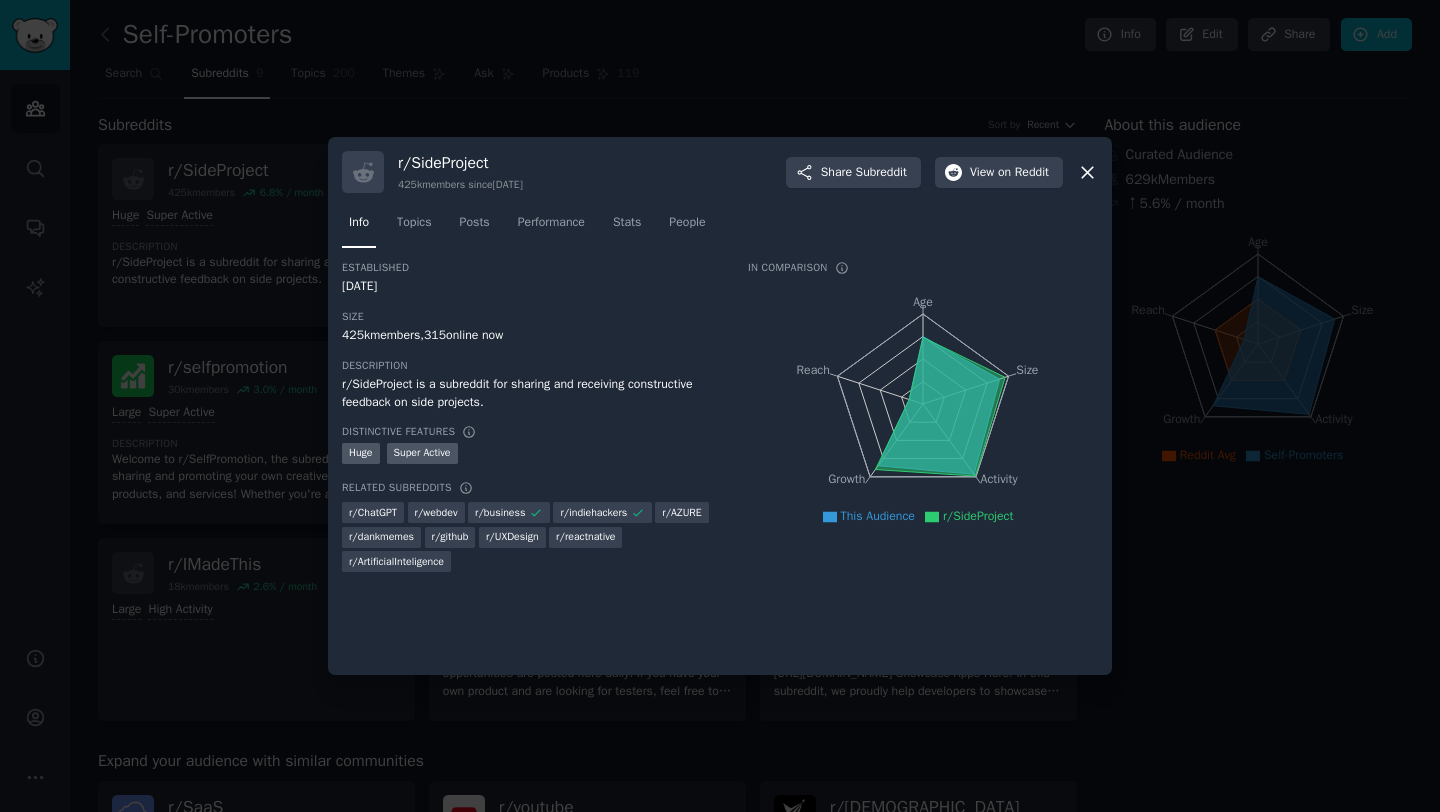 click on "425k  members,  315  online now" at bounding box center [531, 336] 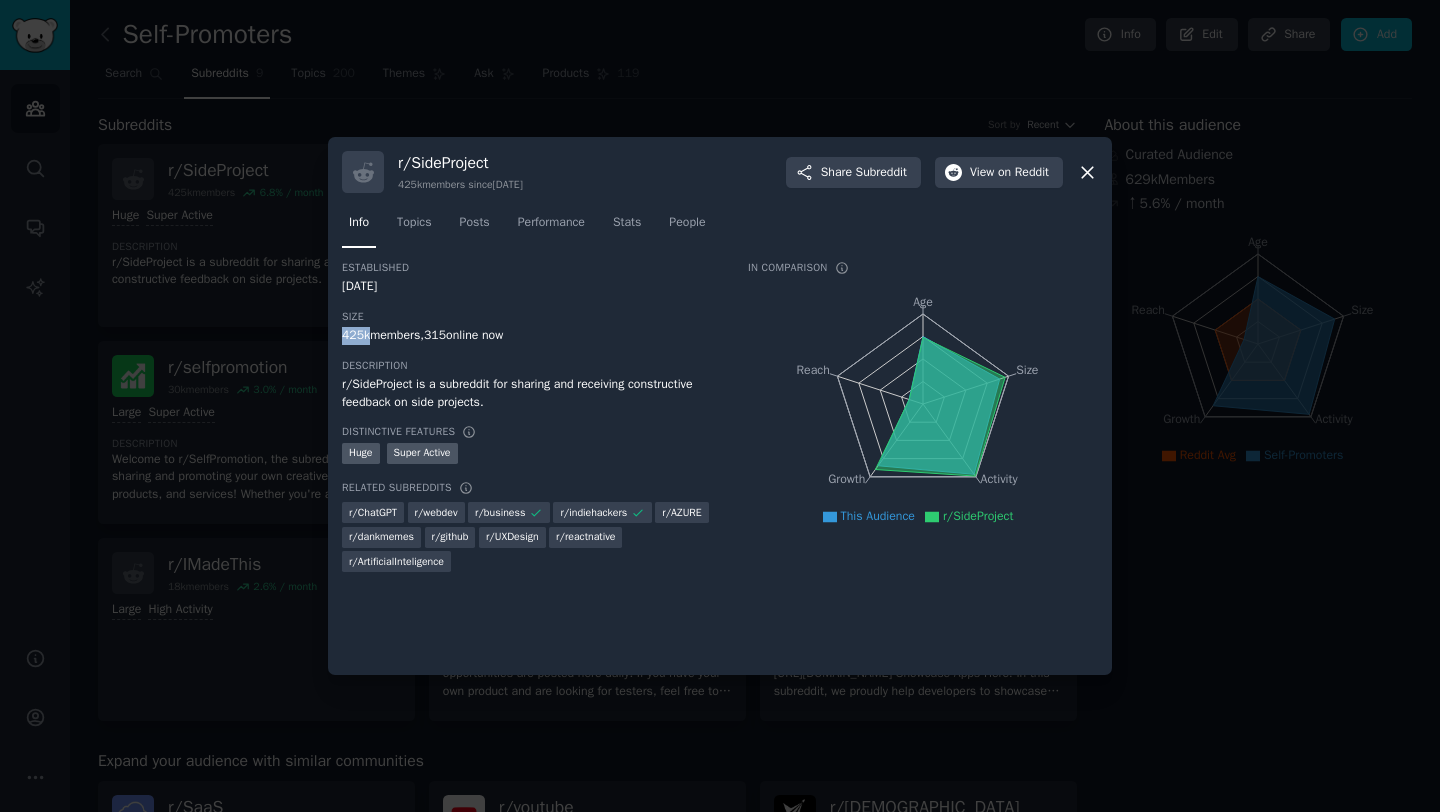 click on "425k  members,  315  online now" at bounding box center (531, 336) 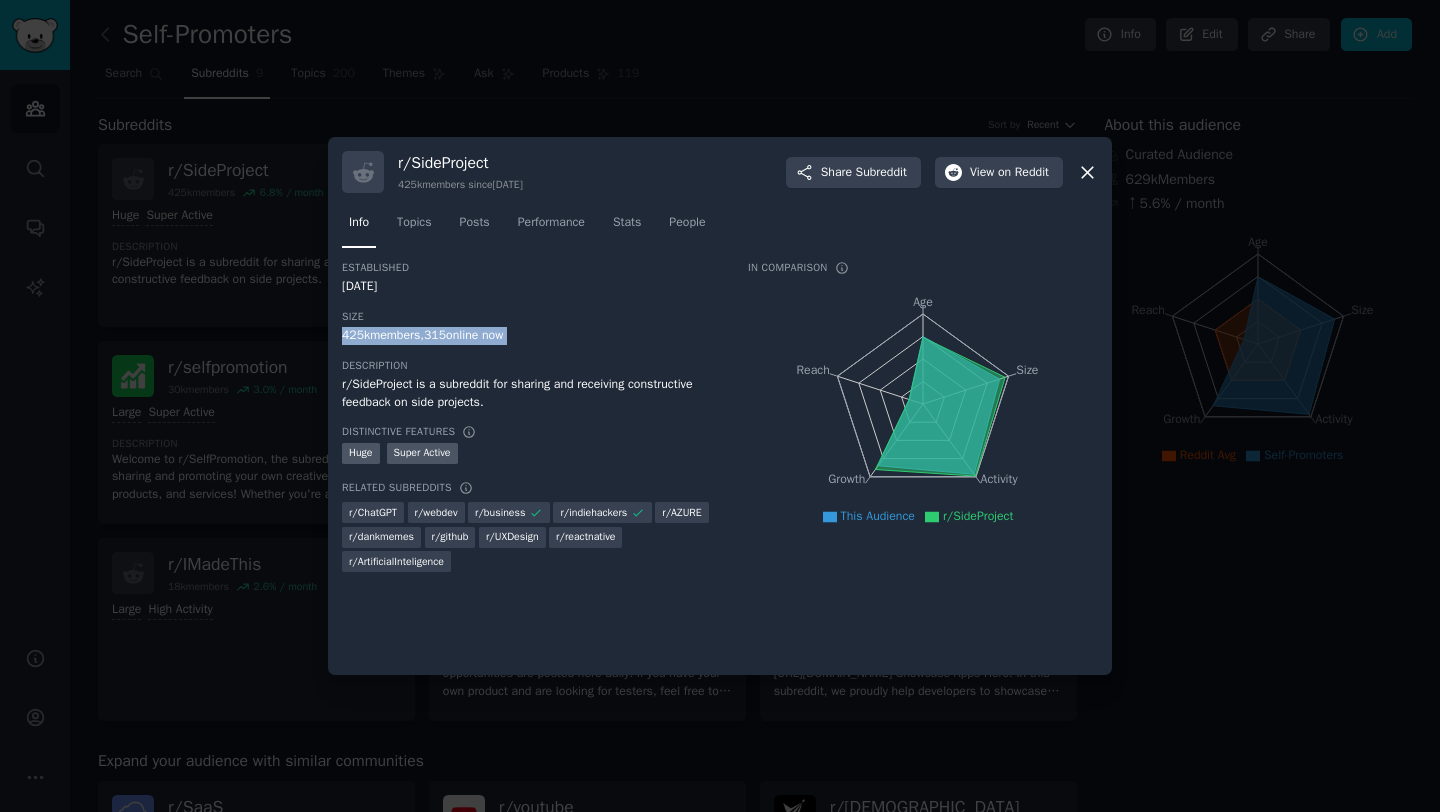 click on "r/SideProject is a subreddit for sharing and receiving constructive feedback on side projects." at bounding box center (531, 393) 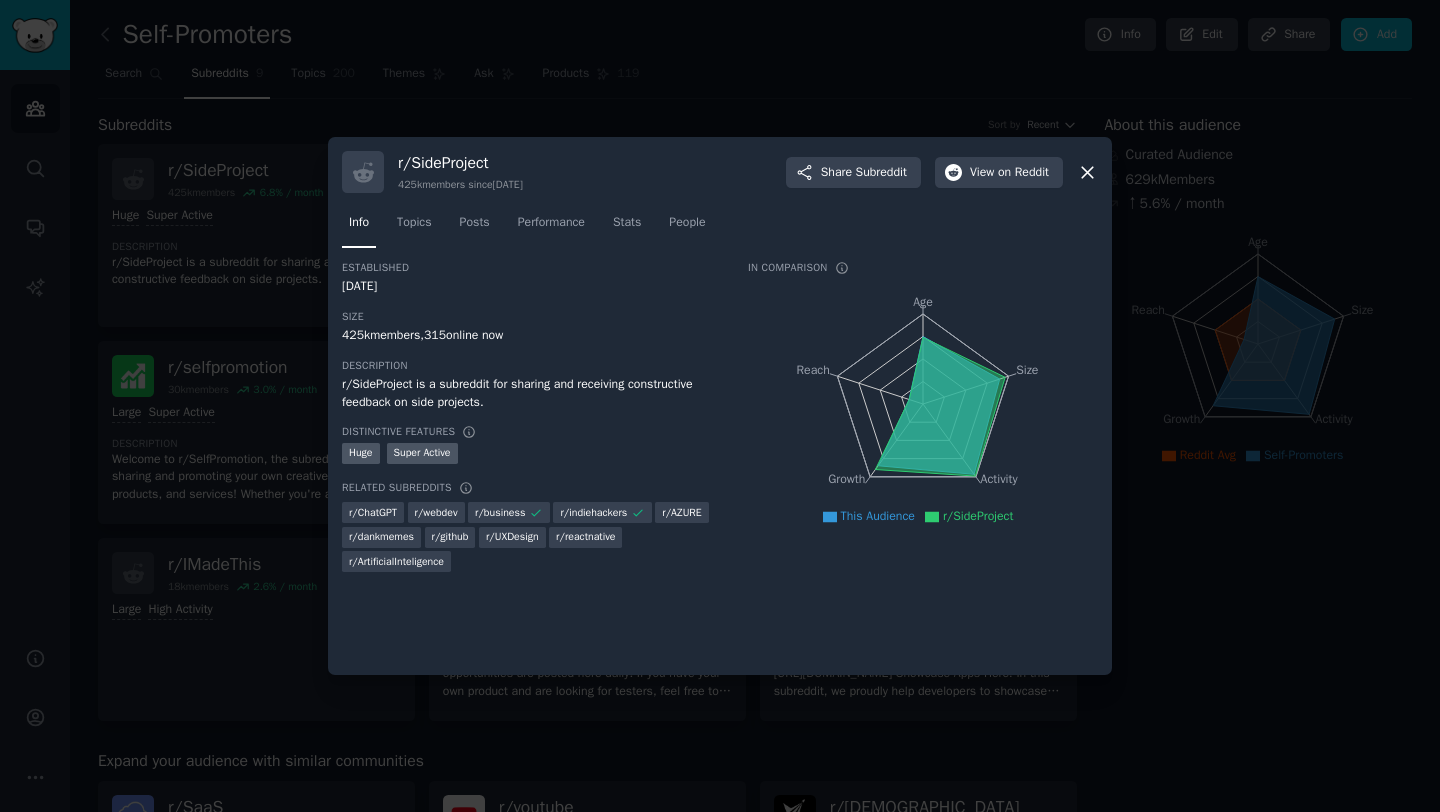 click on "r/SideProject is a subreddit for sharing and receiving constructive feedback on side projects." at bounding box center (531, 393) 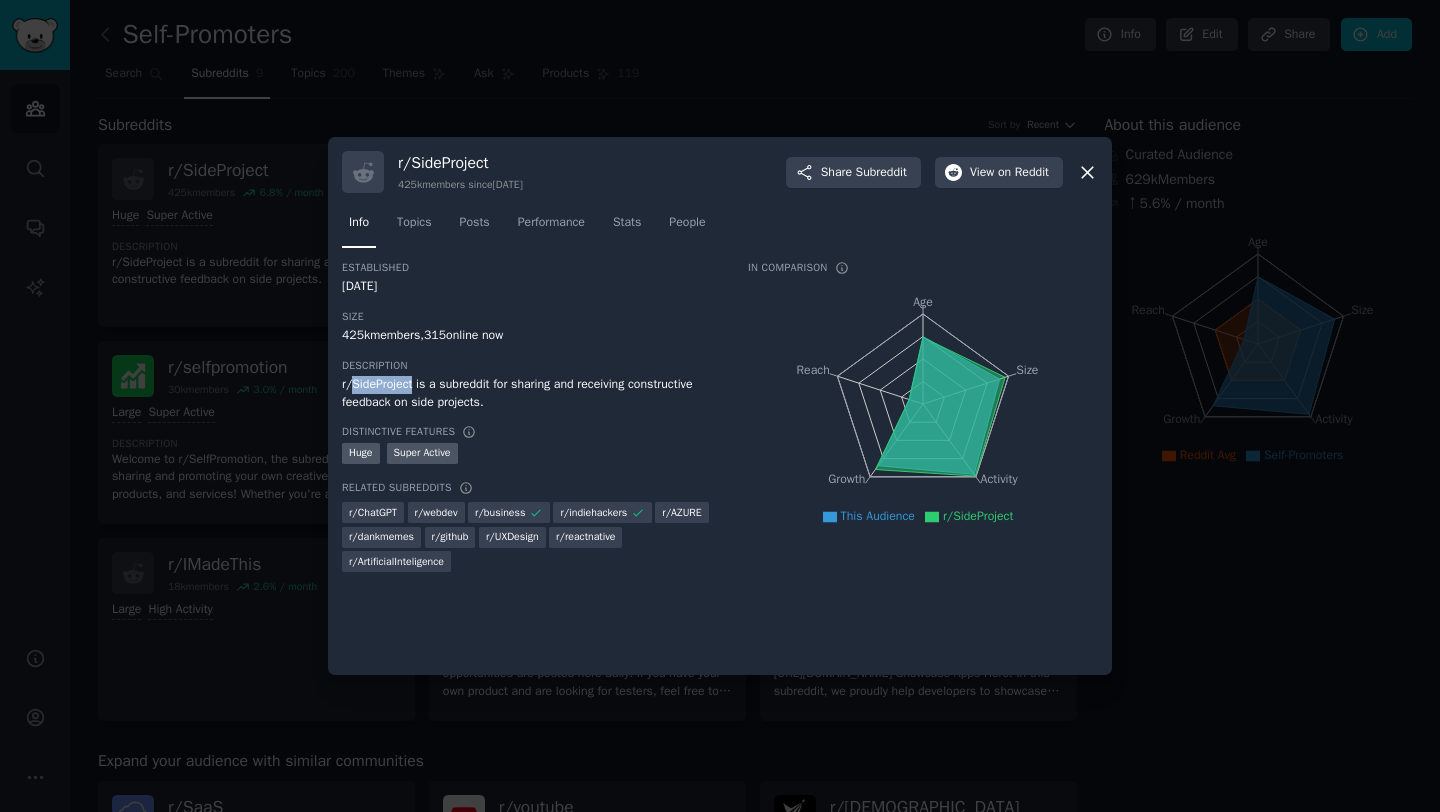 click on "r/SideProject is a subreddit for sharing and receiving constructive feedback on side projects." at bounding box center (531, 393) 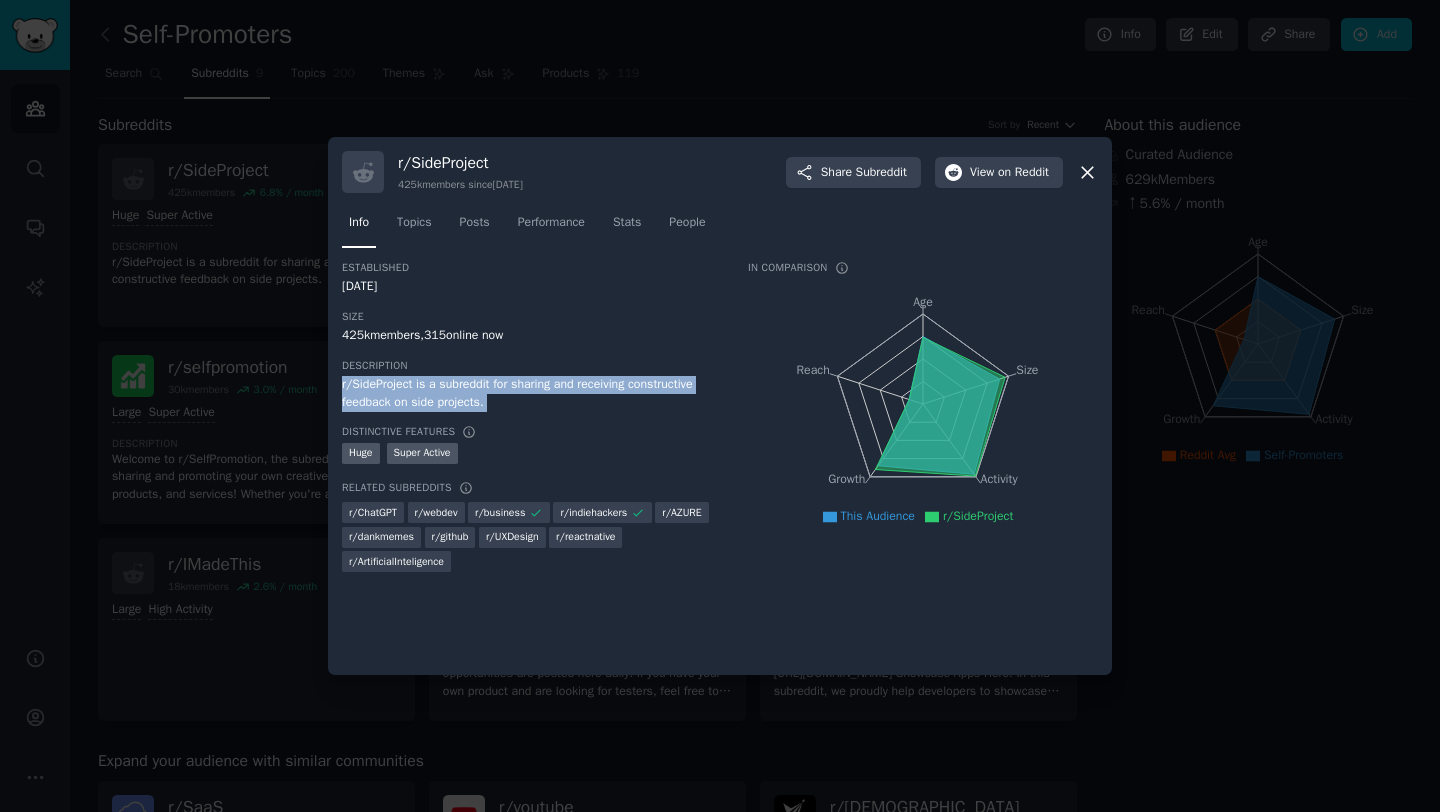 click on "r/SideProject is a subreddit for sharing and receiving constructive feedback on side projects." at bounding box center (531, 393) 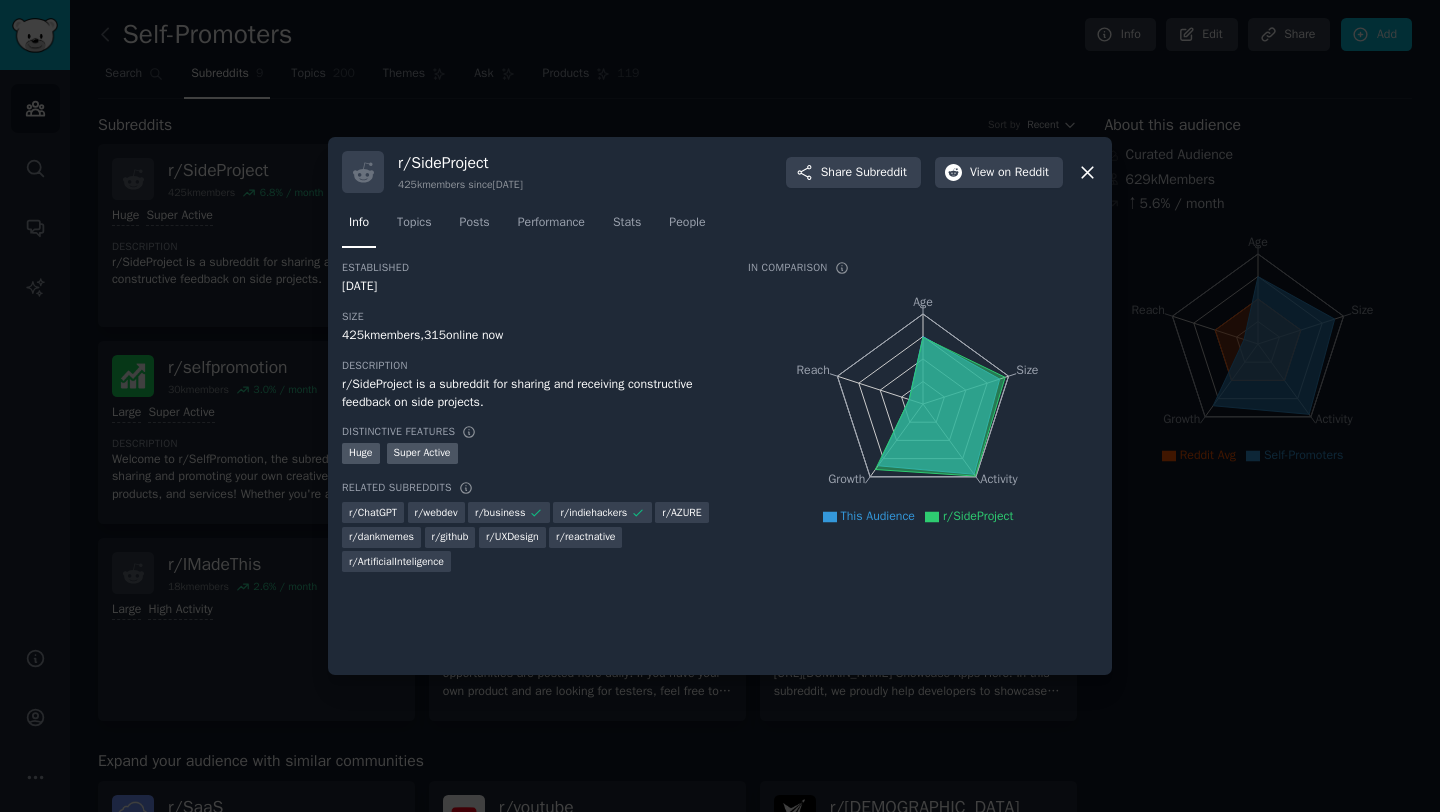 click on "r/SideProject is a subreddit for sharing and receiving constructive feedback on side projects." at bounding box center (531, 393) 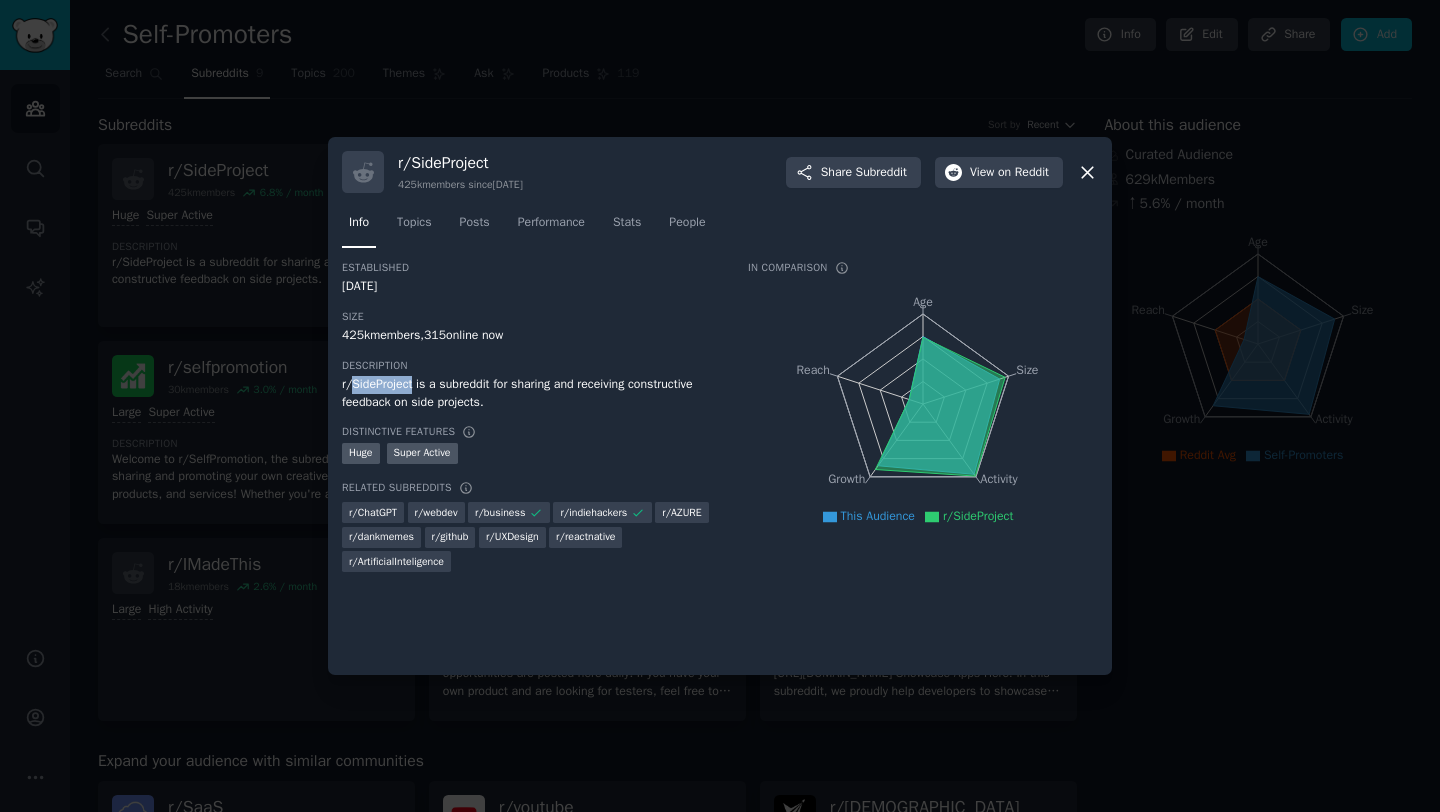 click on "r/SideProject is a subreddit for sharing and receiving constructive feedback on side projects." at bounding box center (531, 393) 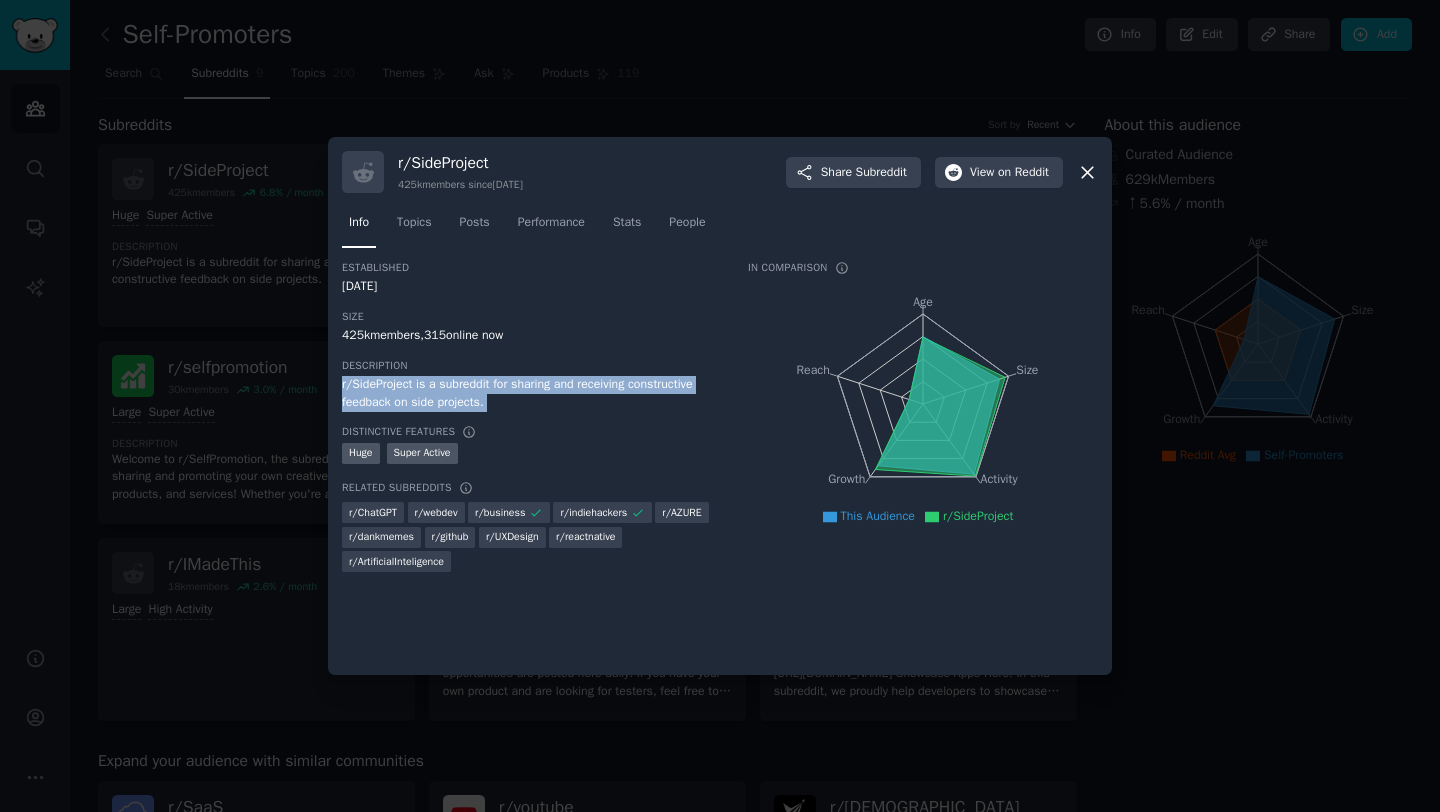 click on "r/SideProject is a subreddit for sharing and receiving constructive feedback on side projects." at bounding box center (531, 393) 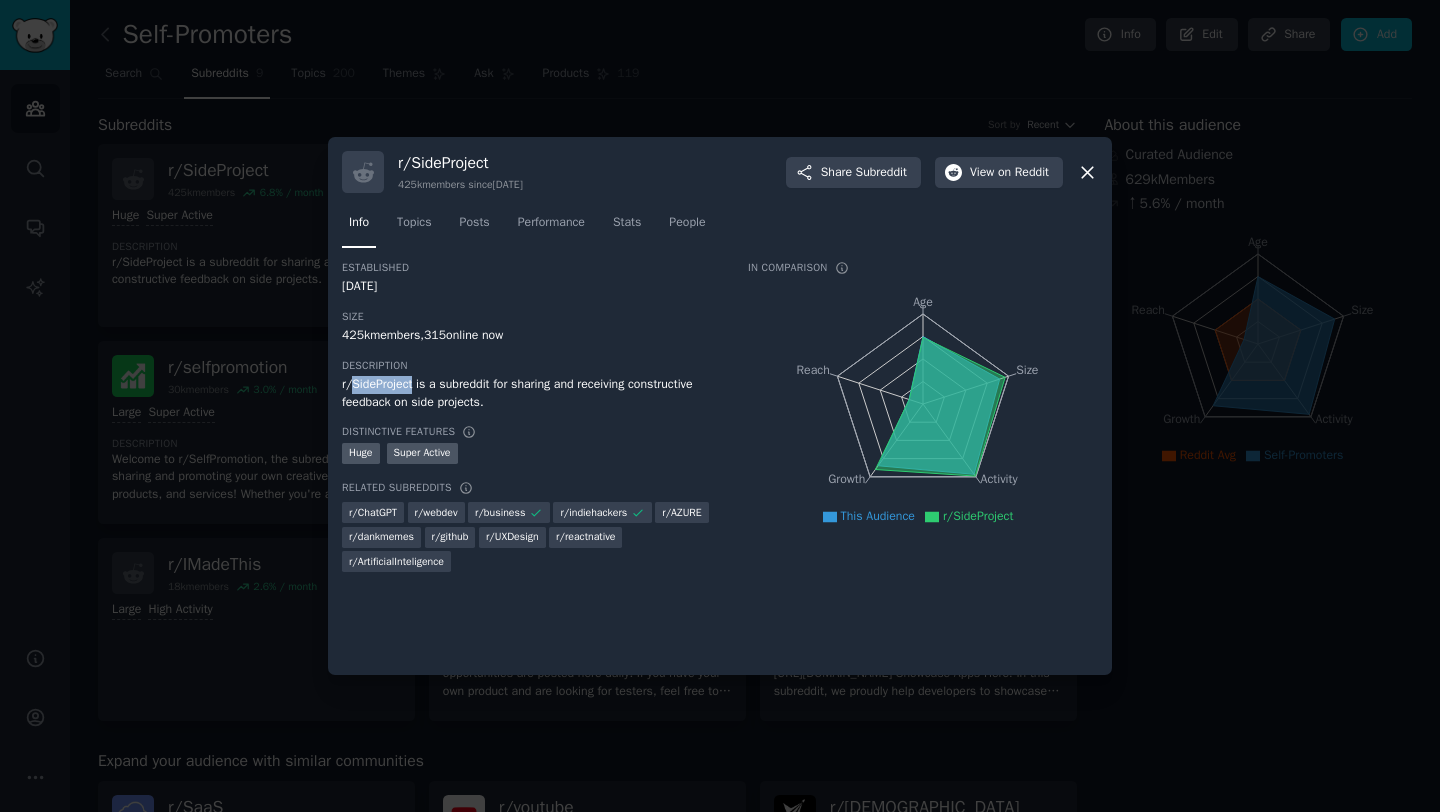 click on "r/SideProject is a subreddit for sharing and receiving constructive feedback on side projects." at bounding box center (531, 393) 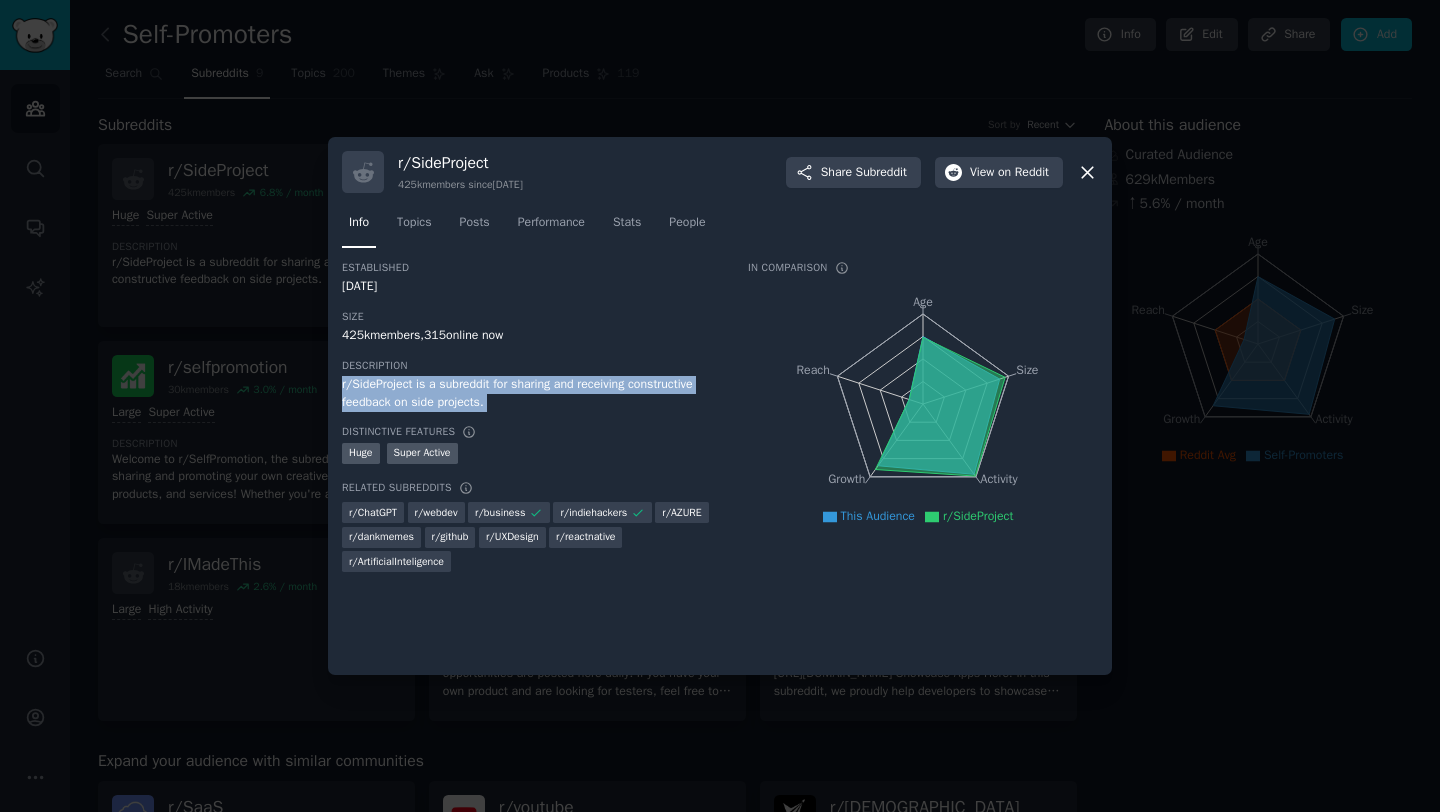 click on "r/SideProject is a subreddit for sharing and receiving constructive feedback on side projects." at bounding box center (531, 393) 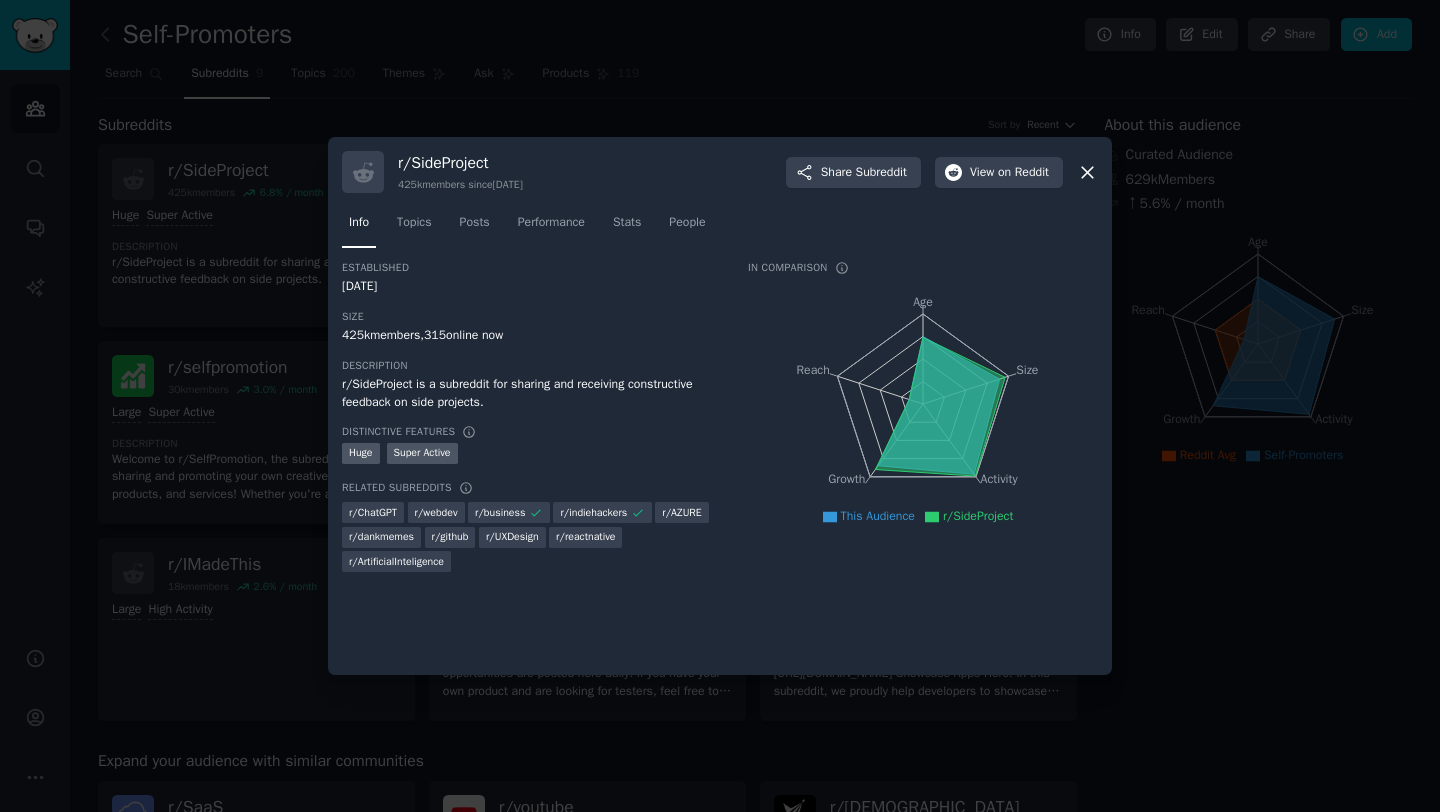 click on "r/SideProject is a subreddit for sharing and receiving constructive feedback on side projects." at bounding box center [531, 393] 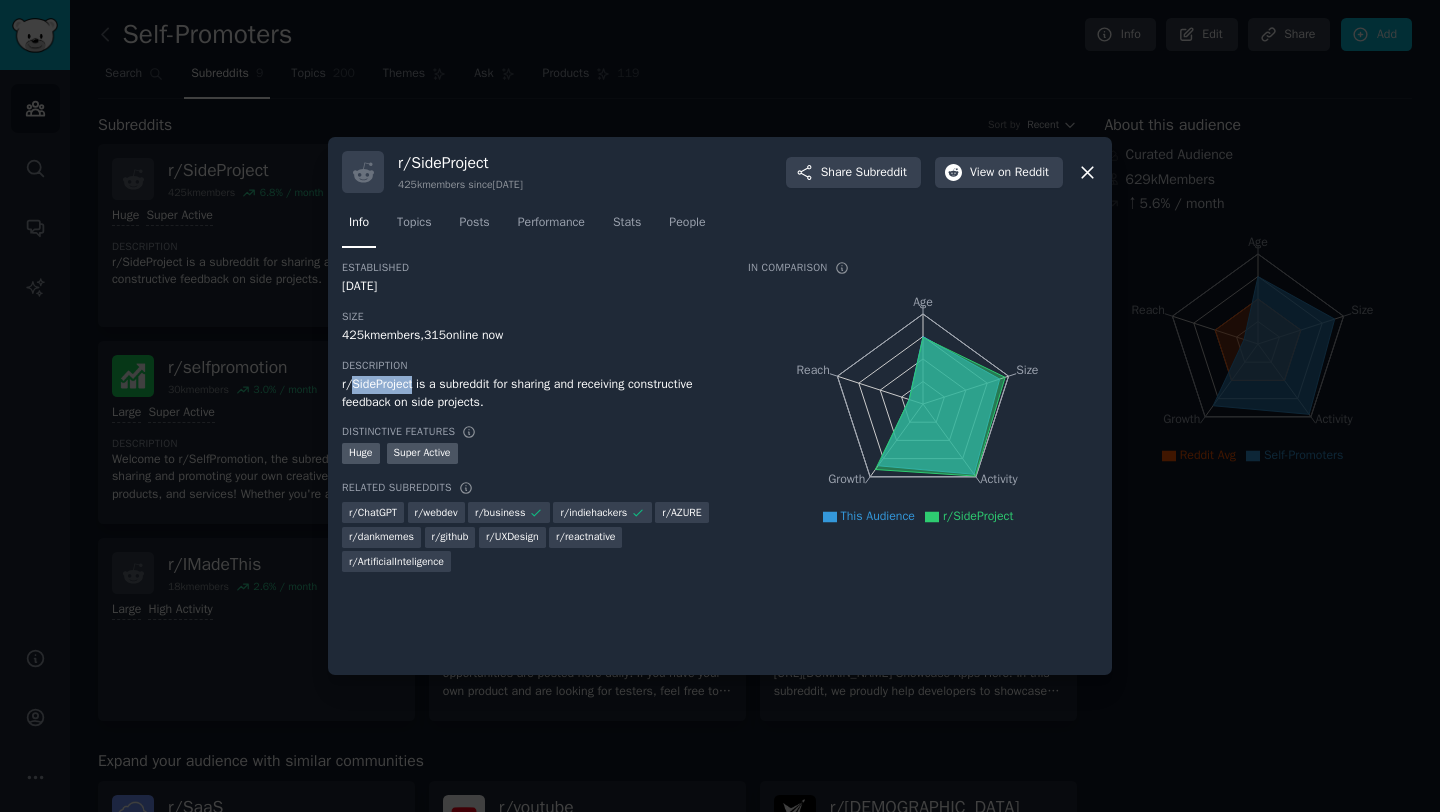 click on "r/SideProject is a subreddit for sharing and receiving constructive feedback on side projects." at bounding box center [531, 393] 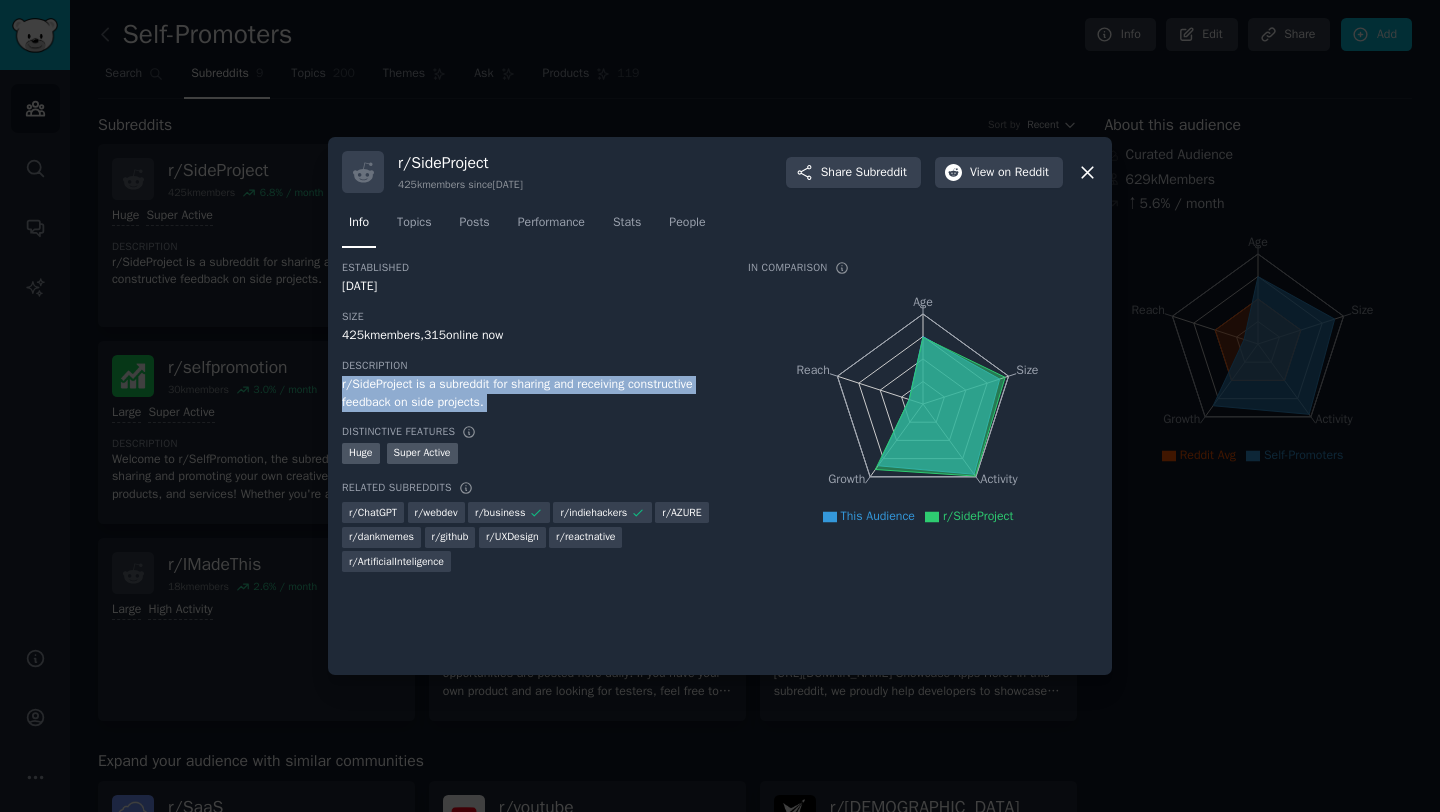 click at bounding box center (720, 406) 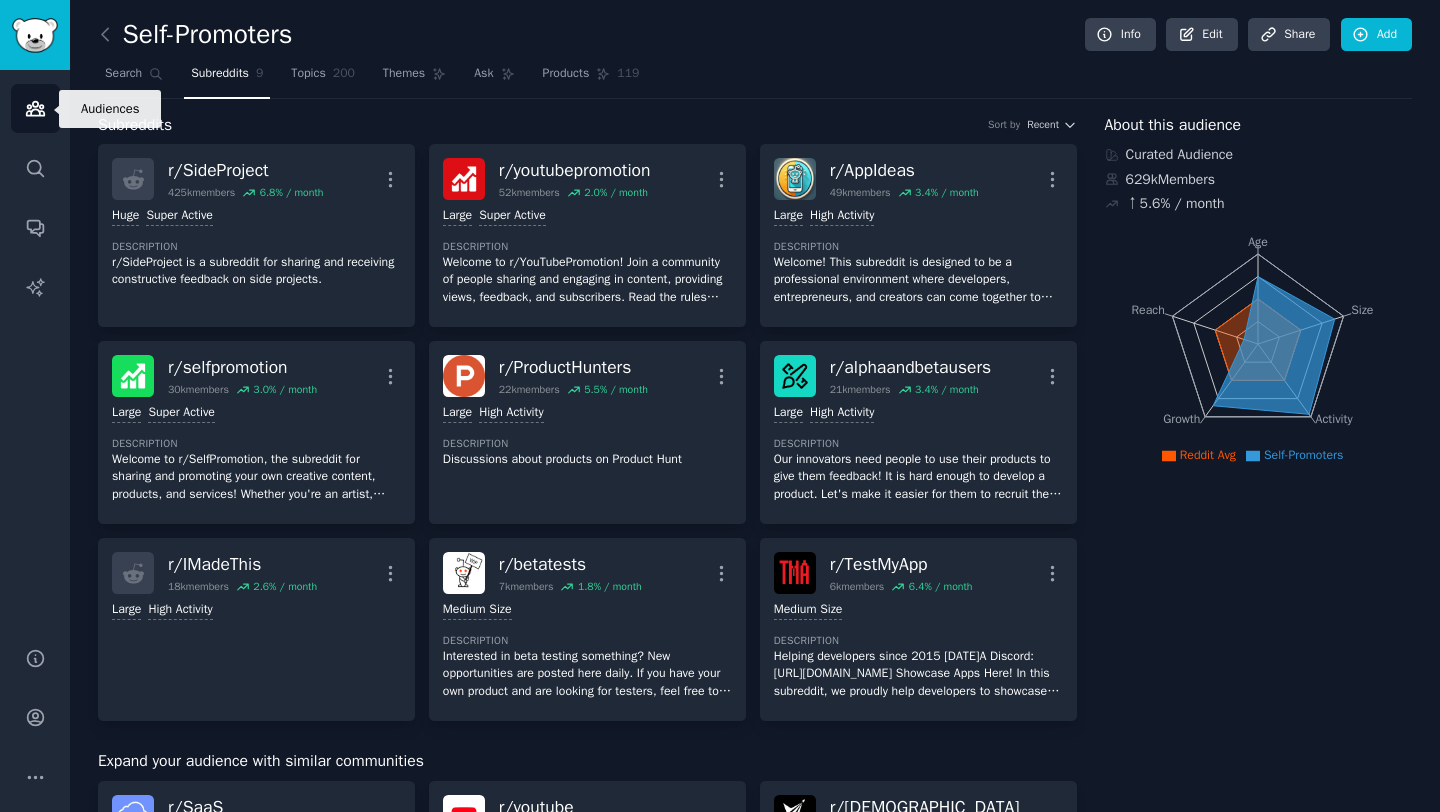 click 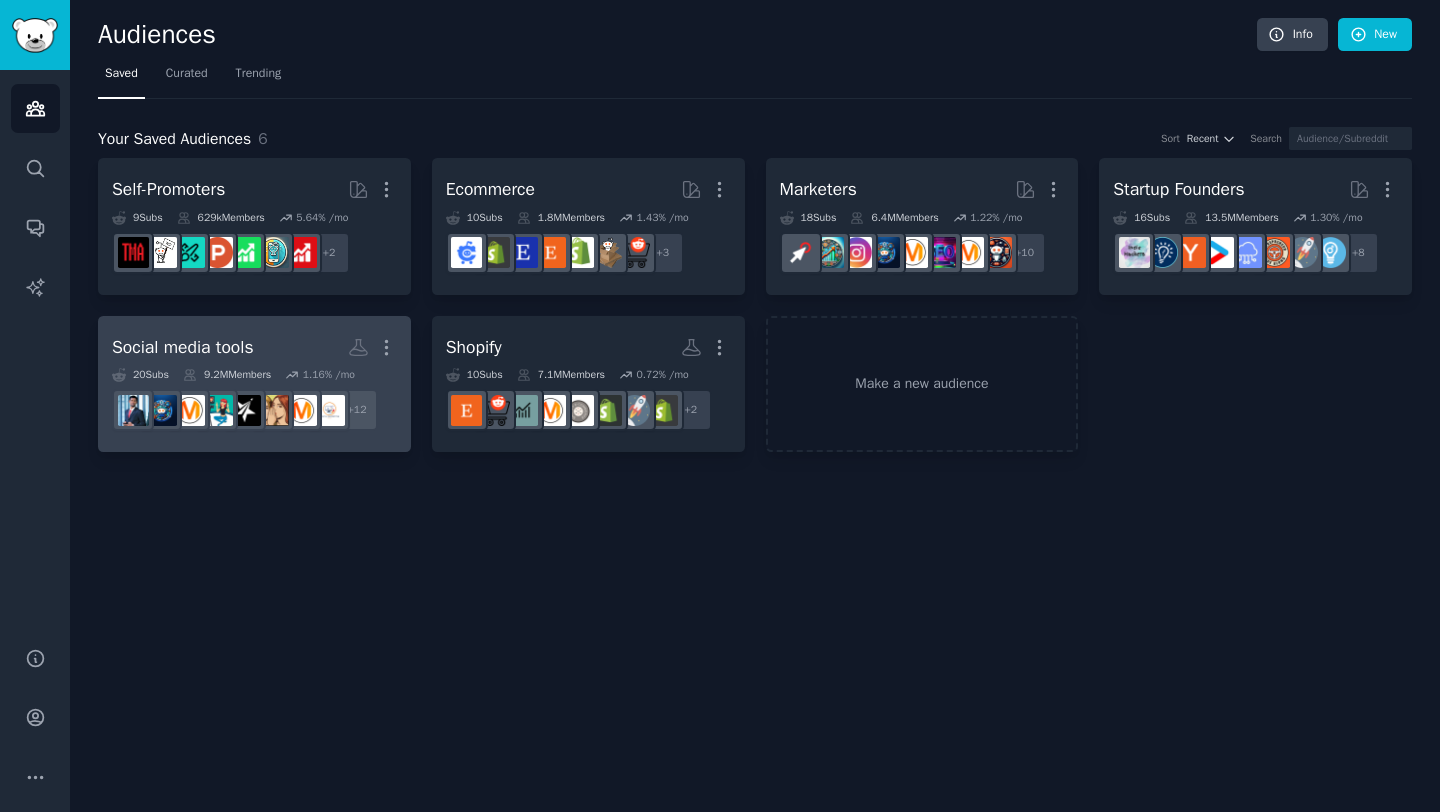 click on "Social media tools" at bounding box center (183, 347) 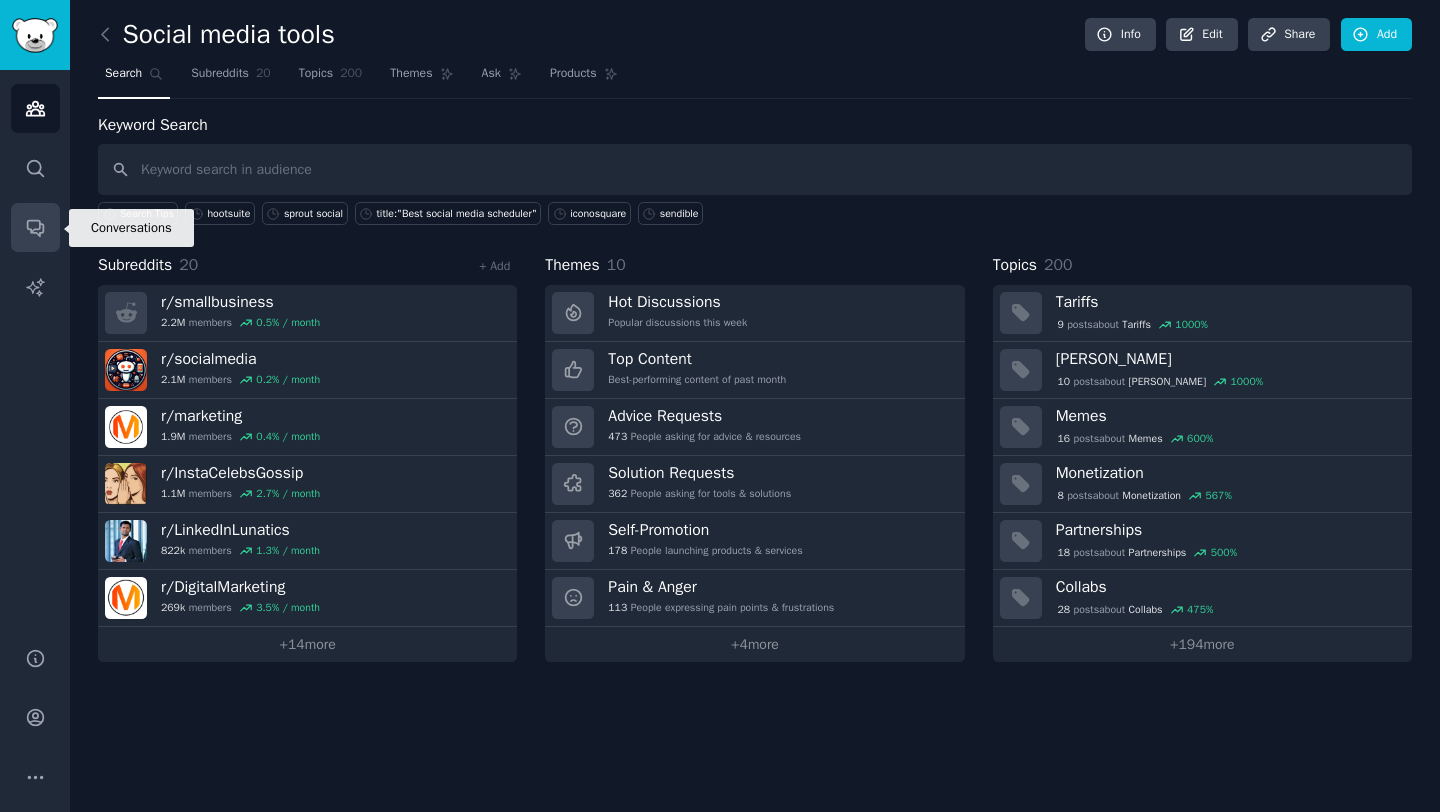 click on "Conversations" at bounding box center (35, 227) 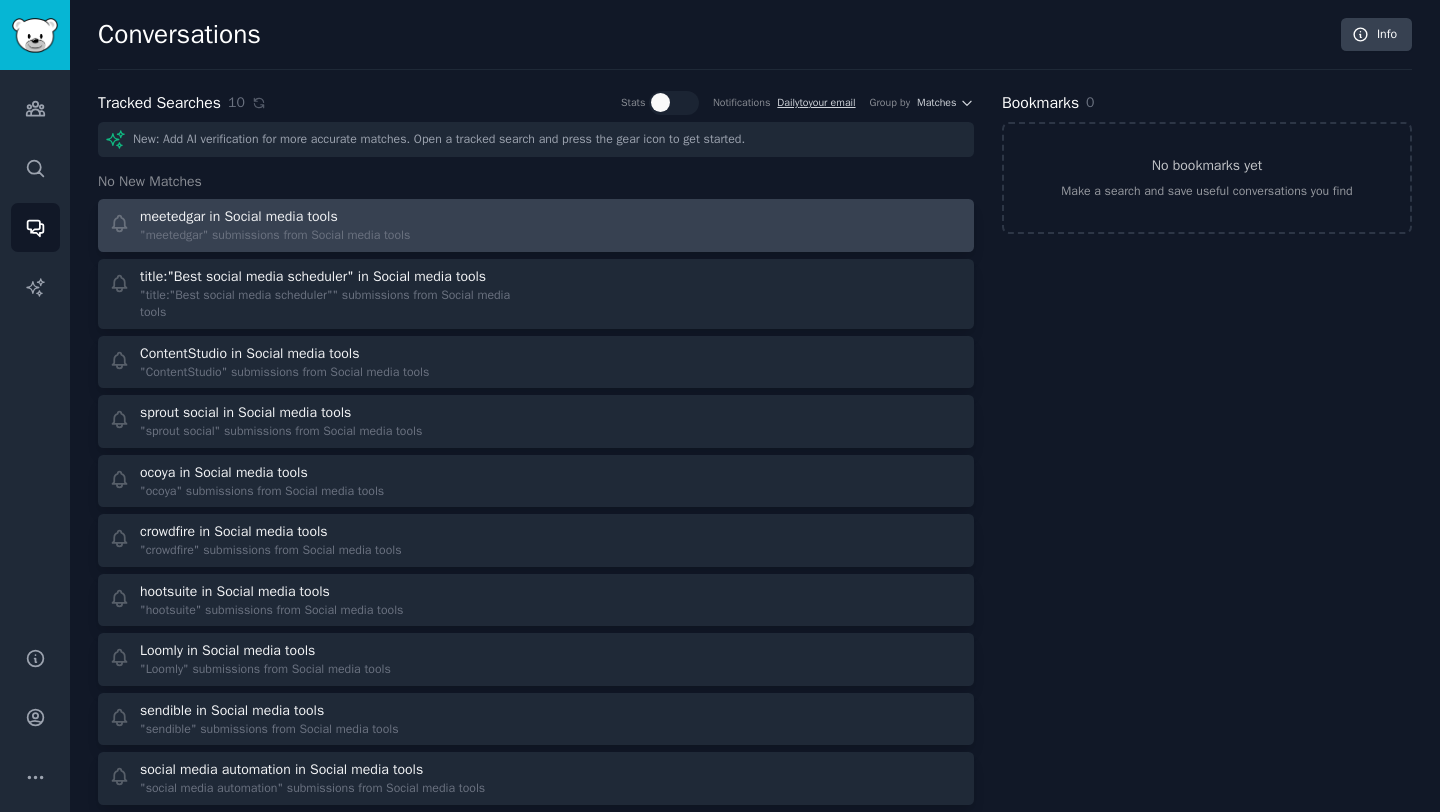 click on "meetedgar in Social media tools" at bounding box center [239, 216] 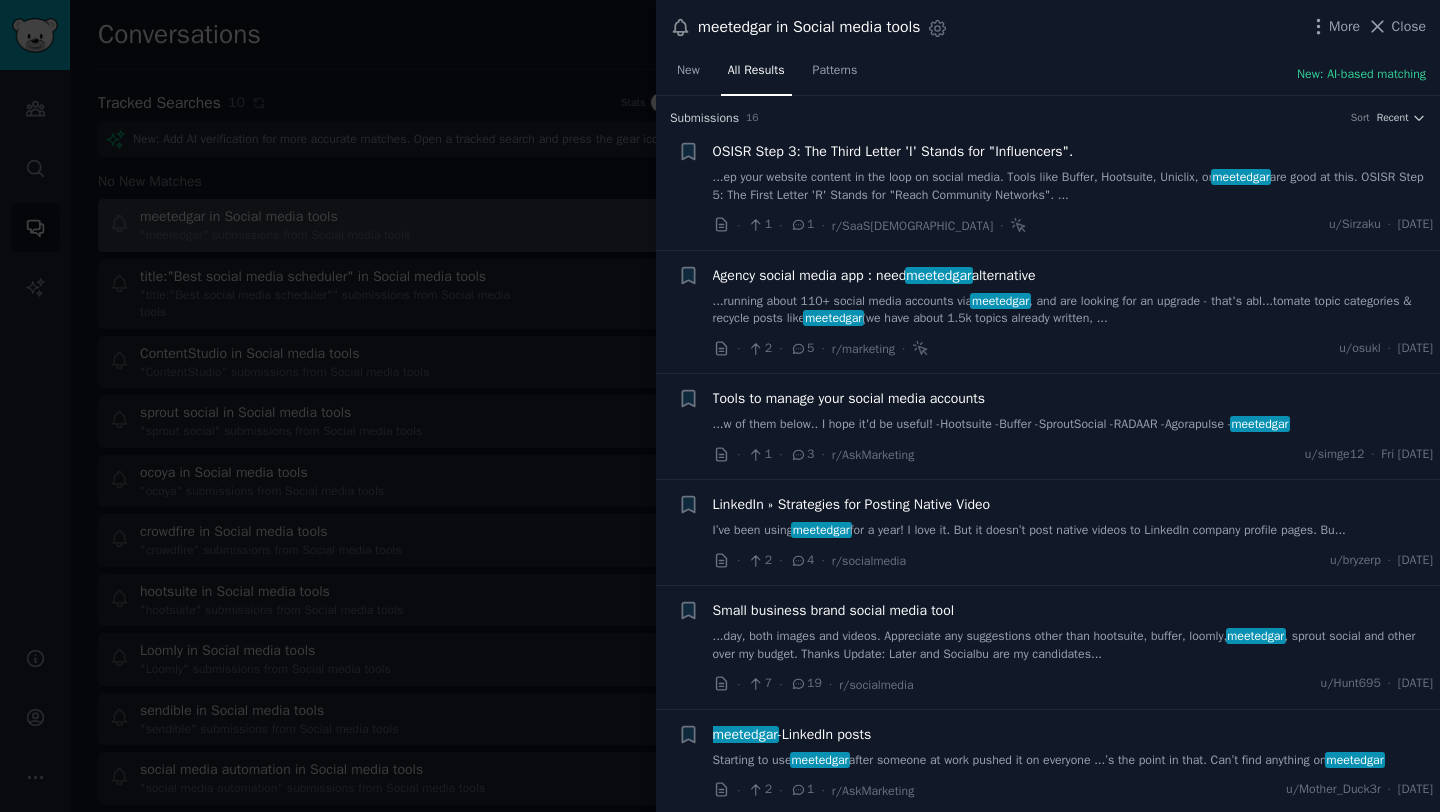 click at bounding box center (720, 406) 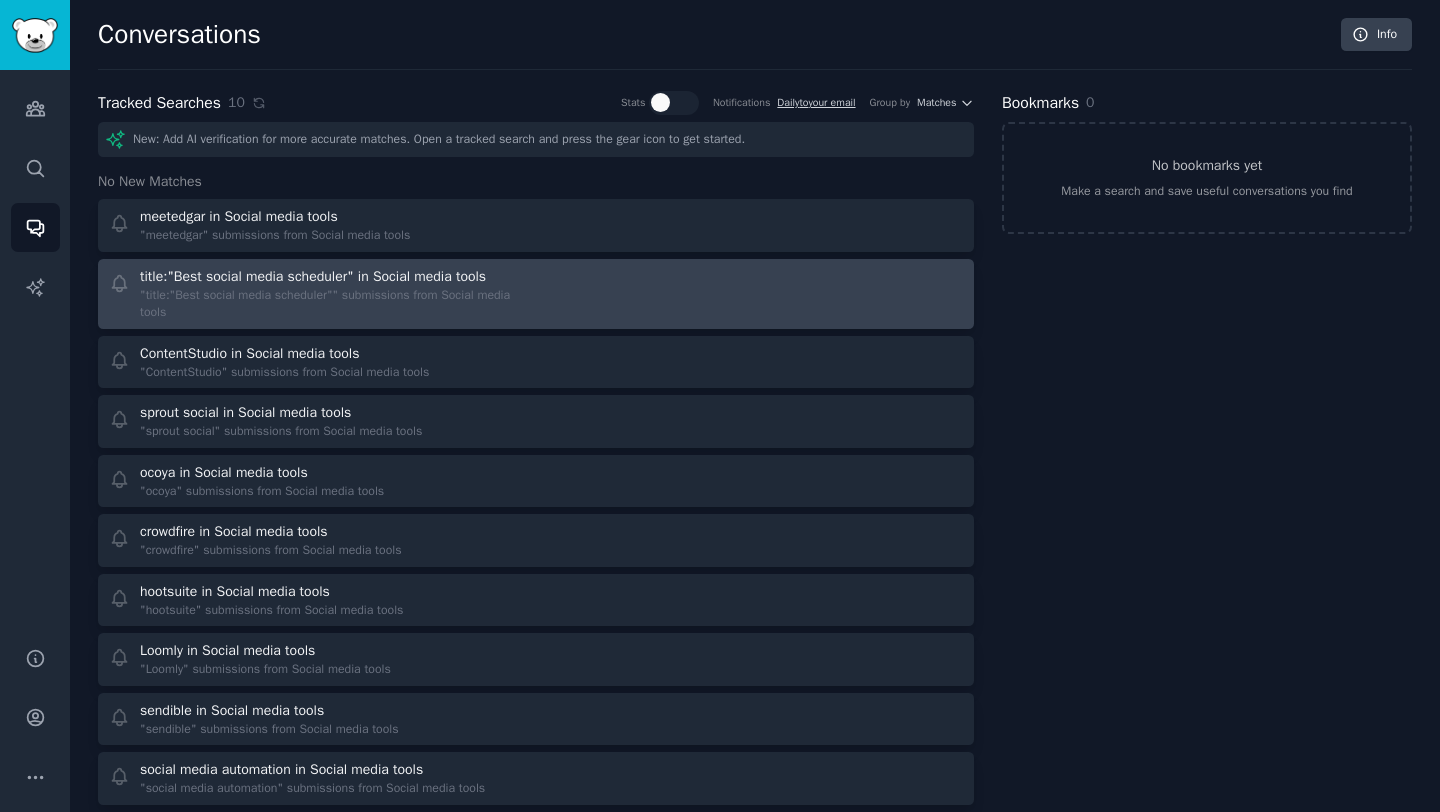 click on "title:"Best social media scheduler" in Social media tools" at bounding box center [313, 276] 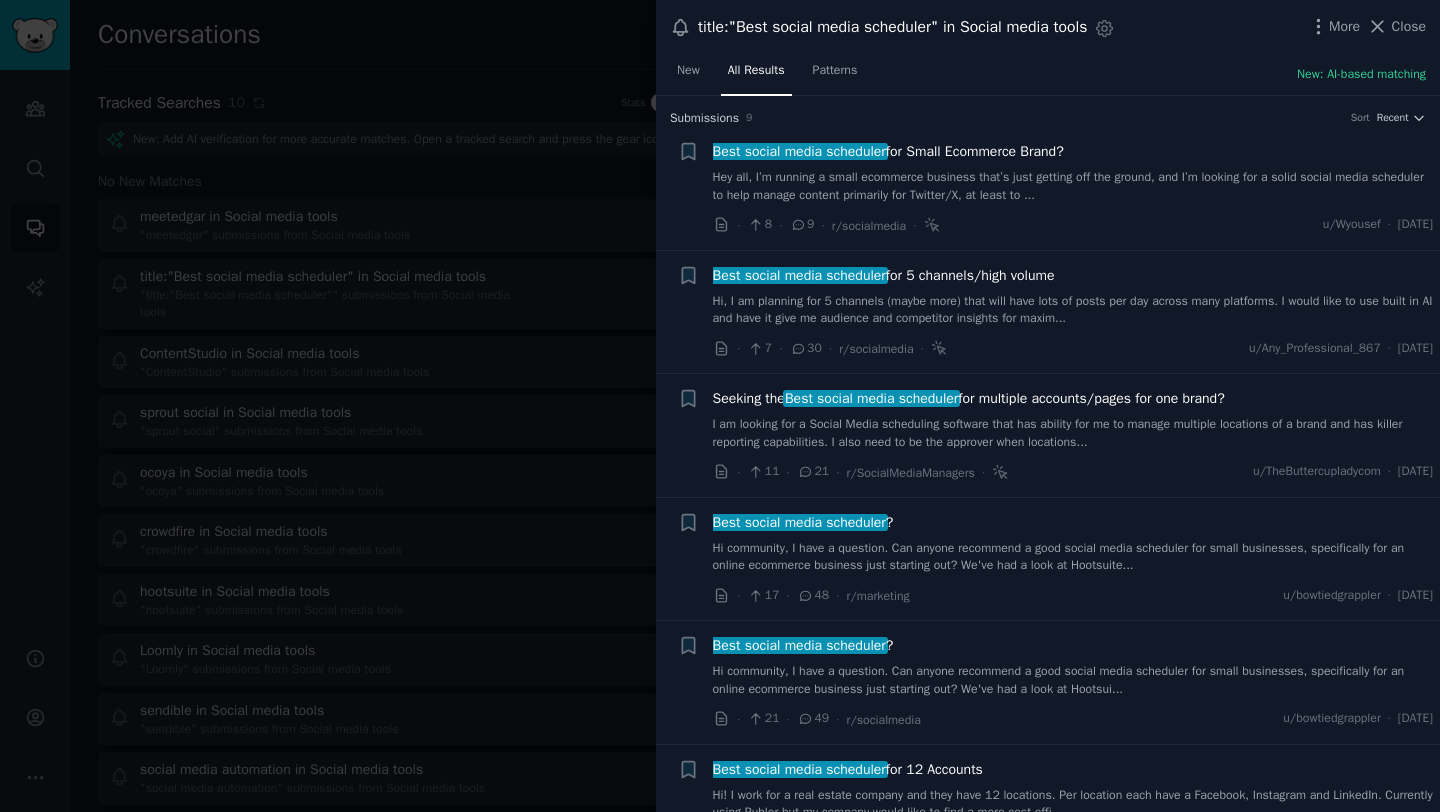 click on "Hi, I am planning for 5 channels (maybe more) that will have lots of posts per day across many platforms. I would like to use built in AI and have it give me audience and competitor insights for maxim..." at bounding box center (1073, 310) 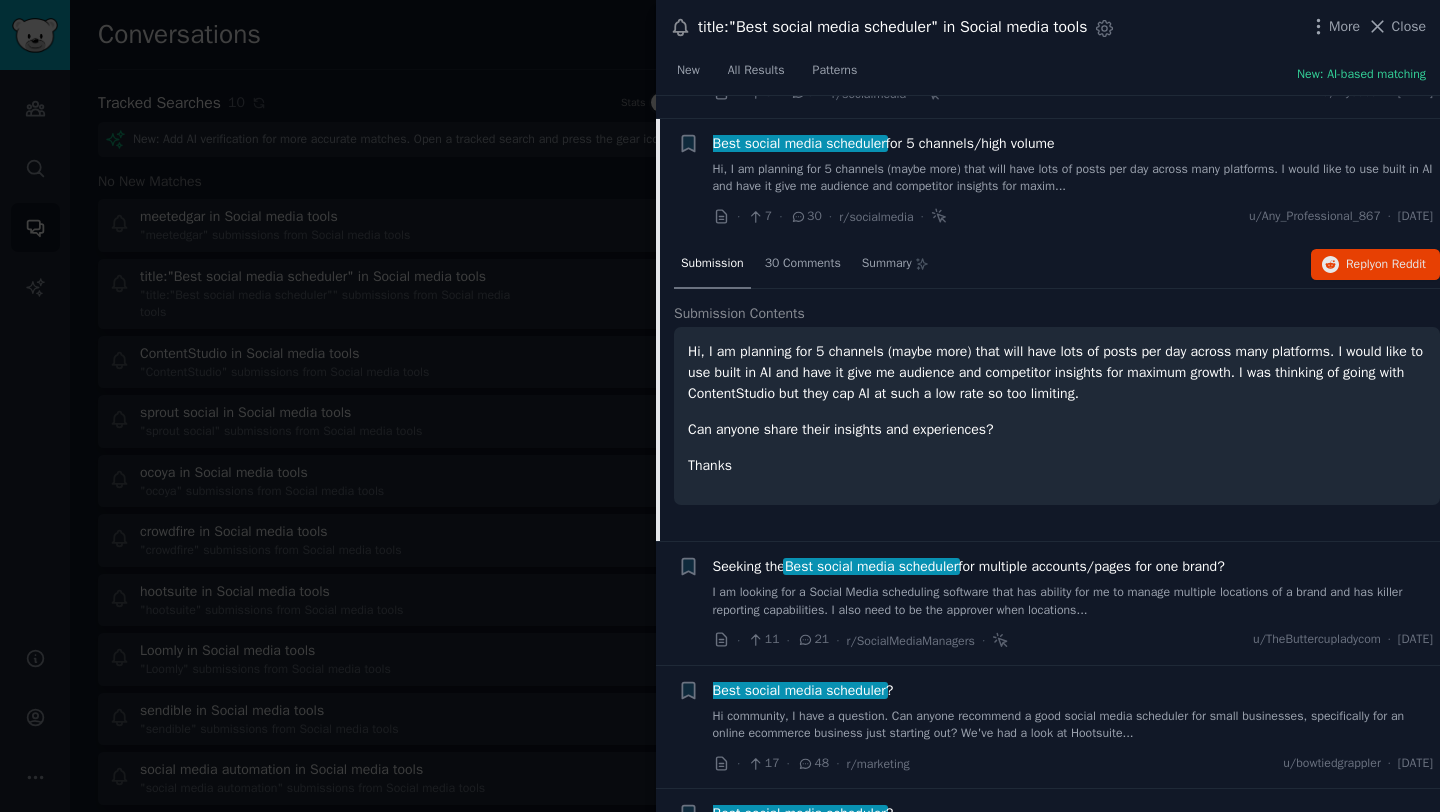 scroll, scrollTop: 155, scrollLeft: 0, axis: vertical 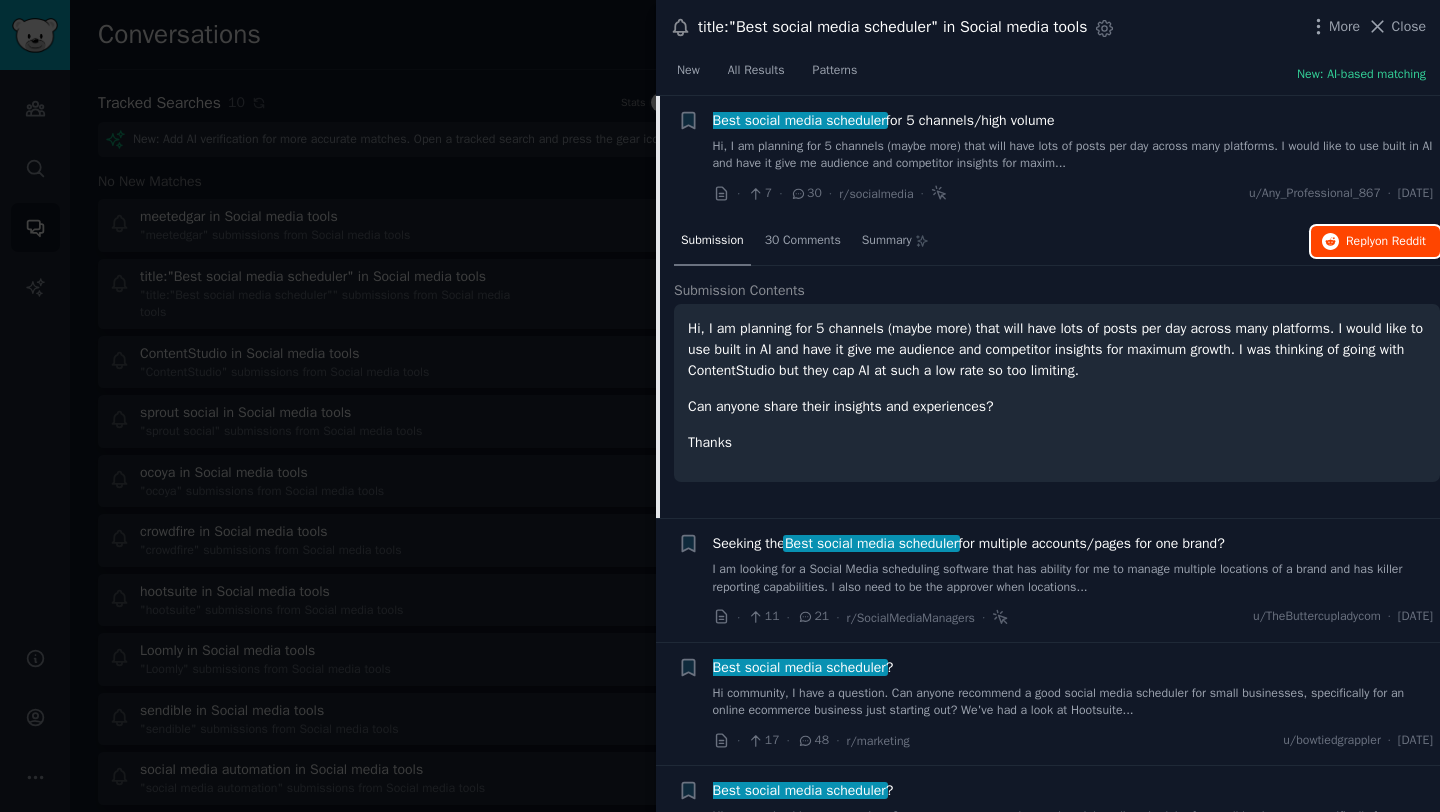 click on "Reply  on Reddit" at bounding box center [1375, 242] 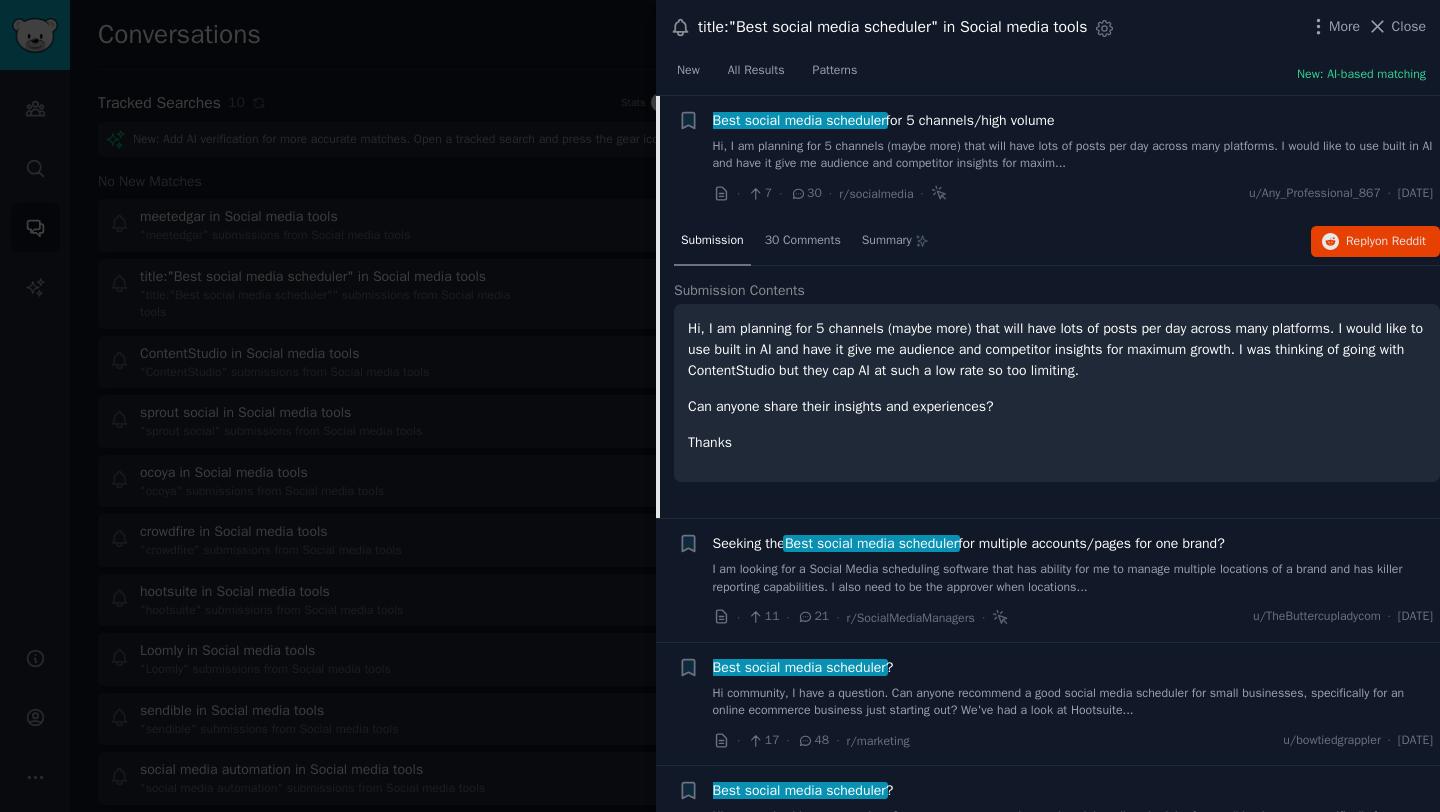 click on "Hi, I am planning for 5 channels (maybe more) that will have lots of posts per day across many platforms. I would like to use built in AI and have it give me audience and competitor insights for maximum growth. I was thinking of going with ContentStudio but they cap AI at such a low rate so too limiting.
Can anyone share their insights and experiences?
Thanks" at bounding box center [1057, 393] 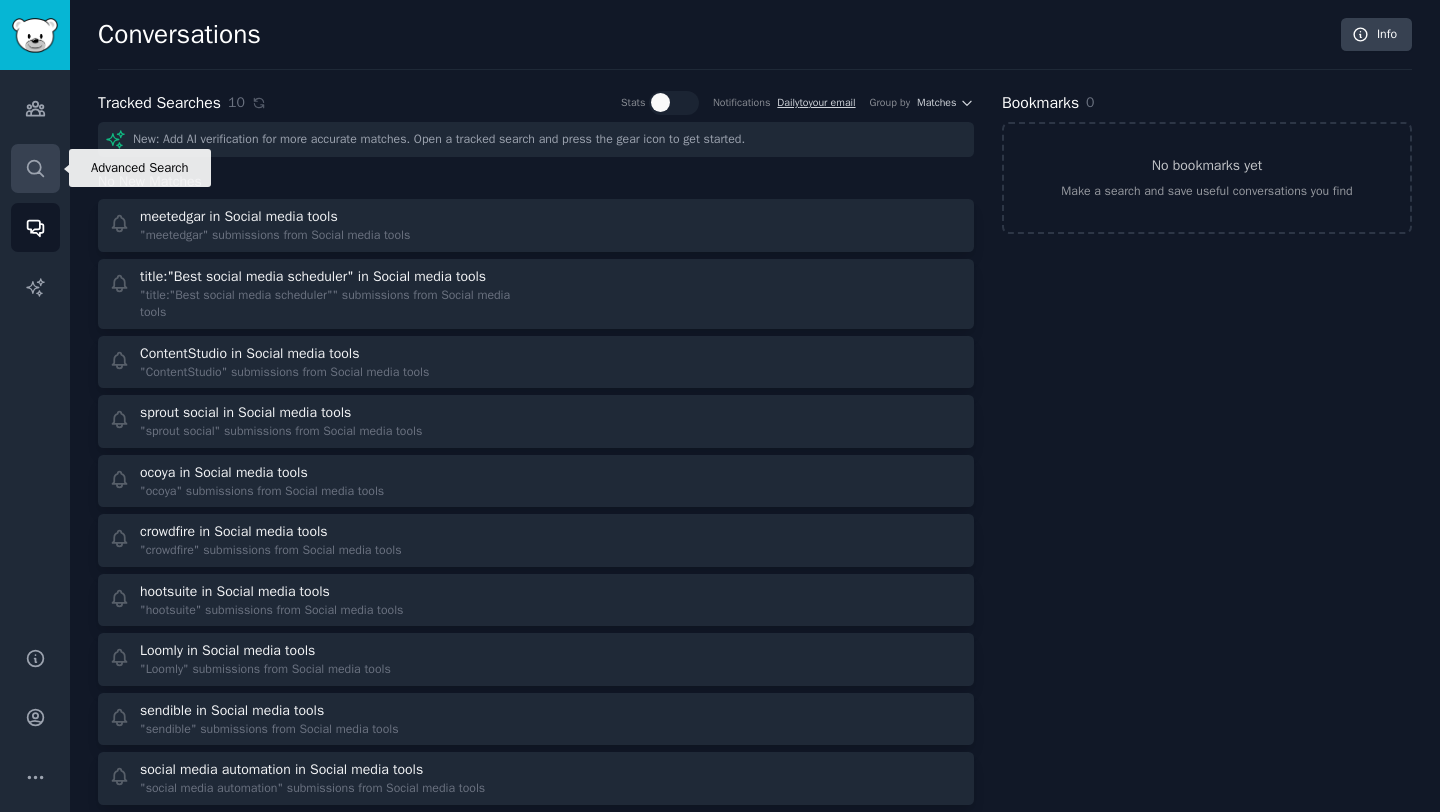click on "Search" at bounding box center (35, 168) 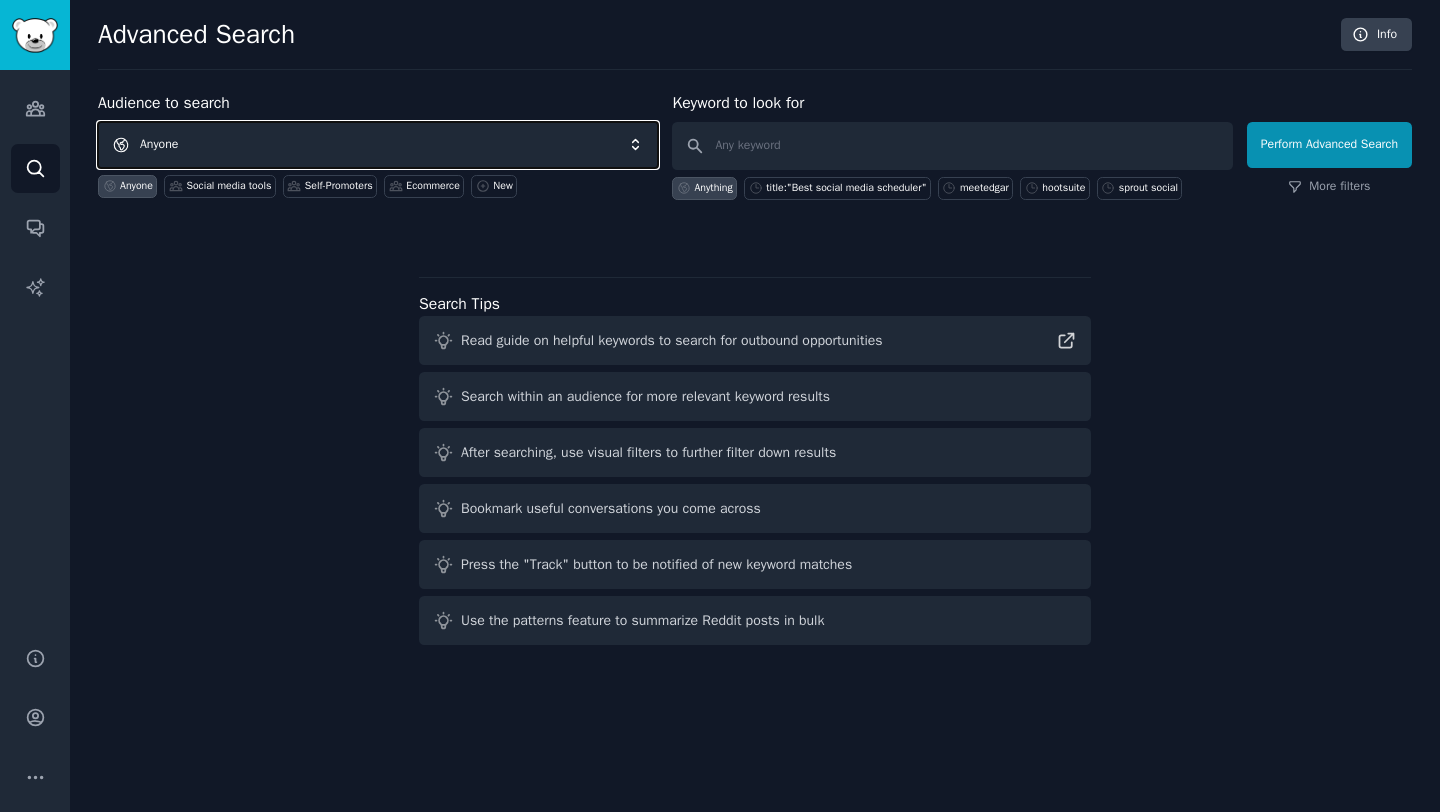 click on "Anyone" at bounding box center (378, 145) 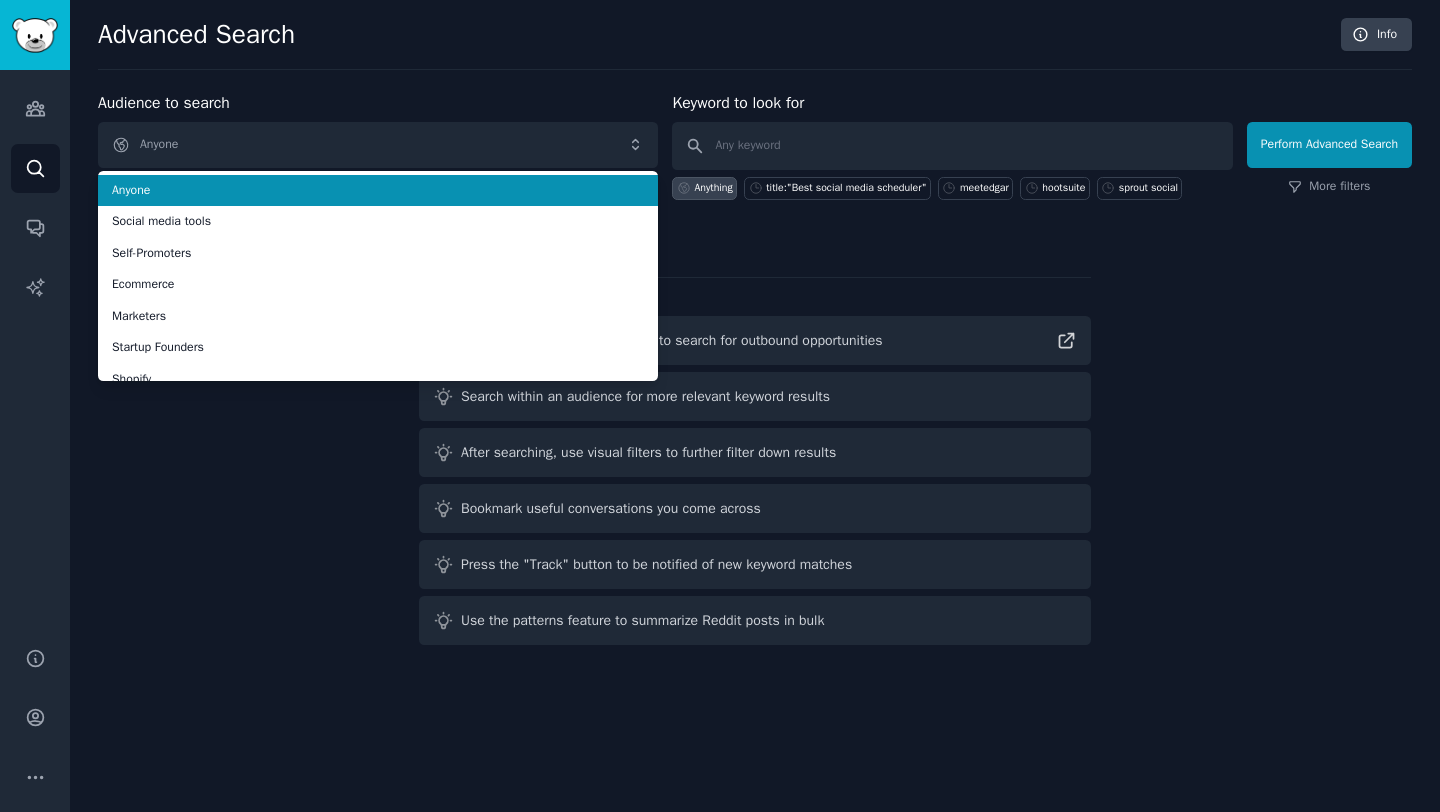click on "Advanced Search Info" at bounding box center (755, 44) 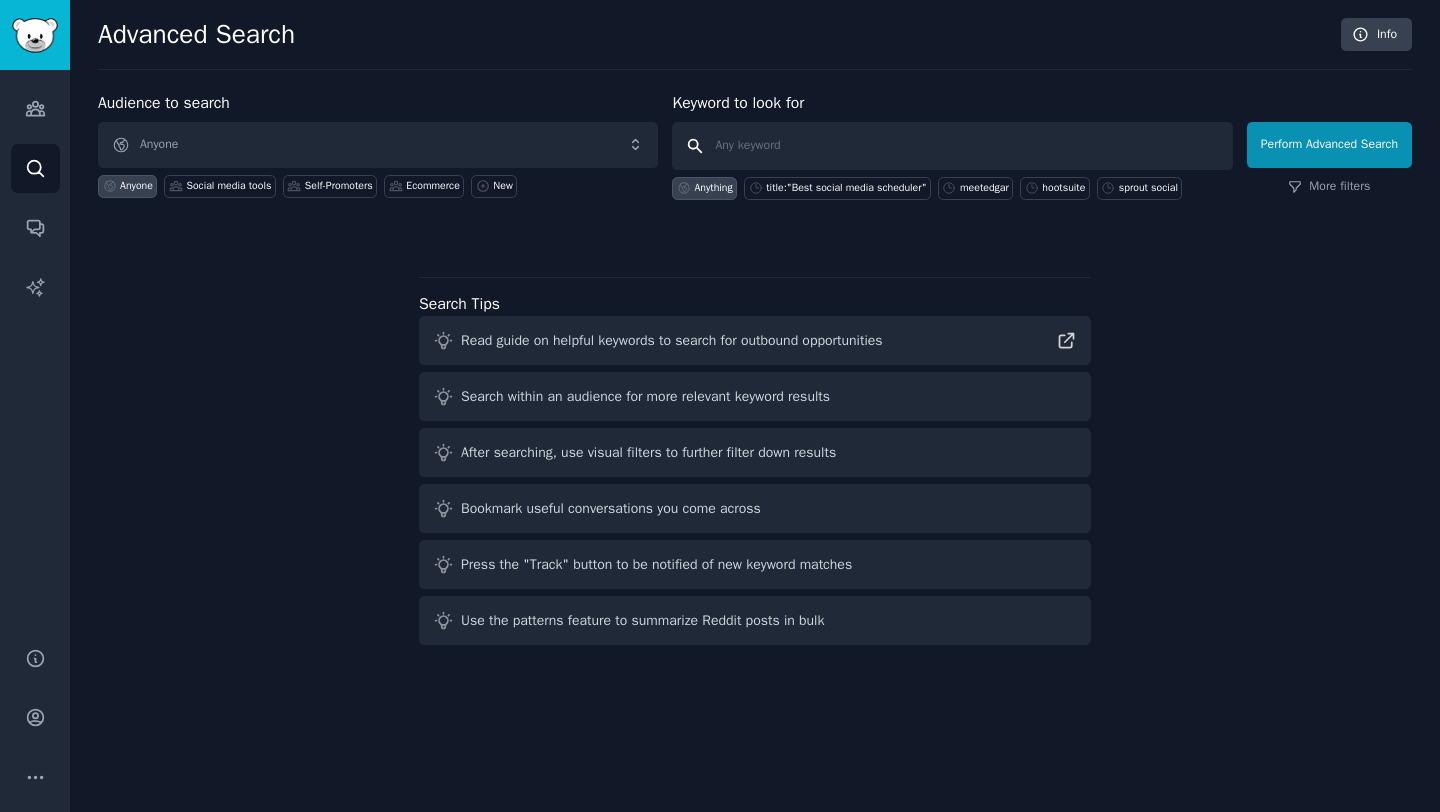 click at bounding box center (952, 146) 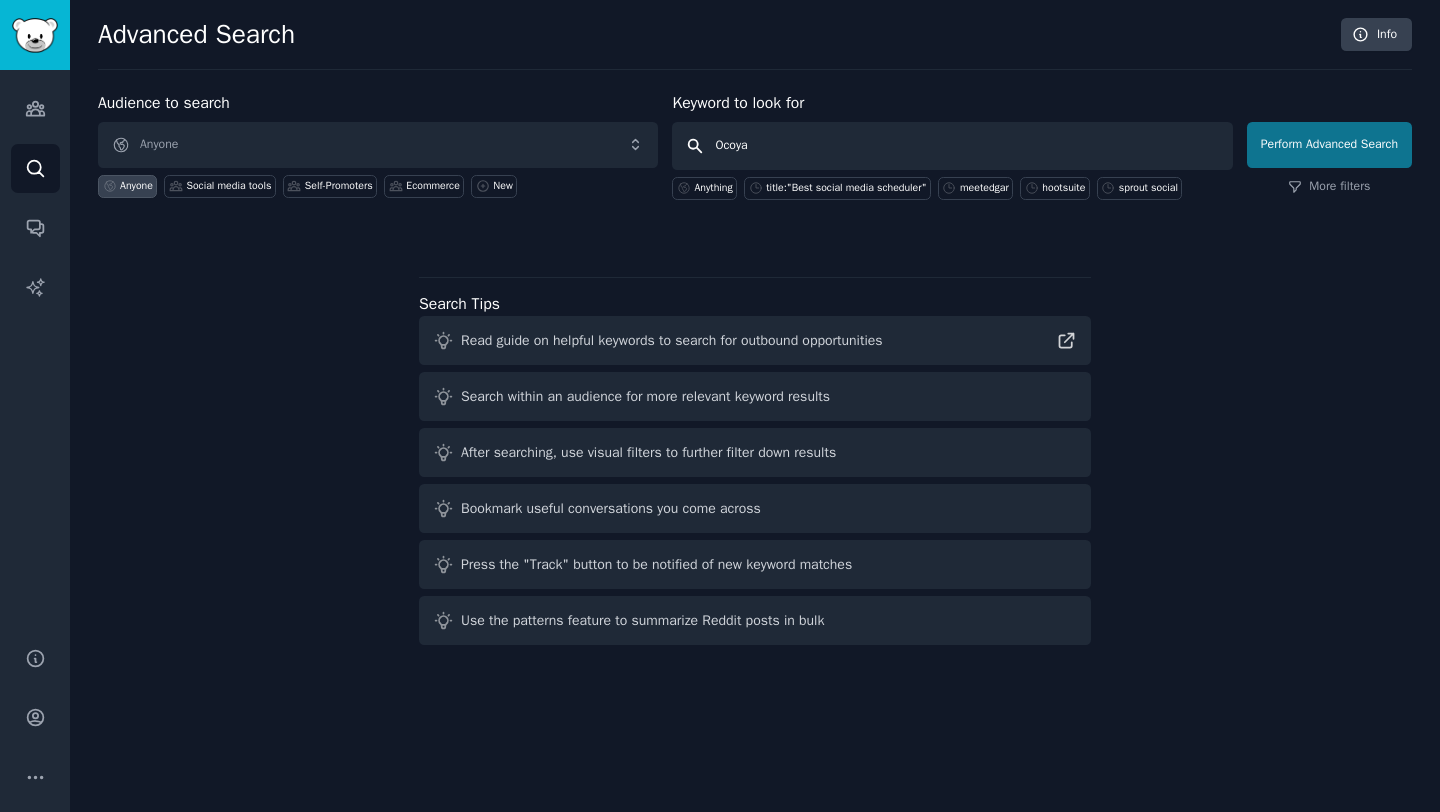 type on "Ocoya" 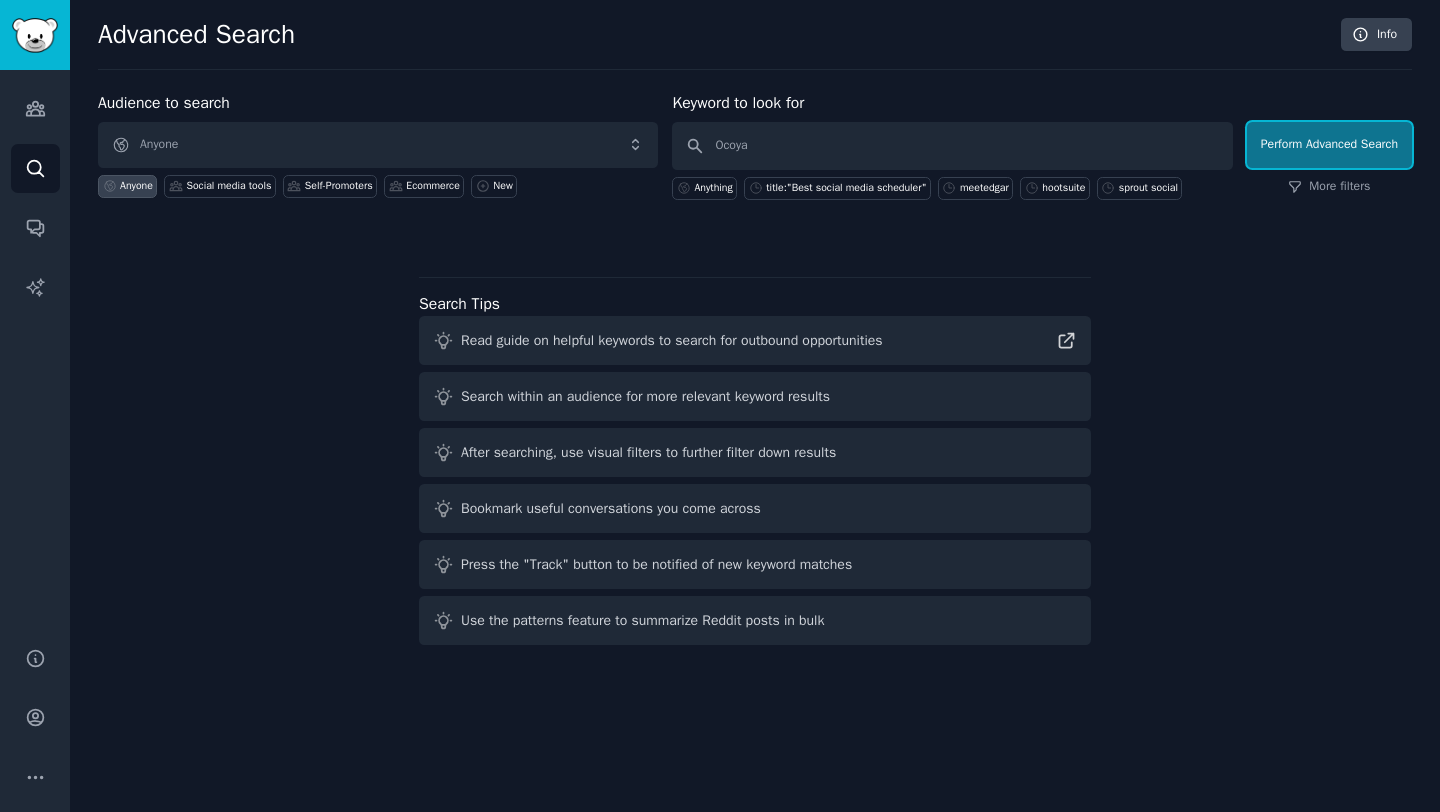 click on "Perform Advanced Search" at bounding box center [1329, 145] 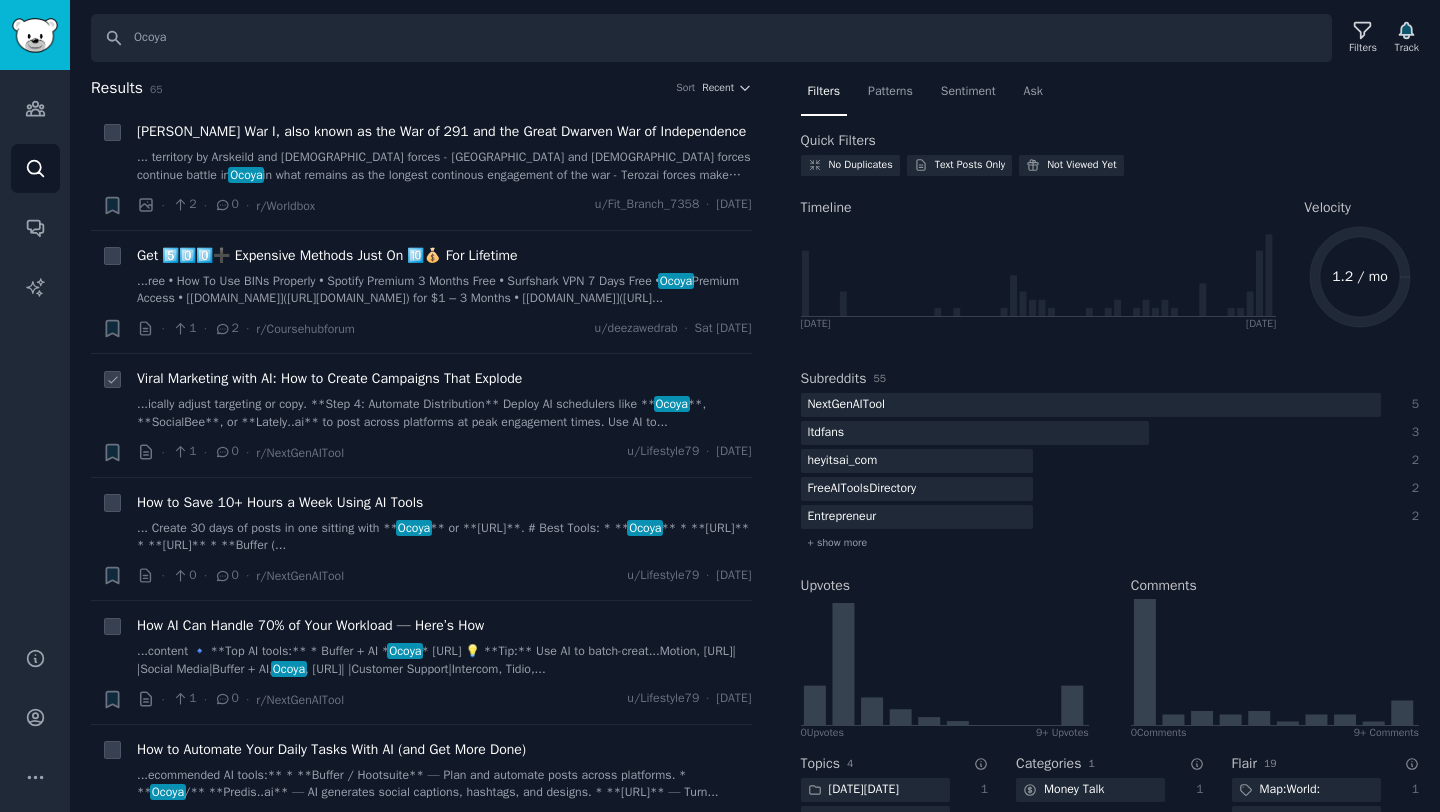 click on "...ically adjust targeting or copy.
**Step 4: Automate Distribution**
Deploy AI schedulers like ** Ocoya **, **SocialBee**, or **Lately..ai** to post across platforms at peak engagement times. Use AI to..." at bounding box center (444, 413) 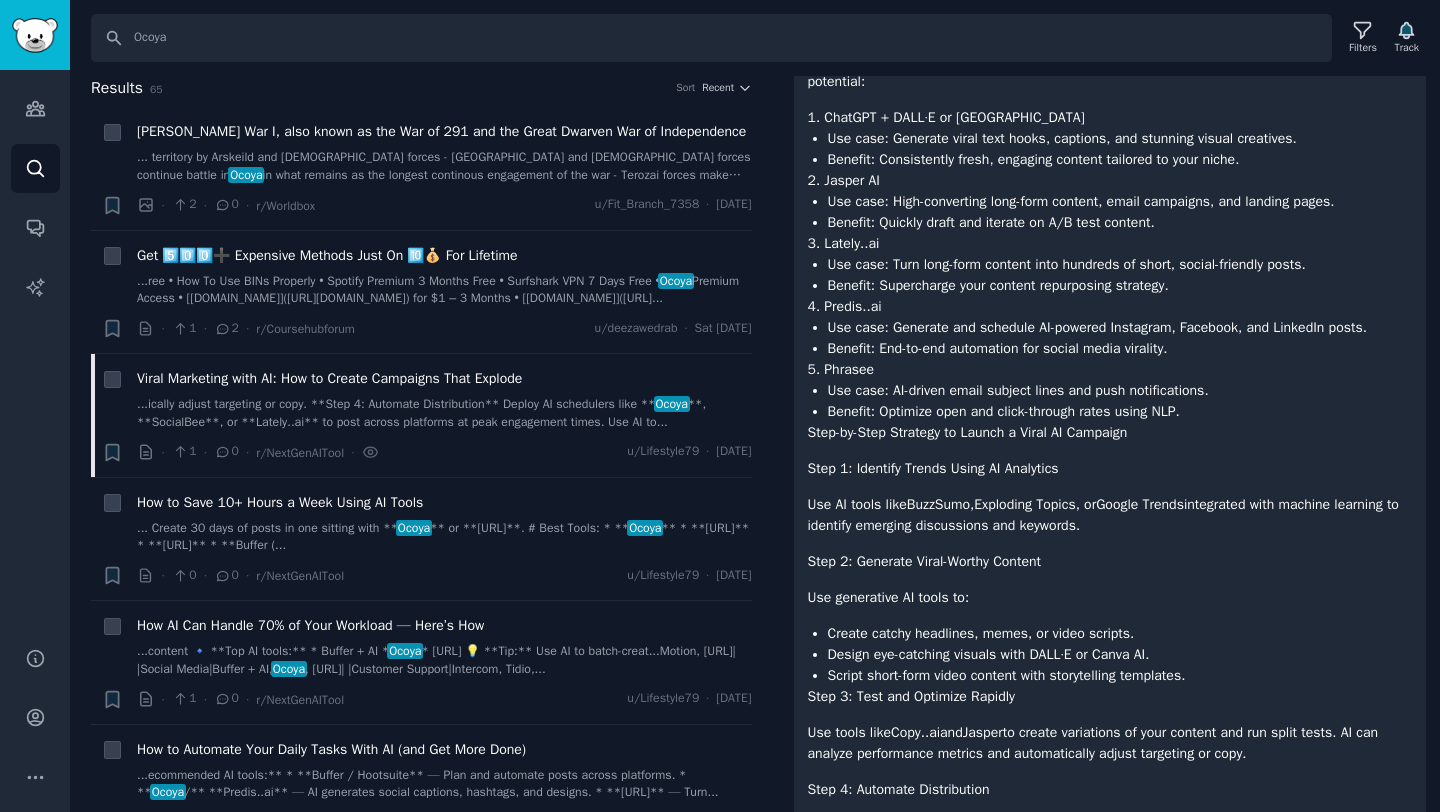 scroll, scrollTop: 0, scrollLeft: 0, axis: both 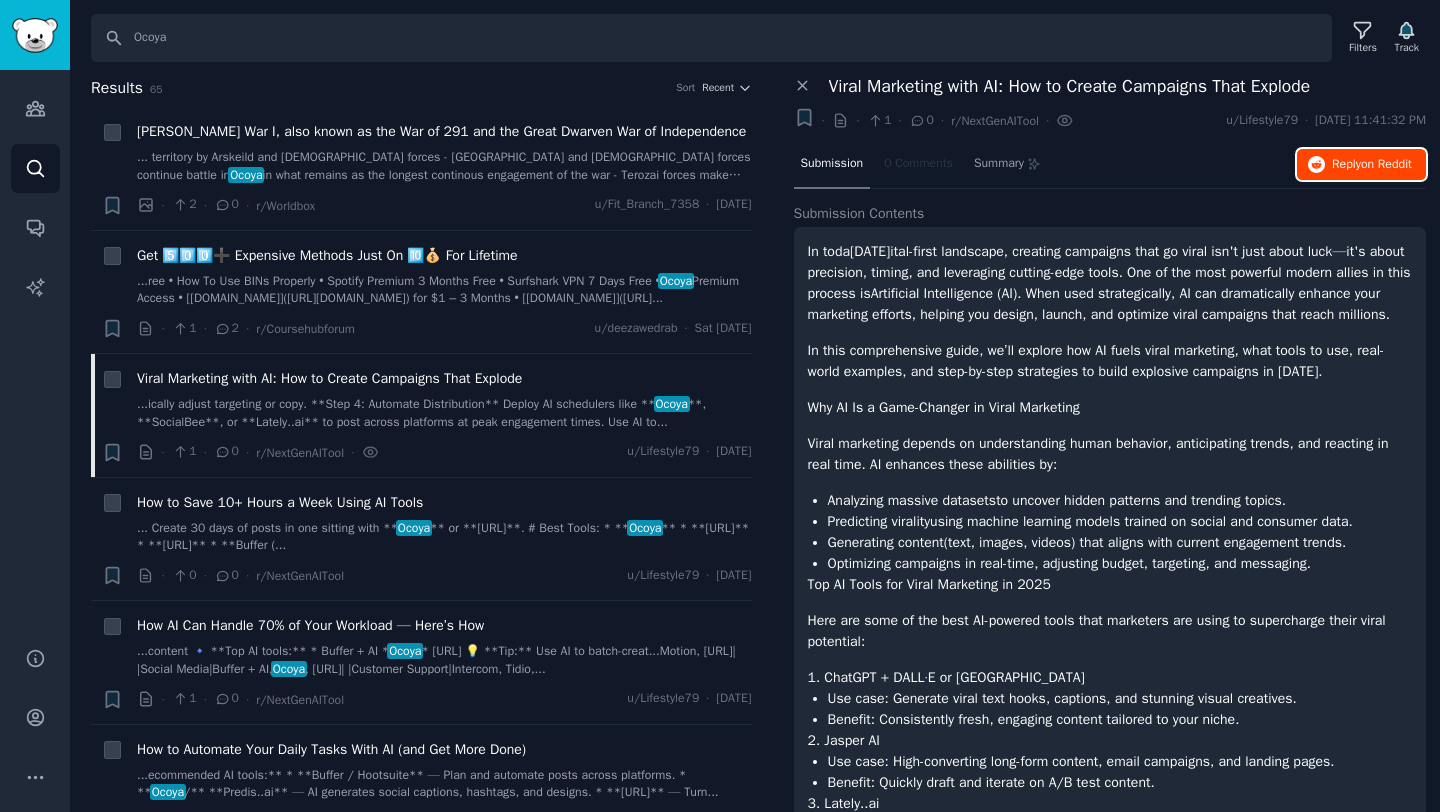 click 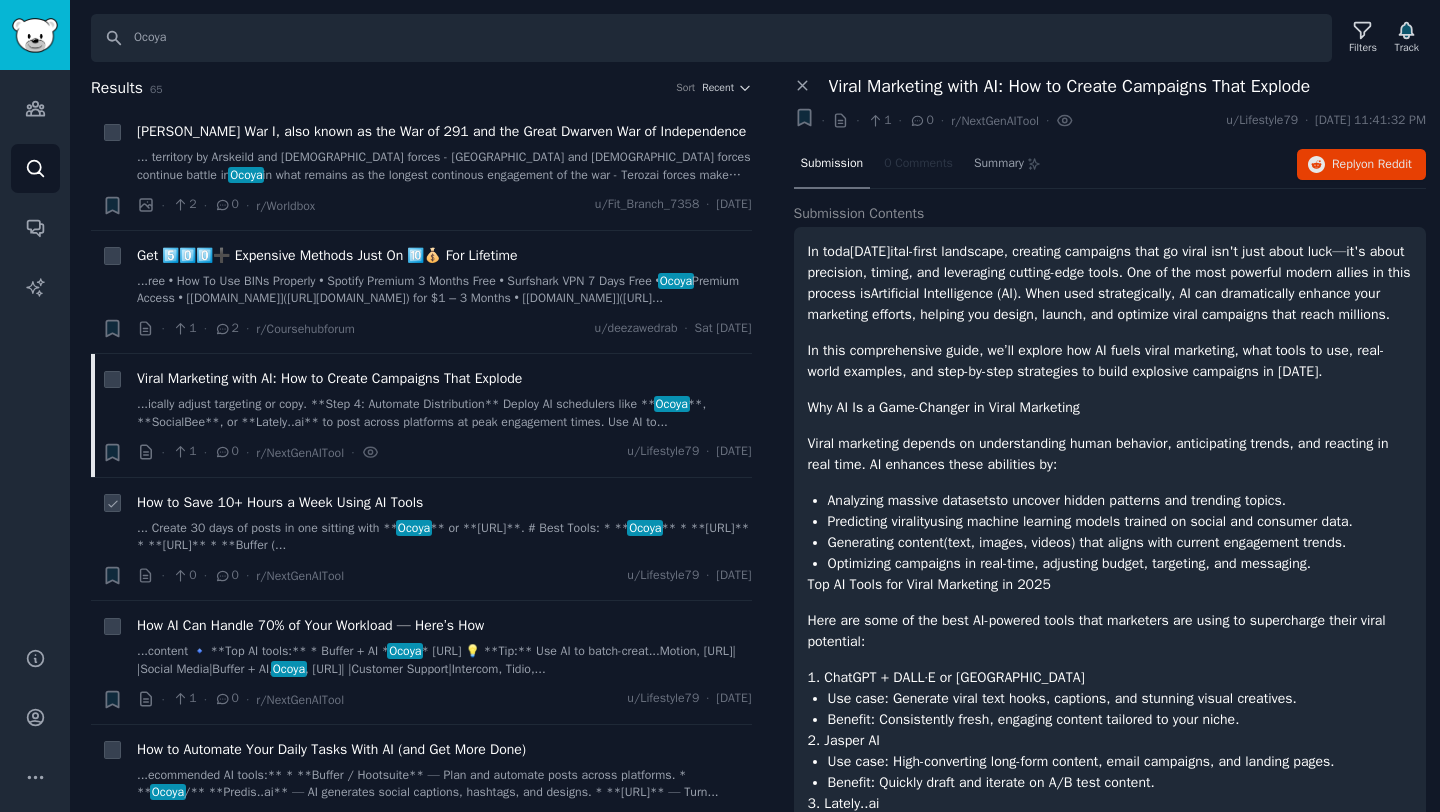 click on "...
Create 30 days of posts in one sitting with ** Ocoya ** or **[URL]**.
# Best Tools:
* ** Ocoya **
* **[URL]**
* **[URL]**
* **Buffer (..." at bounding box center (444, 537) 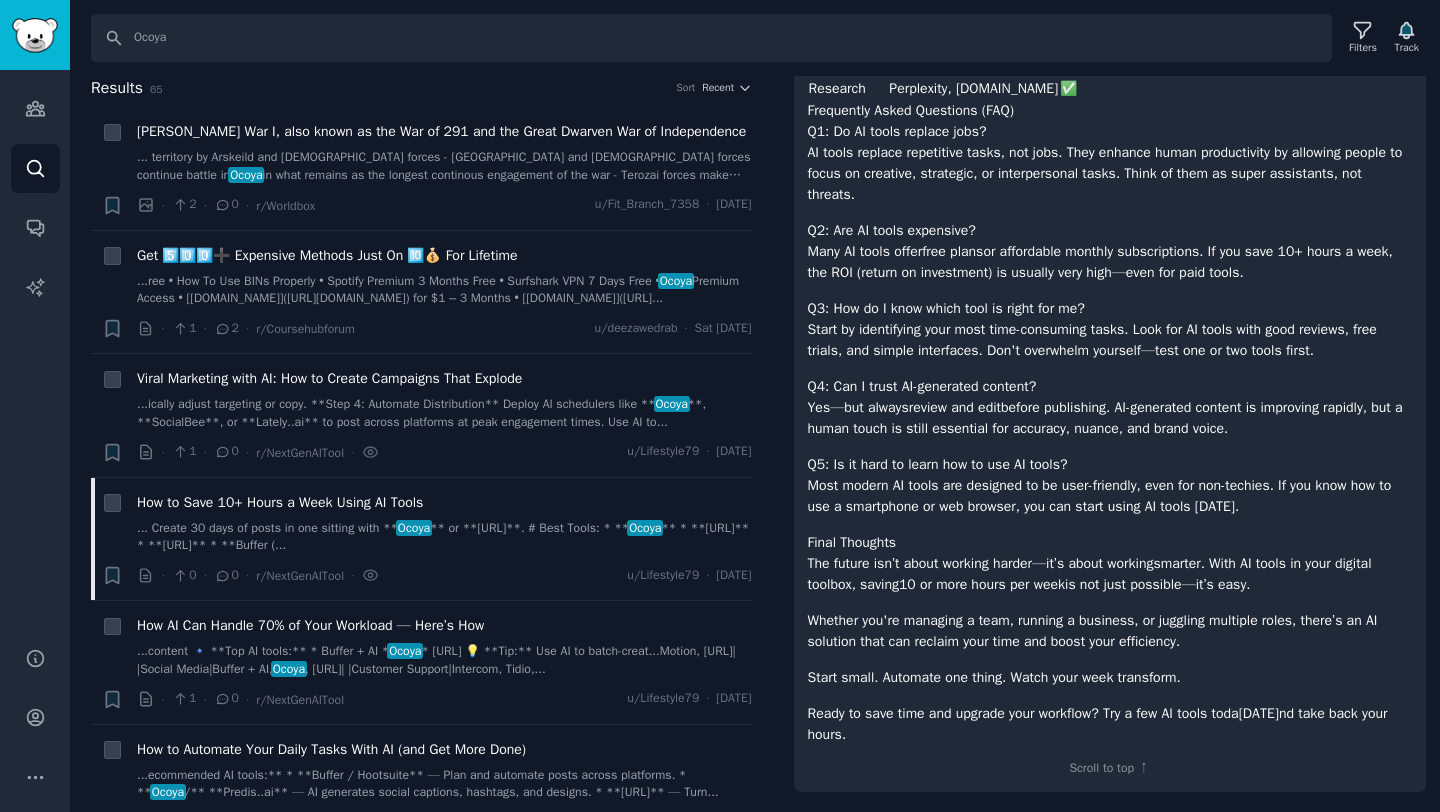 scroll, scrollTop: 3693, scrollLeft: 0, axis: vertical 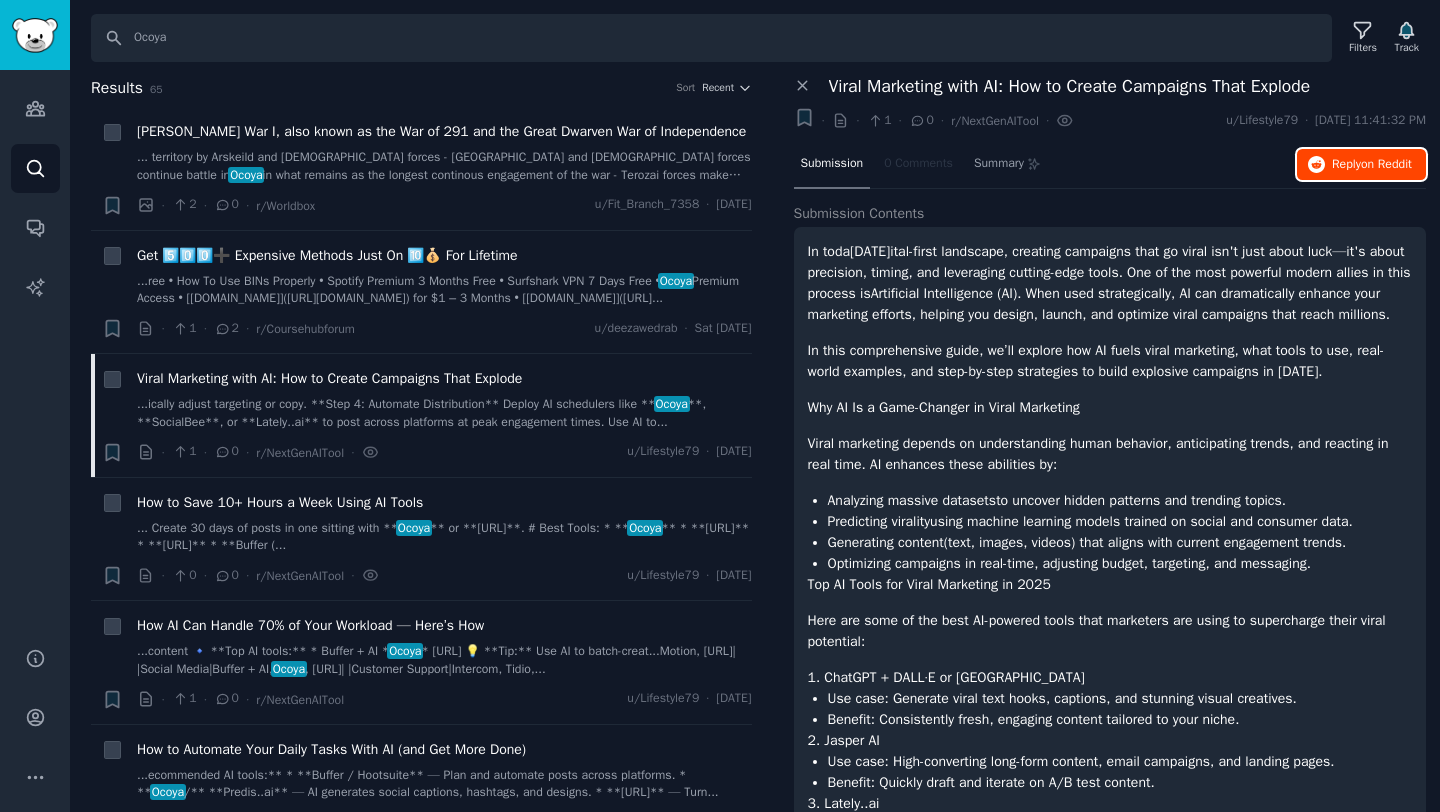 click on "on Reddit" at bounding box center (1386, 164) 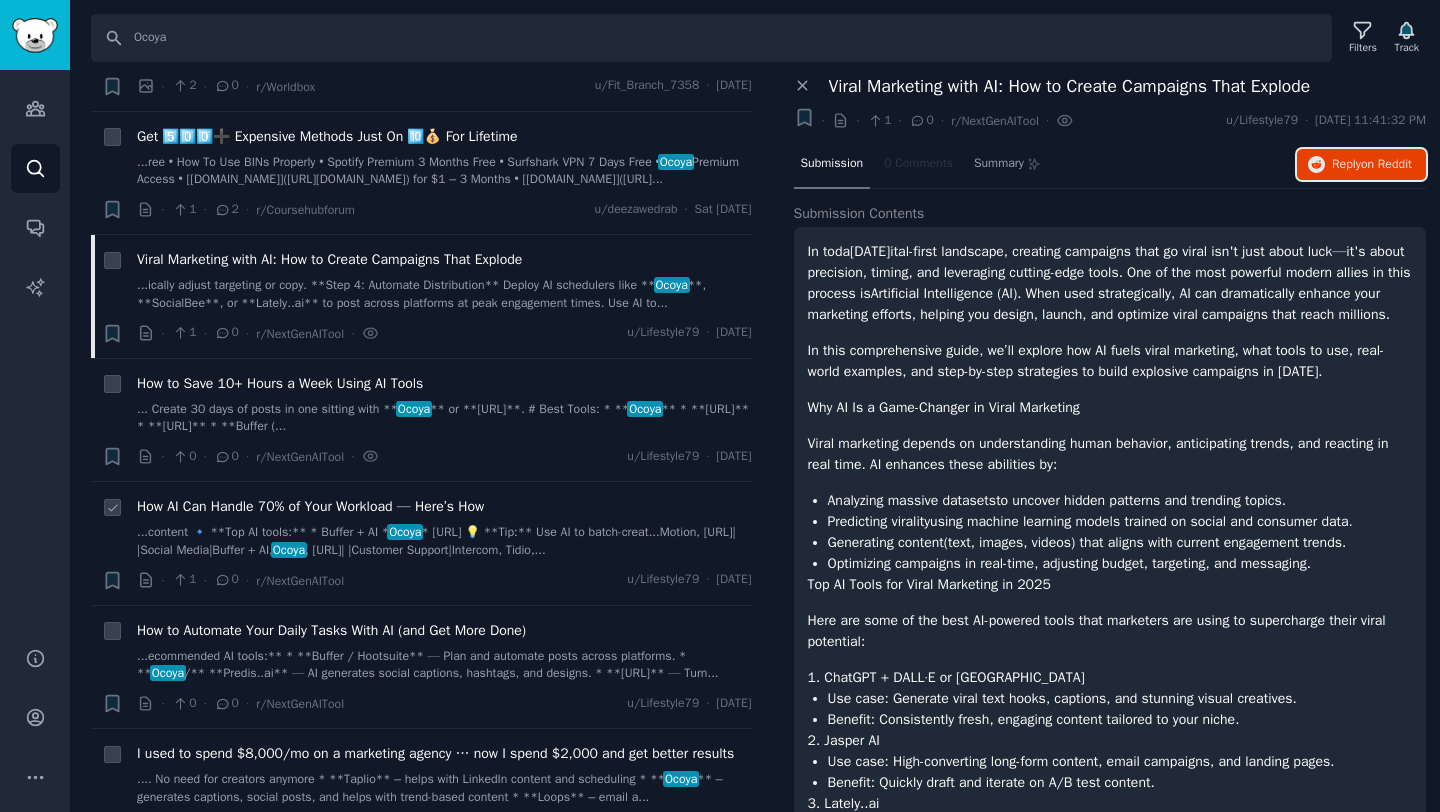 scroll, scrollTop: 150, scrollLeft: 0, axis: vertical 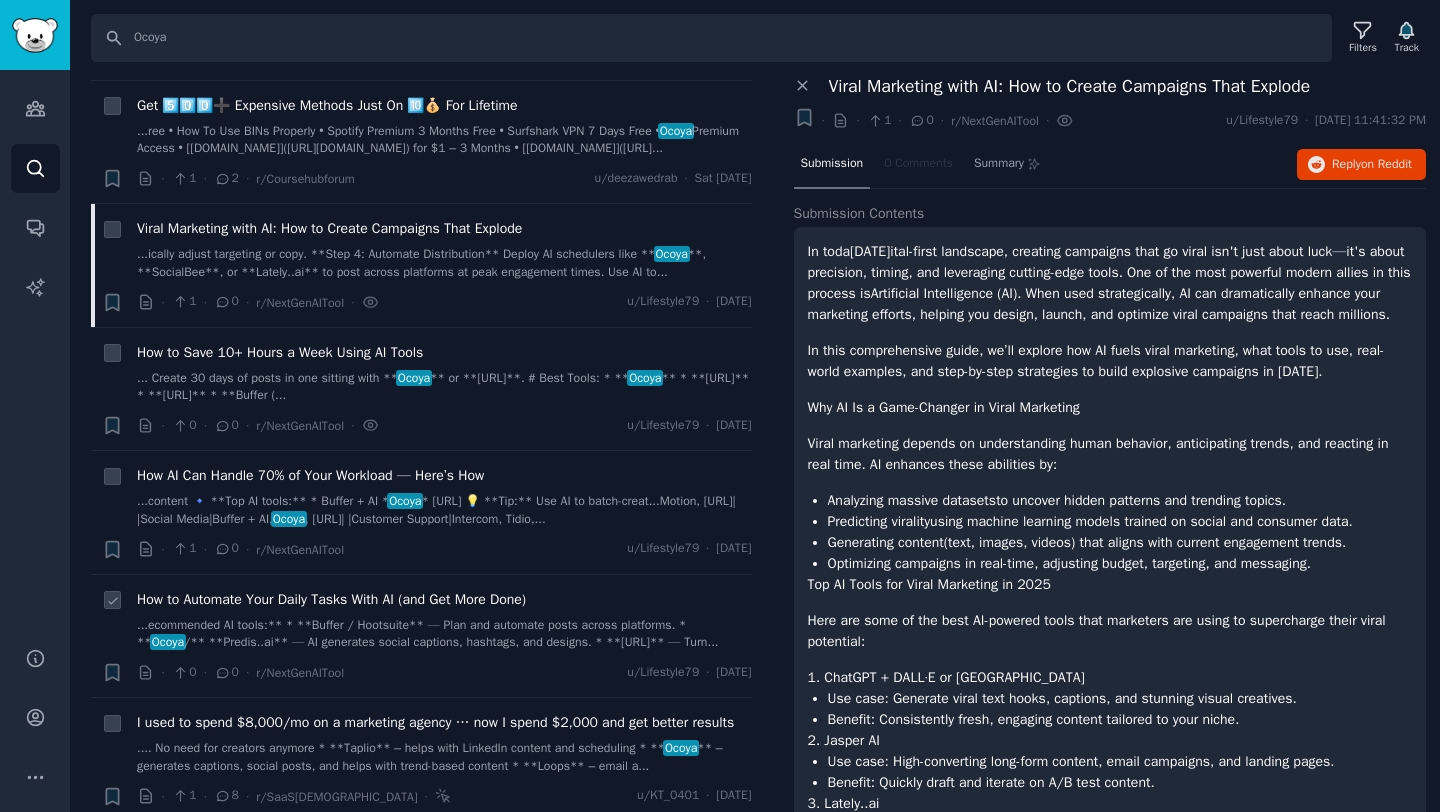 click on "...ecommended AI tools:**
* **Buffer / Hootsuite** — Plan and automate posts across platforms.
* ** Ocoya  /** **Predis..ai** — AI generates social captions, hashtags, and designs.
* **[URL]** — Turn..." at bounding box center [444, 634] 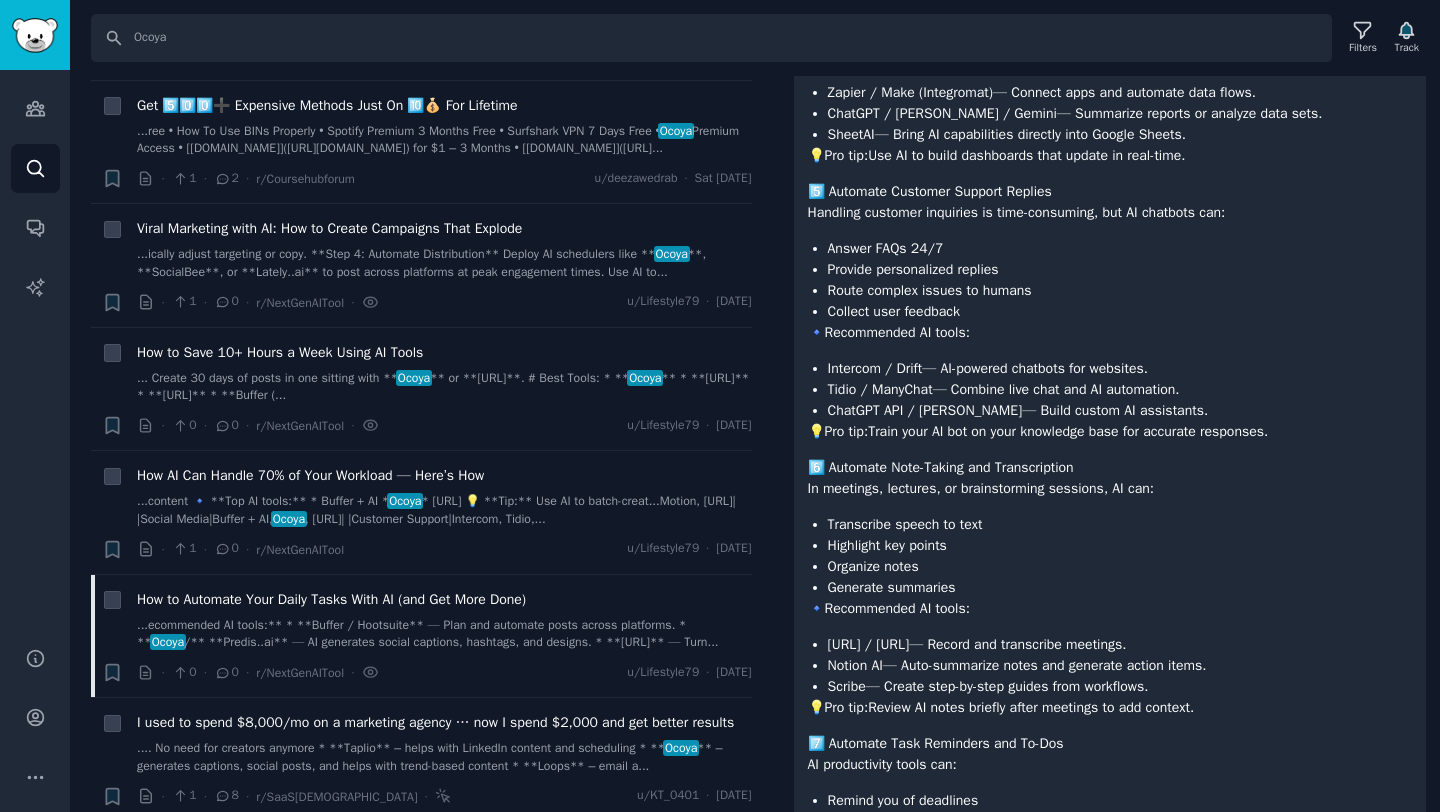 scroll, scrollTop: 0, scrollLeft: 0, axis: both 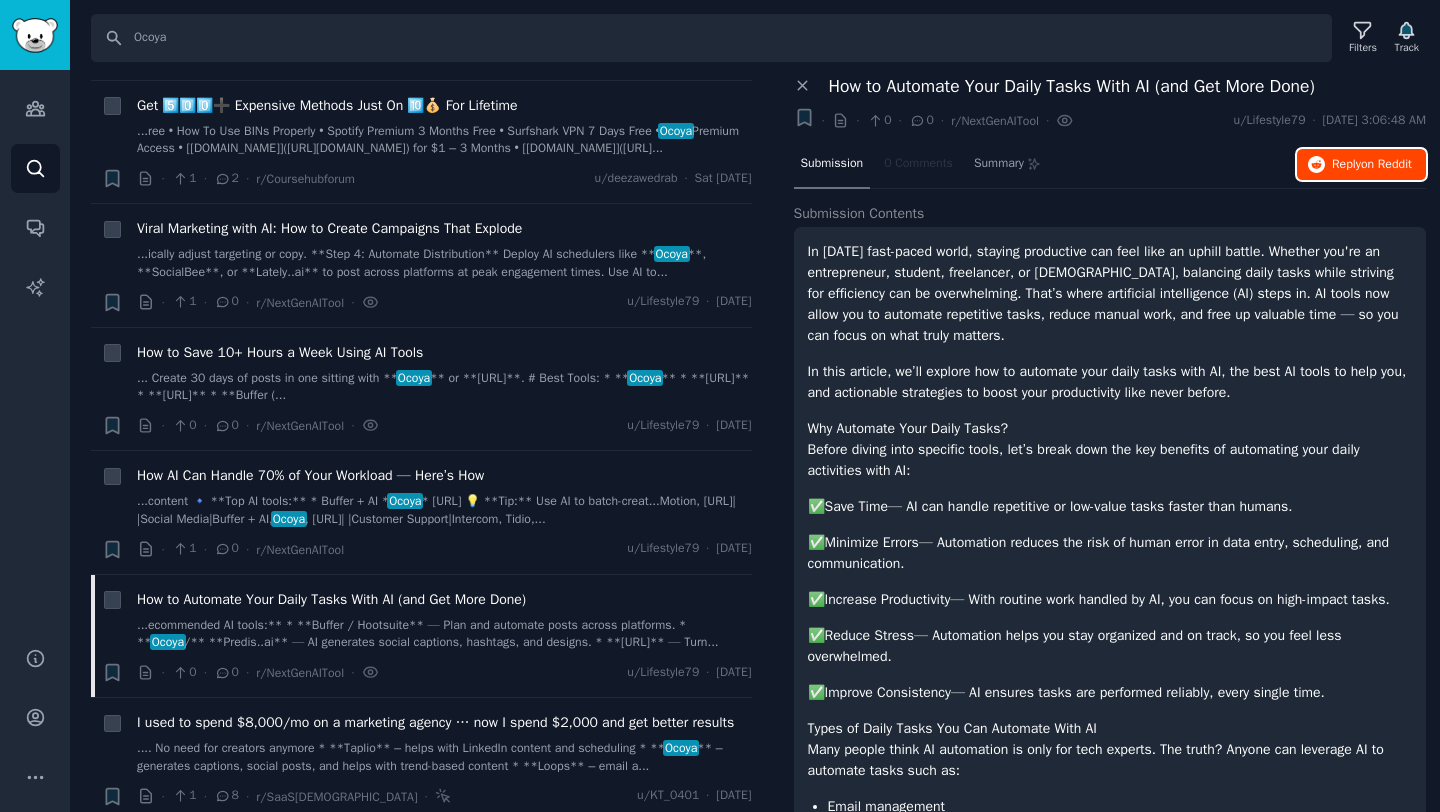 click on "Reply  on Reddit" at bounding box center (1372, 165) 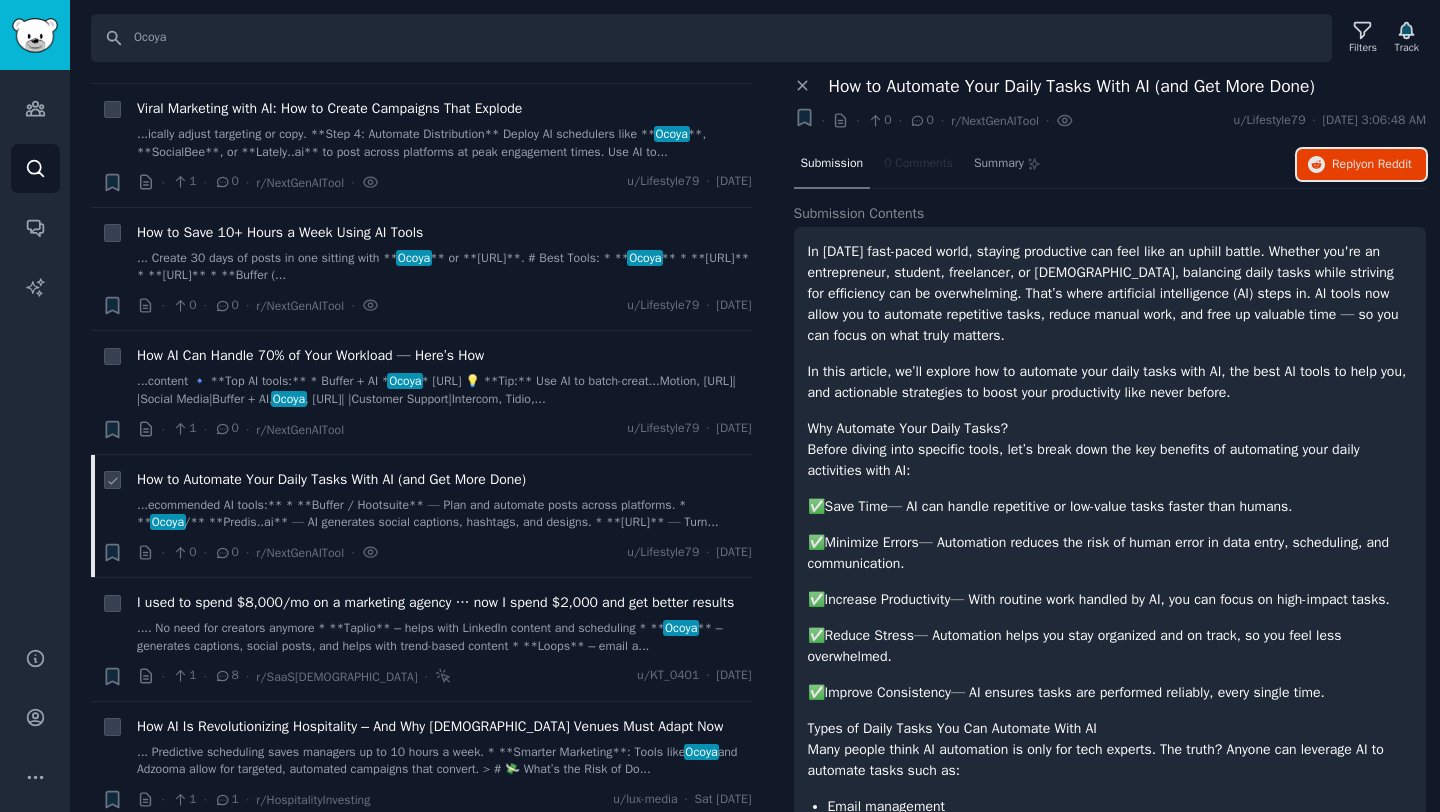 scroll, scrollTop: 304, scrollLeft: 0, axis: vertical 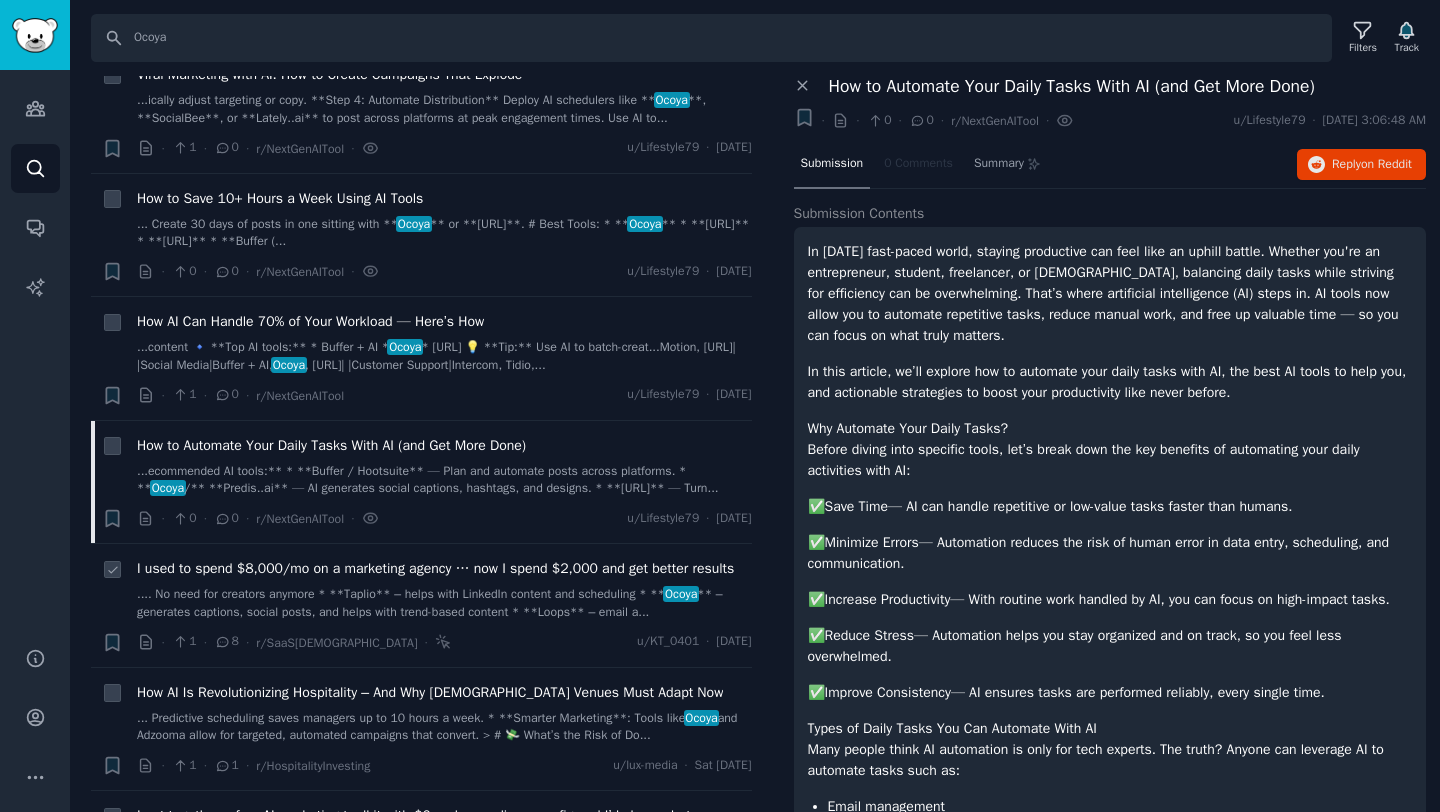 click on ".... No need for creators anymore
* **Taplio** – helps with LinkedIn content and scheduling
* ** Ocoya ** – generates captions, social posts, and helps with trend-based content
* **Loops** – email a..." at bounding box center (444, 603) 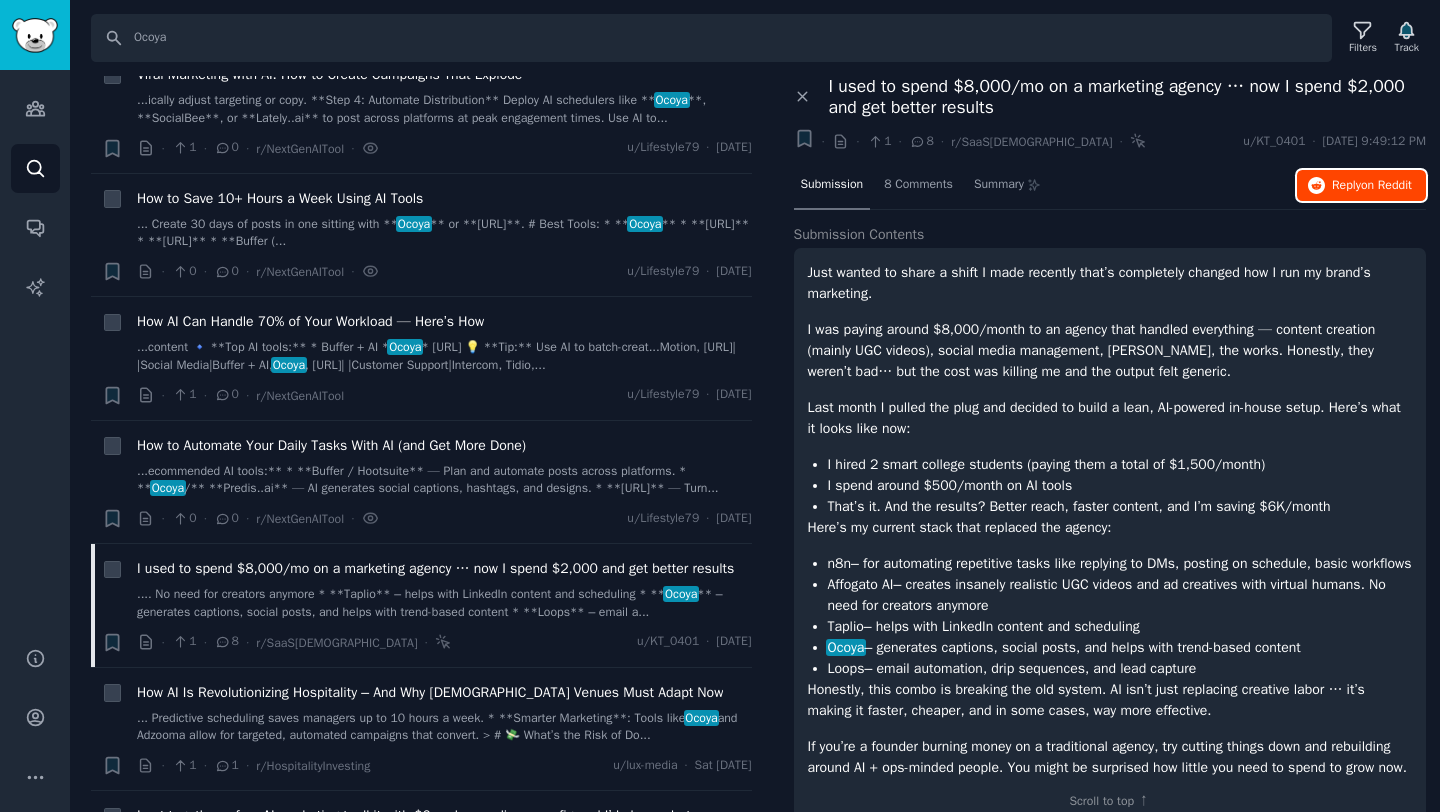 click on "Reply  on Reddit" at bounding box center (1361, 186) 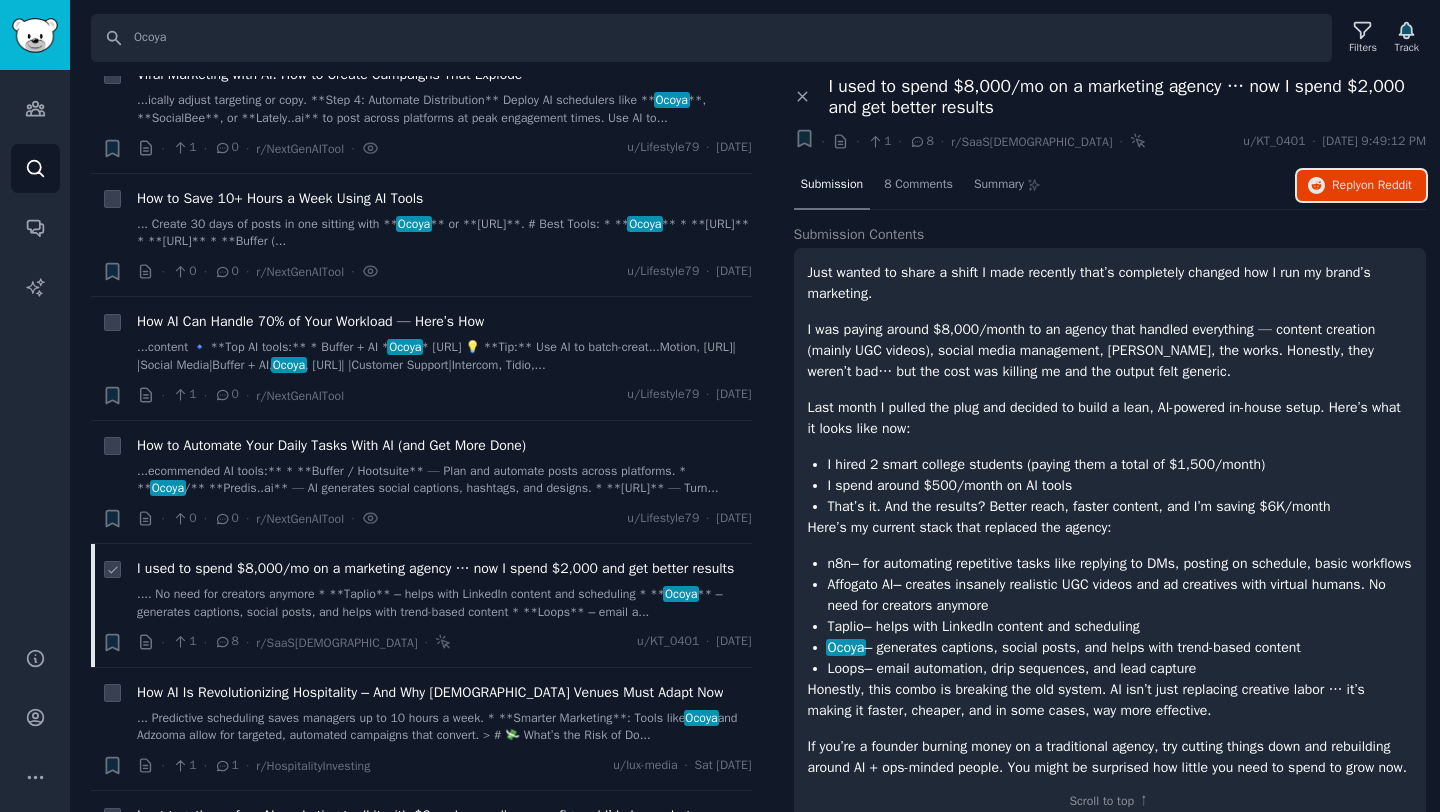 scroll, scrollTop: 585, scrollLeft: 0, axis: vertical 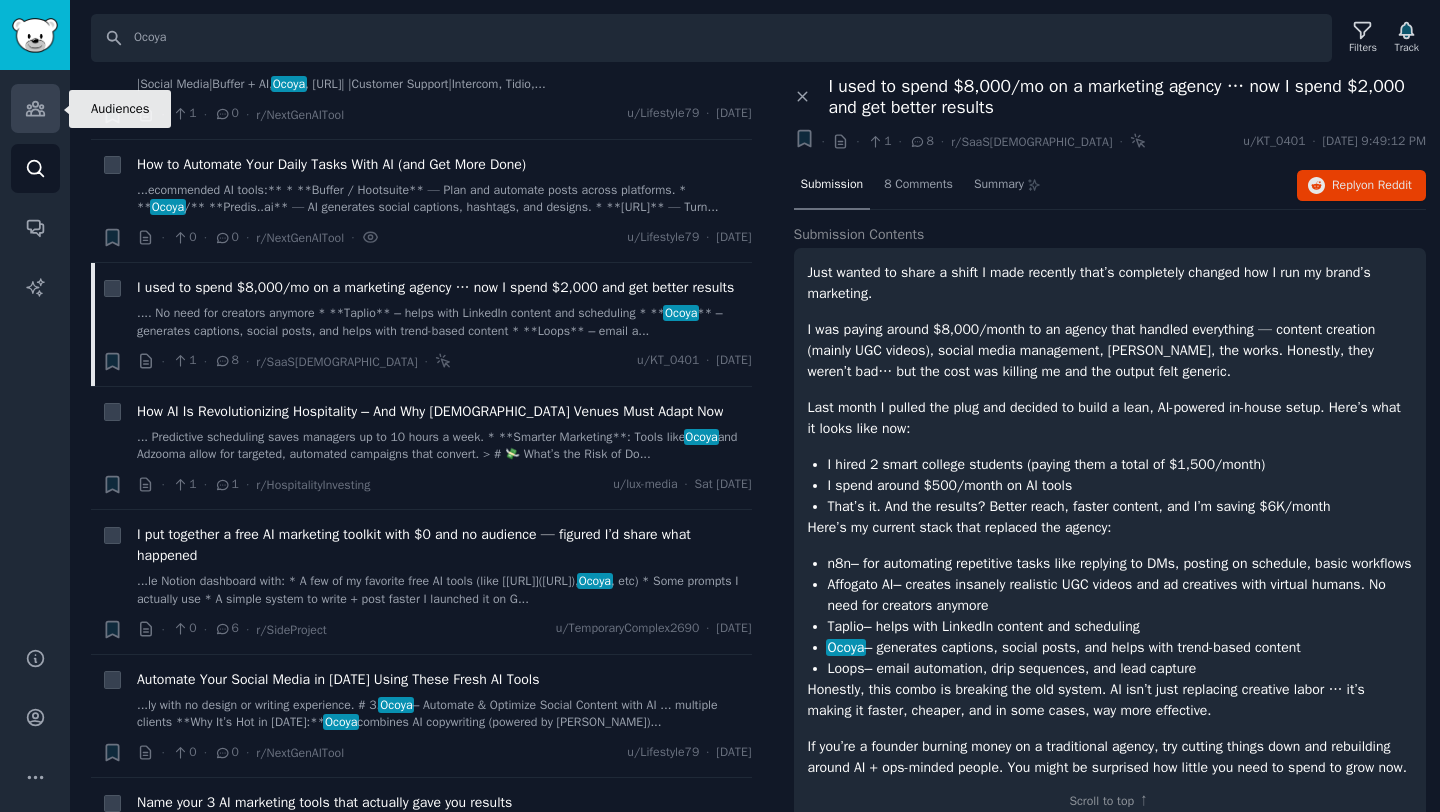 click 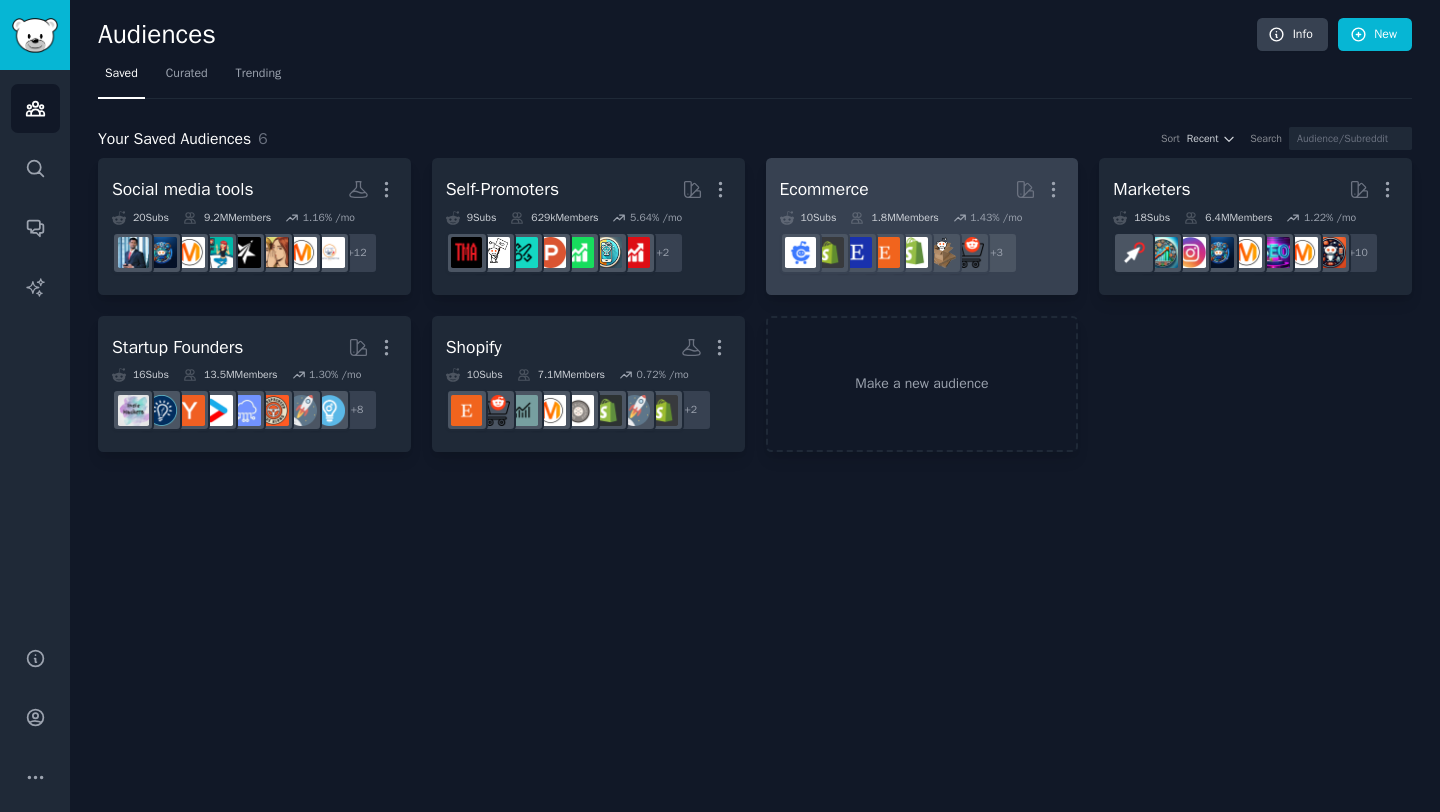 click on "Ecommerce" at bounding box center [824, 189] 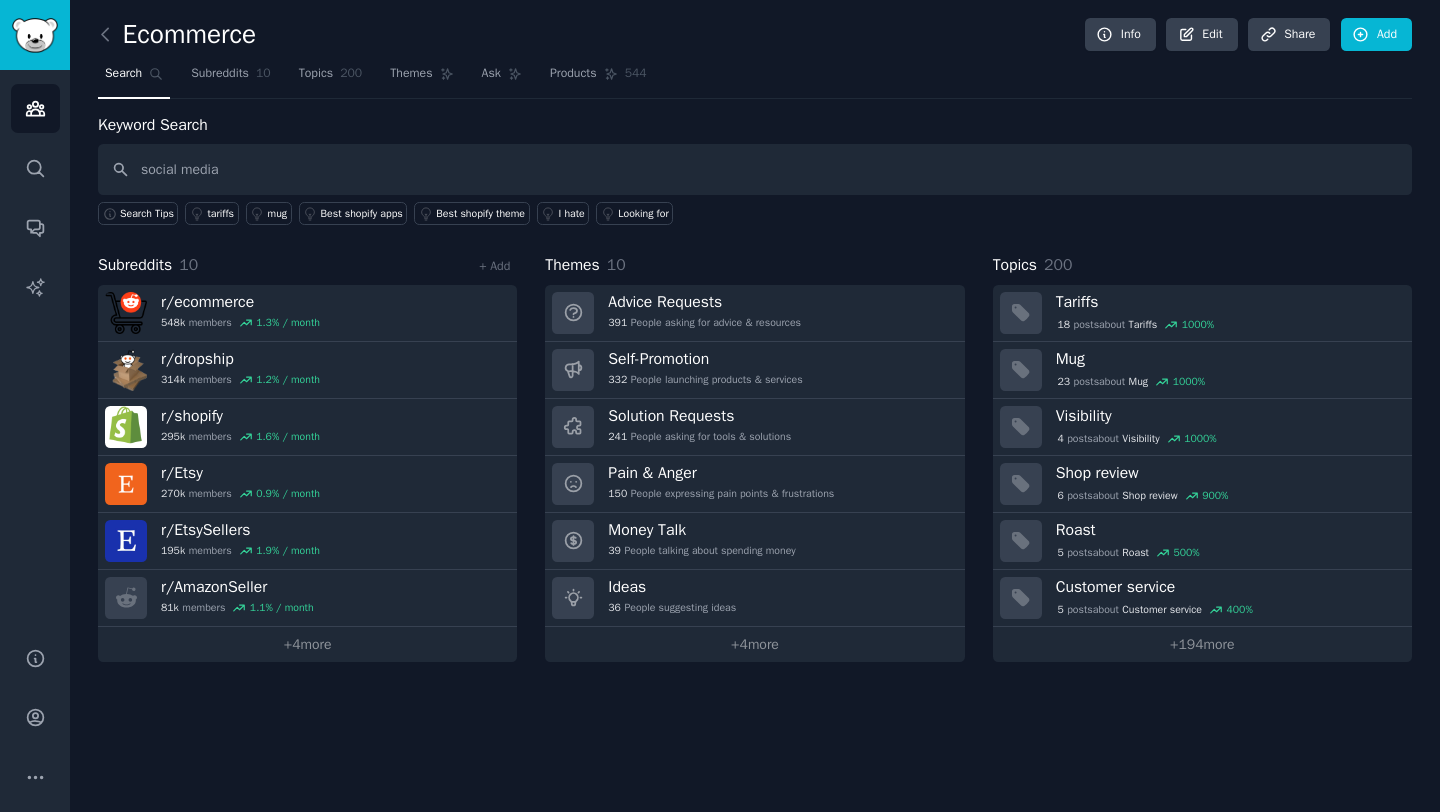 type on "social media" 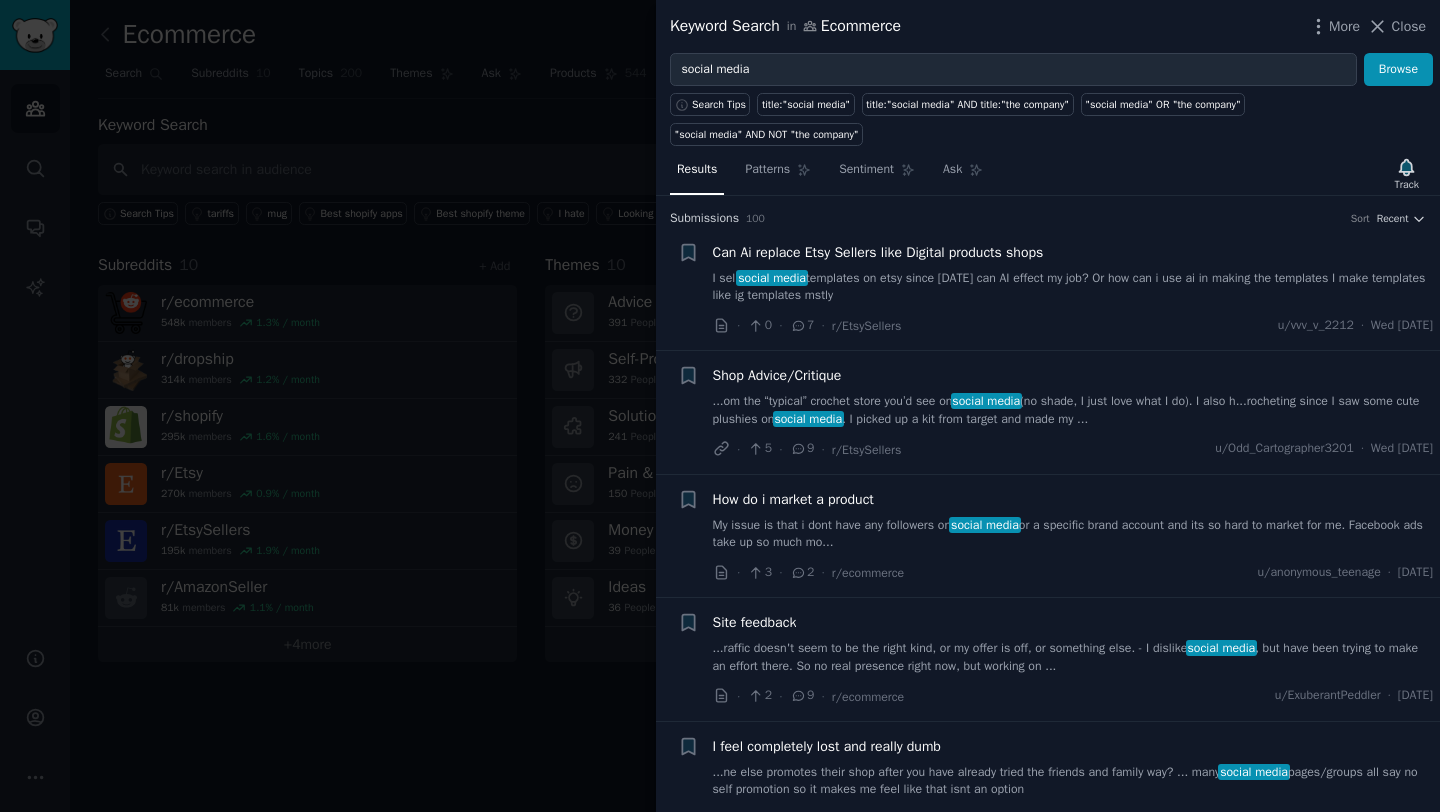 click on "I sell  social media  templates on etsy since [DATE] can AI effect my job?
Or how can i use ai in making the templates
I make templates like ig templates mstly" at bounding box center (1073, 287) 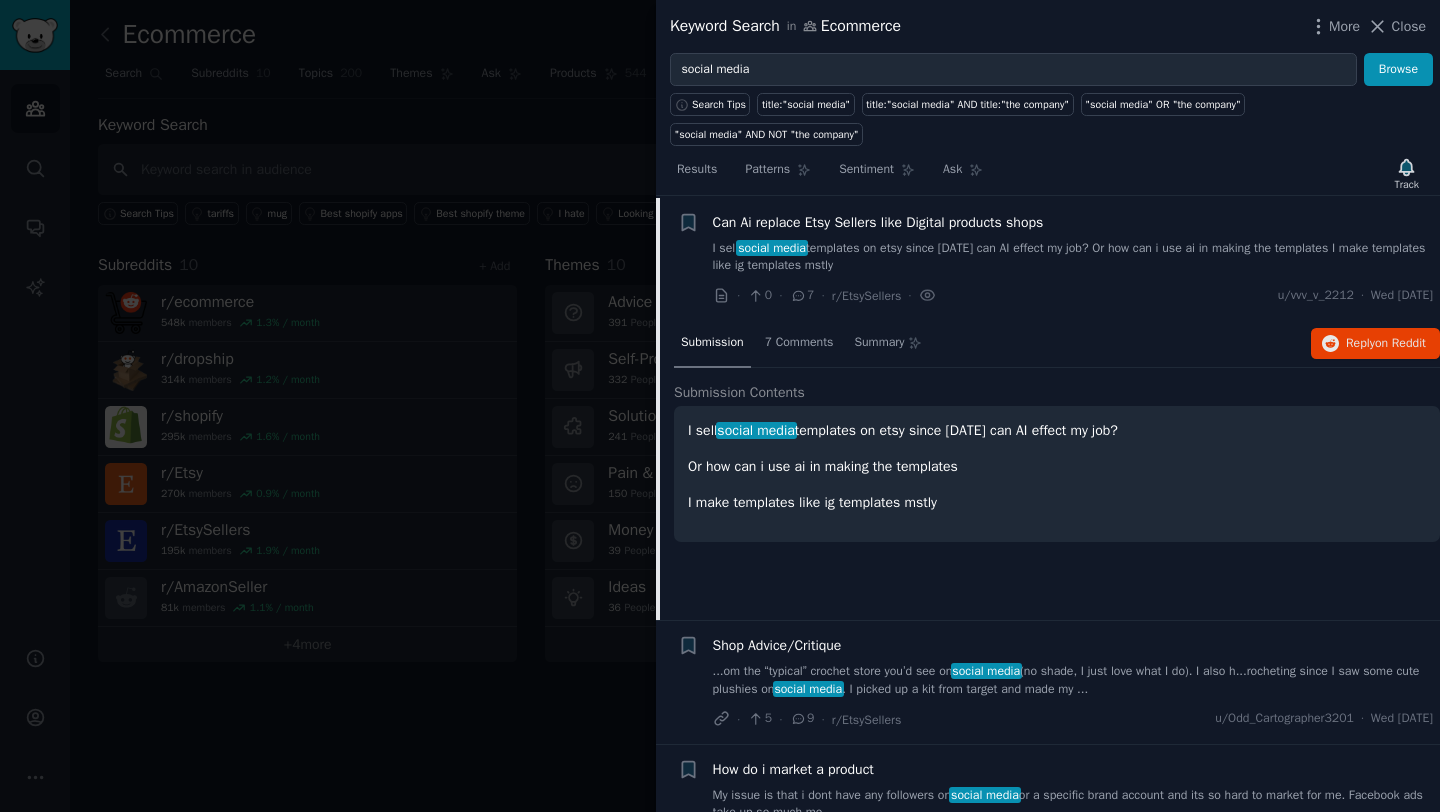 scroll, scrollTop: 31, scrollLeft: 0, axis: vertical 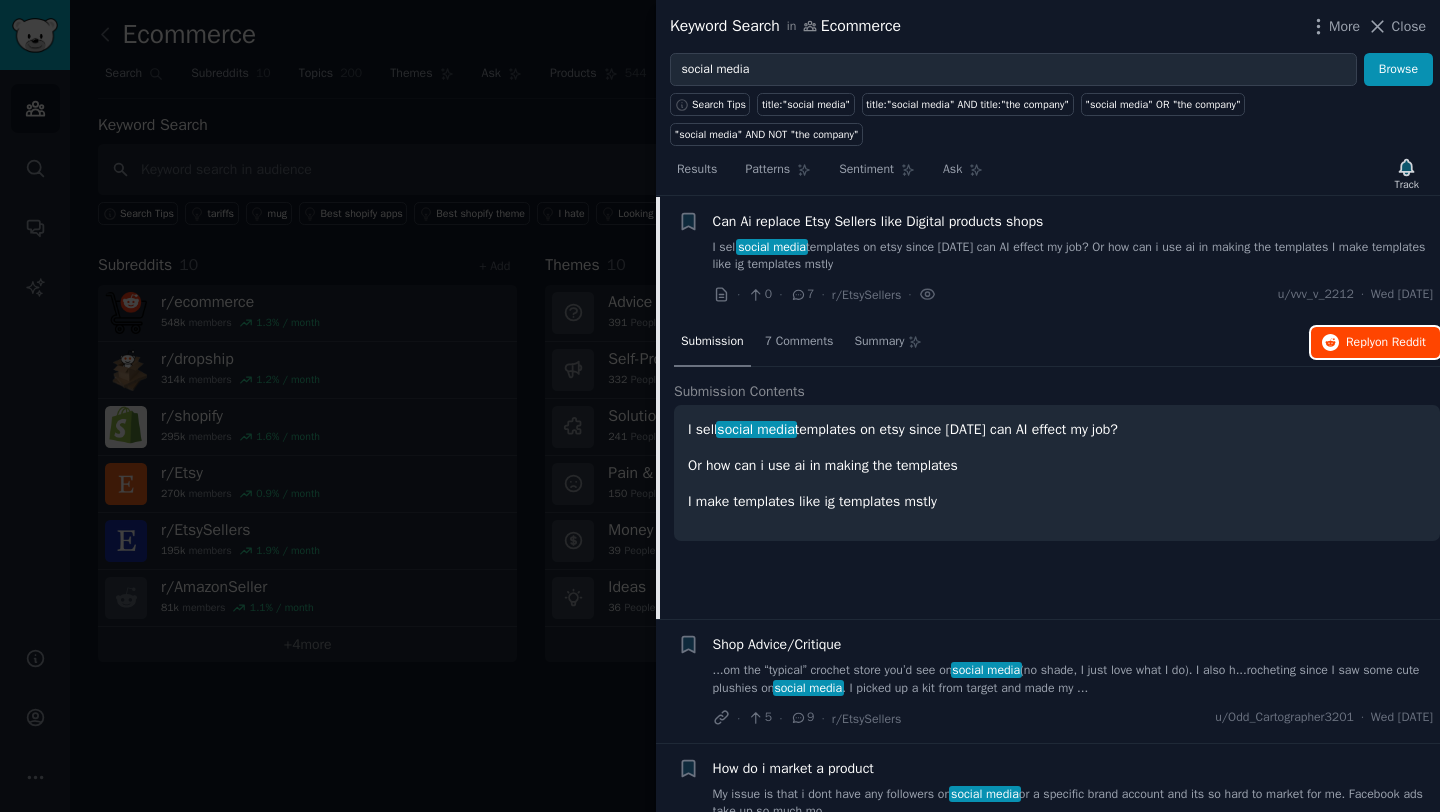 click on "Reply  on Reddit" at bounding box center [1375, 343] 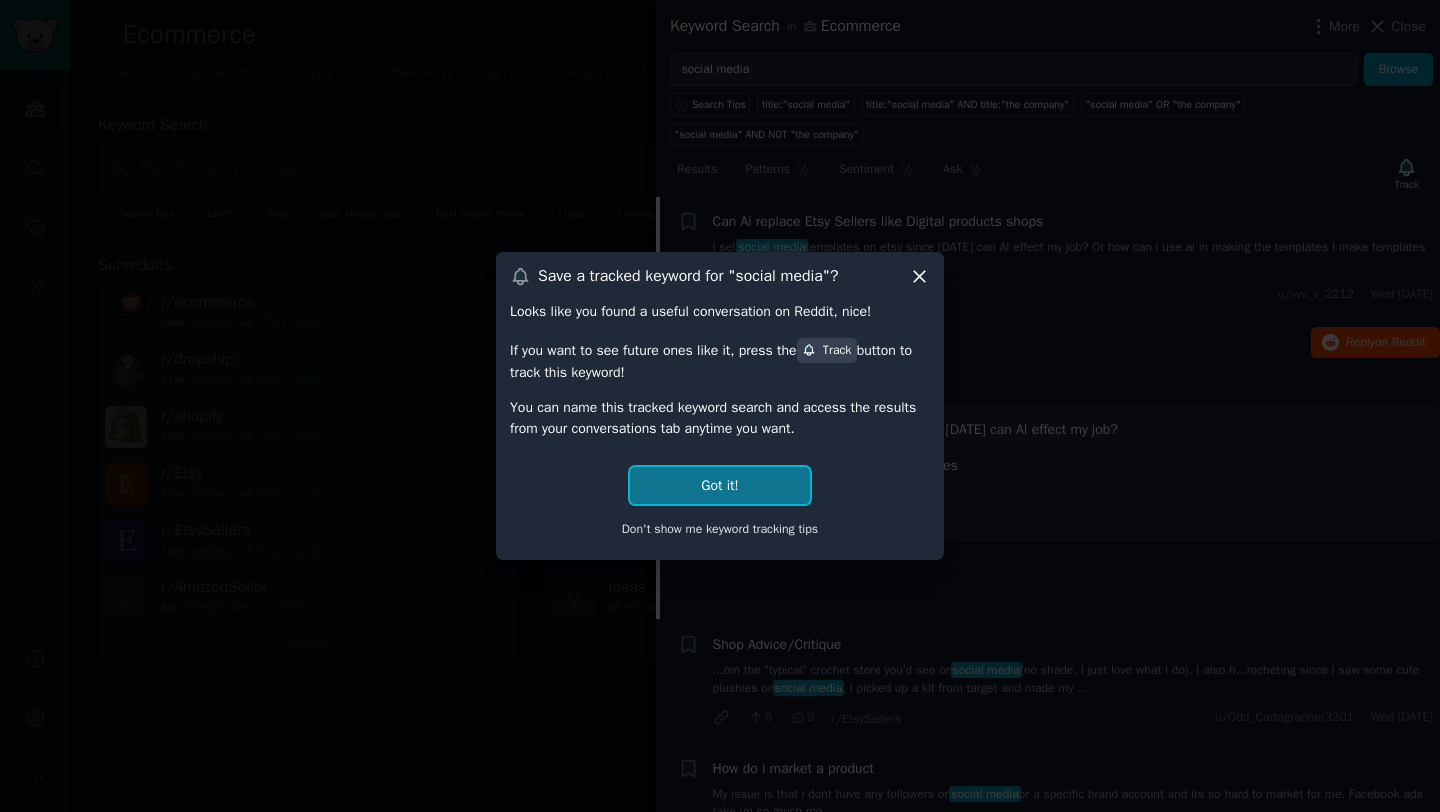 click on "Got it!" at bounding box center [719, 485] 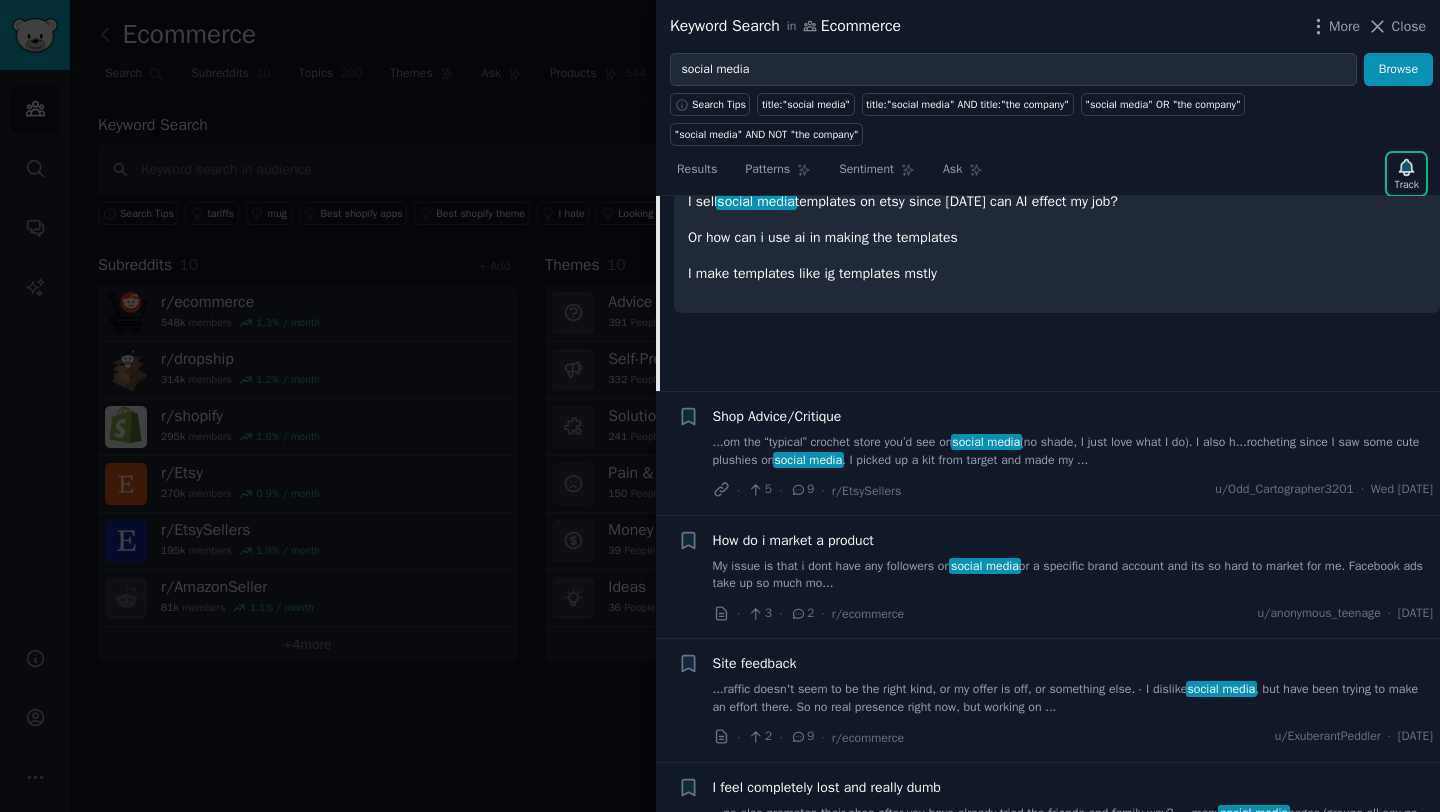 scroll, scrollTop: 302, scrollLeft: 0, axis: vertical 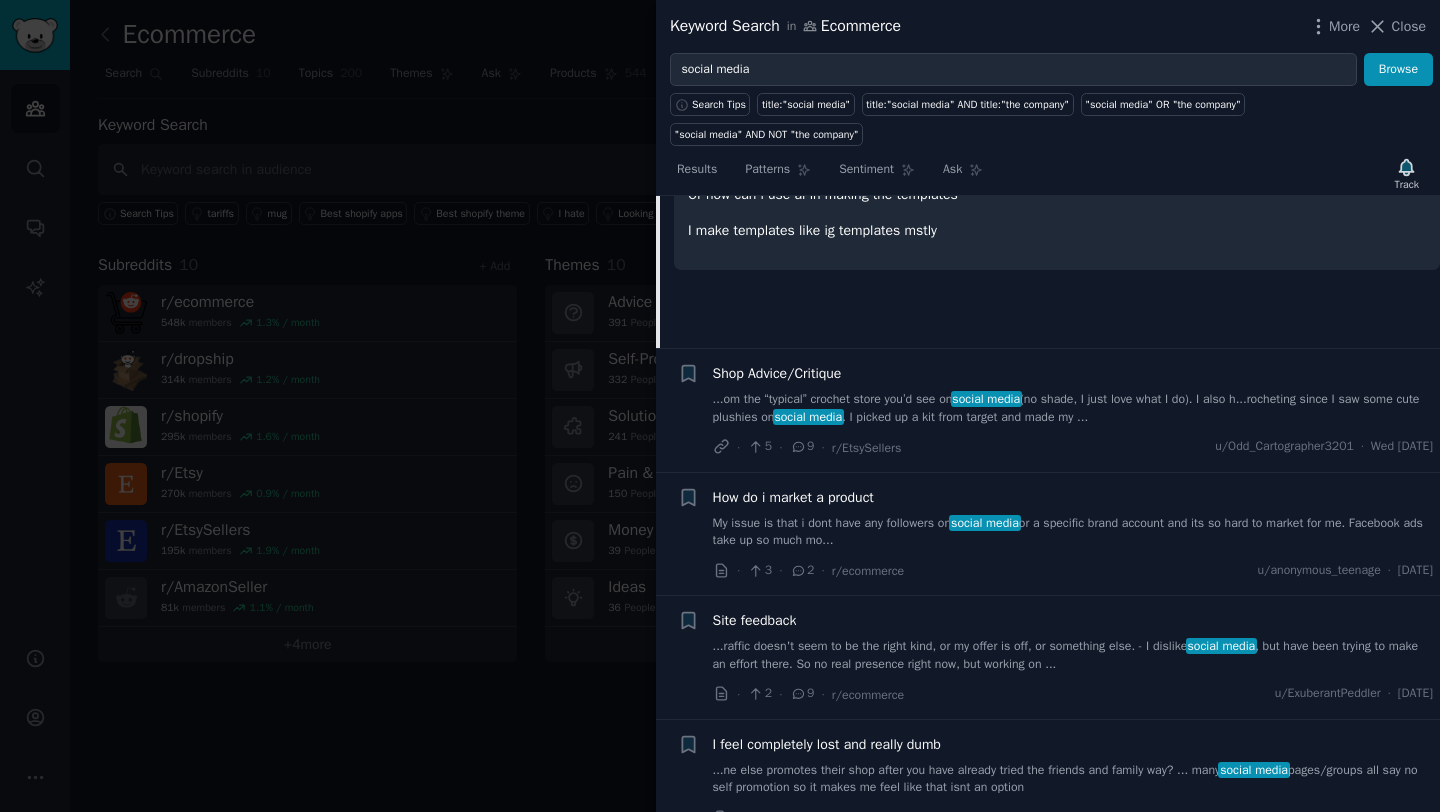 click on "...om the “typical” crochet store you’d see on  social media  (no shade, I just love what I do). I also h...rocheting since I saw some cute plushies on  social media . I picked up a kit from target and made my ..." at bounding box center [1073, 408] 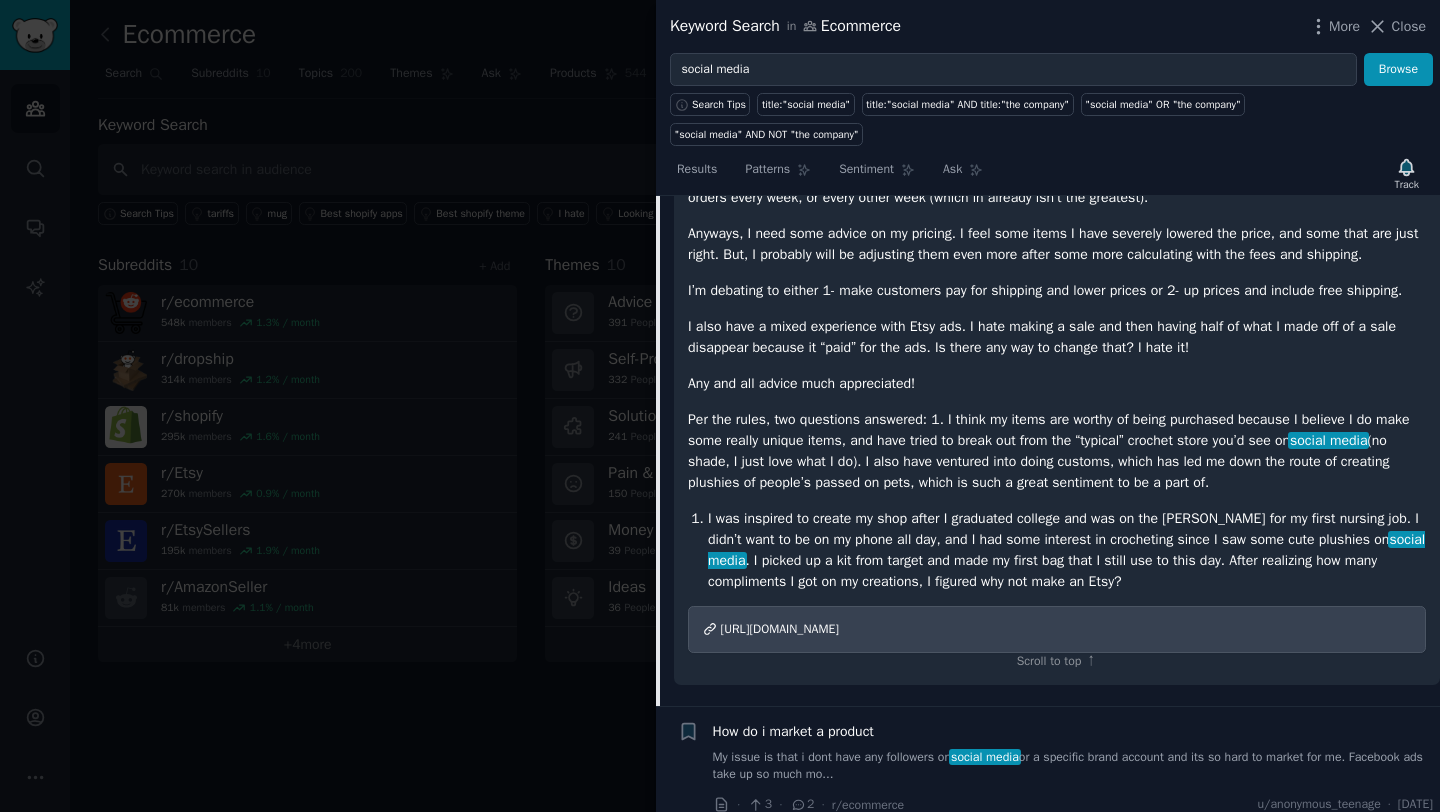 scroll, scrollTop: 539, scrollLeft: 0, axis: vertical 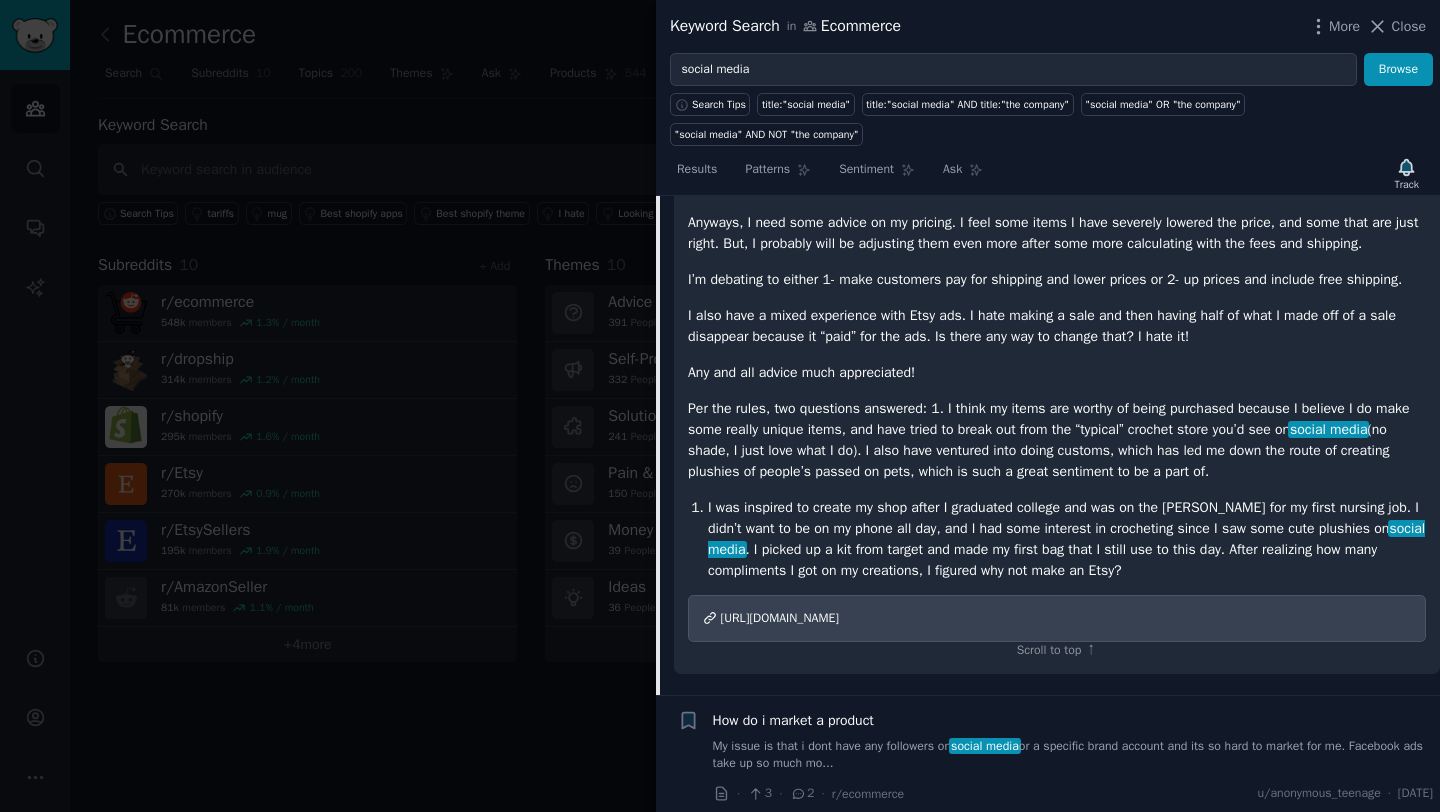 click on "Per the rules, two questions answered:
1. I think my items are worthy of being purchased because I believe I do make some really unique items, and have tried to break out from the “typical” crochet store you’d see on  social media  (no shade, I just love what I do). I also have ventured into doing customs, which has led me down the route of creating plushies of people’s passed on pets, which is such a great sentiment to be a part of." at bounding box center [1057, 440] 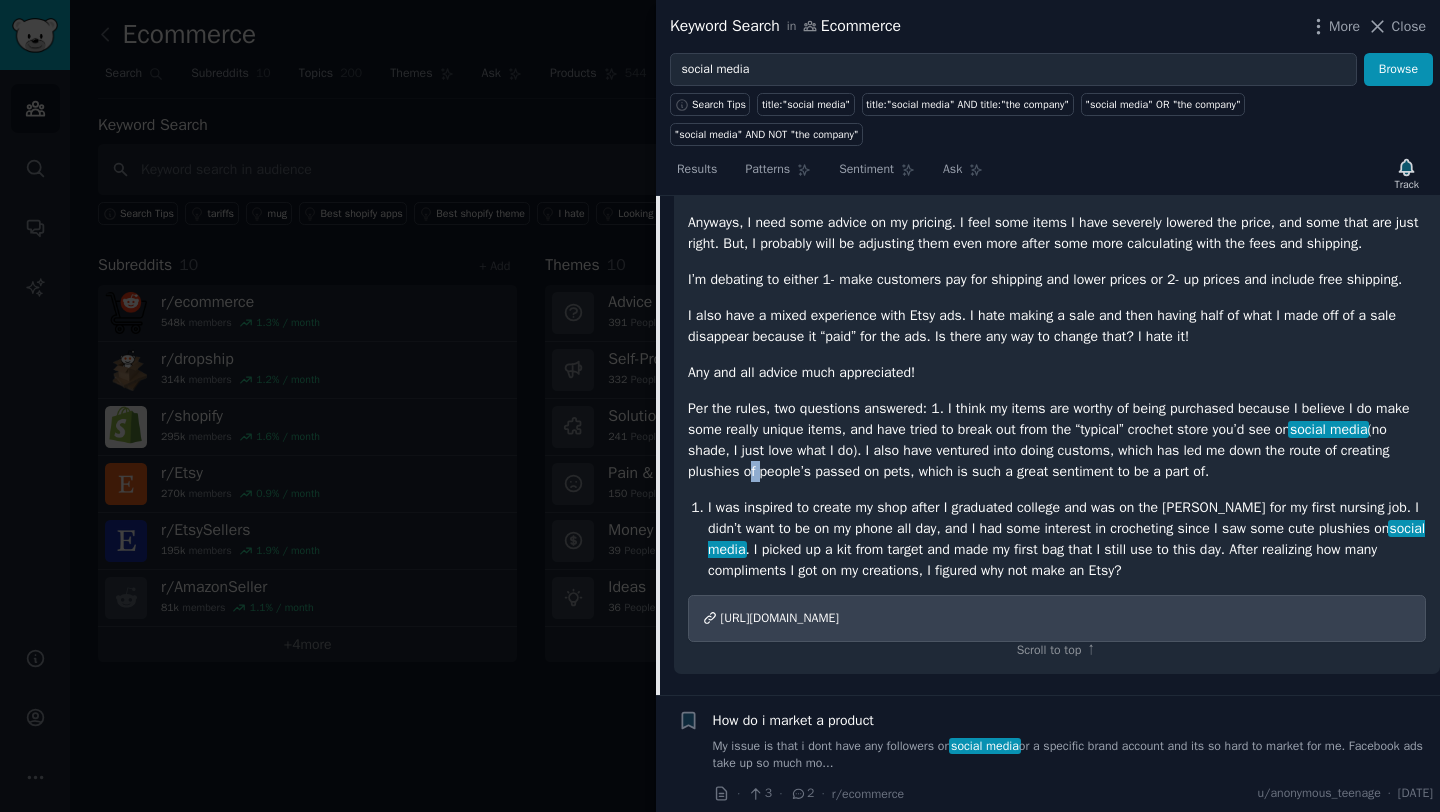 click on "Per the rules, two questions answered:
1. I think my items are worthy of being purchased because I believe I do make some really unique items, and have tried to break out from the “typical” crochet store you’d see on  social media  (no shade, I just love what I do). I also have ventured into doing customs, which has led me down the route of creating plushies of people’s passed on pets, which is such a great sentiment to be a part of." at bounding box center [1057, 440] 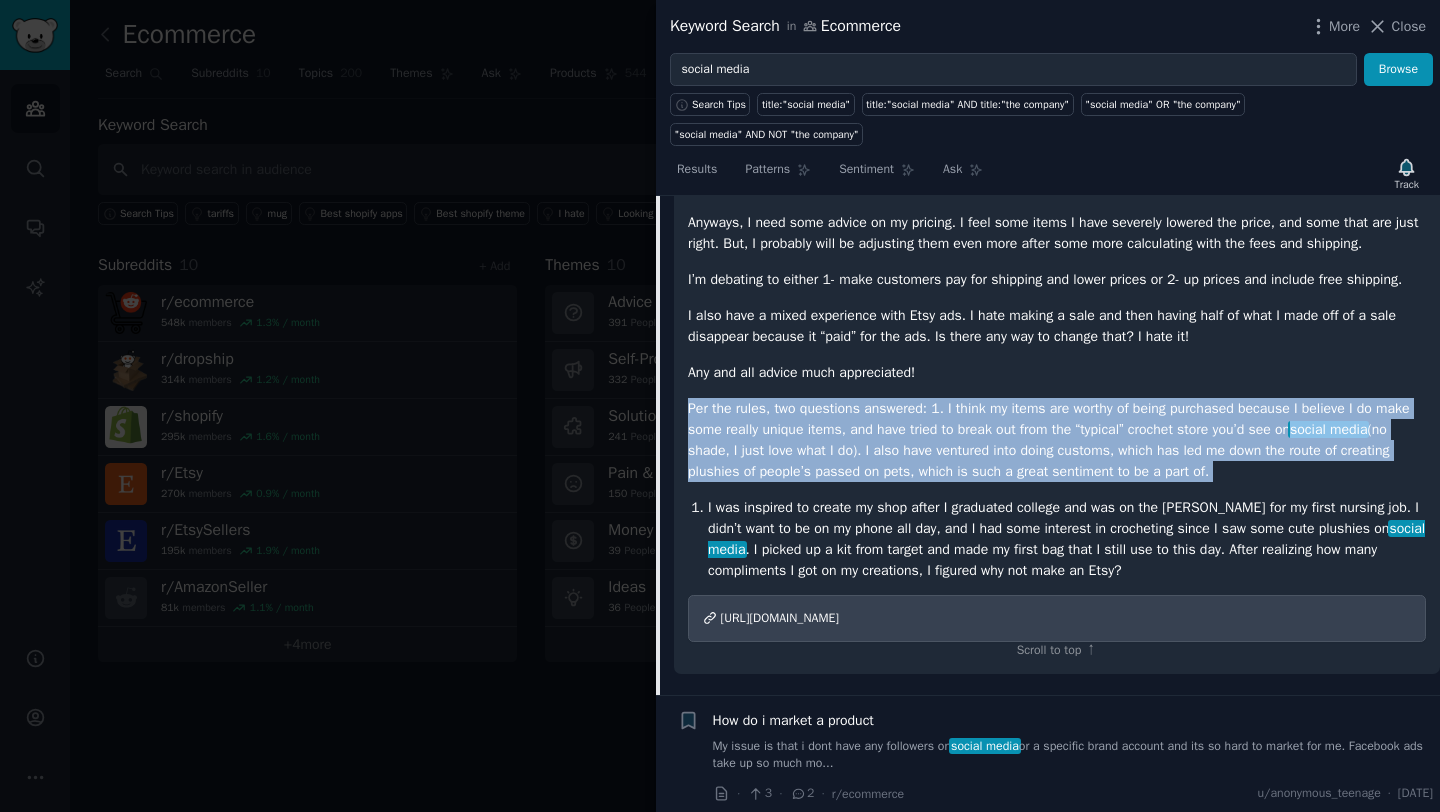 click on "Per the rules, two questions answered:
1. I think my items are worthy of being purchased because I believe I do make some really unique items, and have tried to break out from the “typical” crochet store you’d see on  social media  (no shade, I just love what I do). I also have ventured into doing customs, which has led me down the route of creating plushies of people’s passed on pets, which is such a great sentiment to be a part of." at bounding box center (1057, 440) 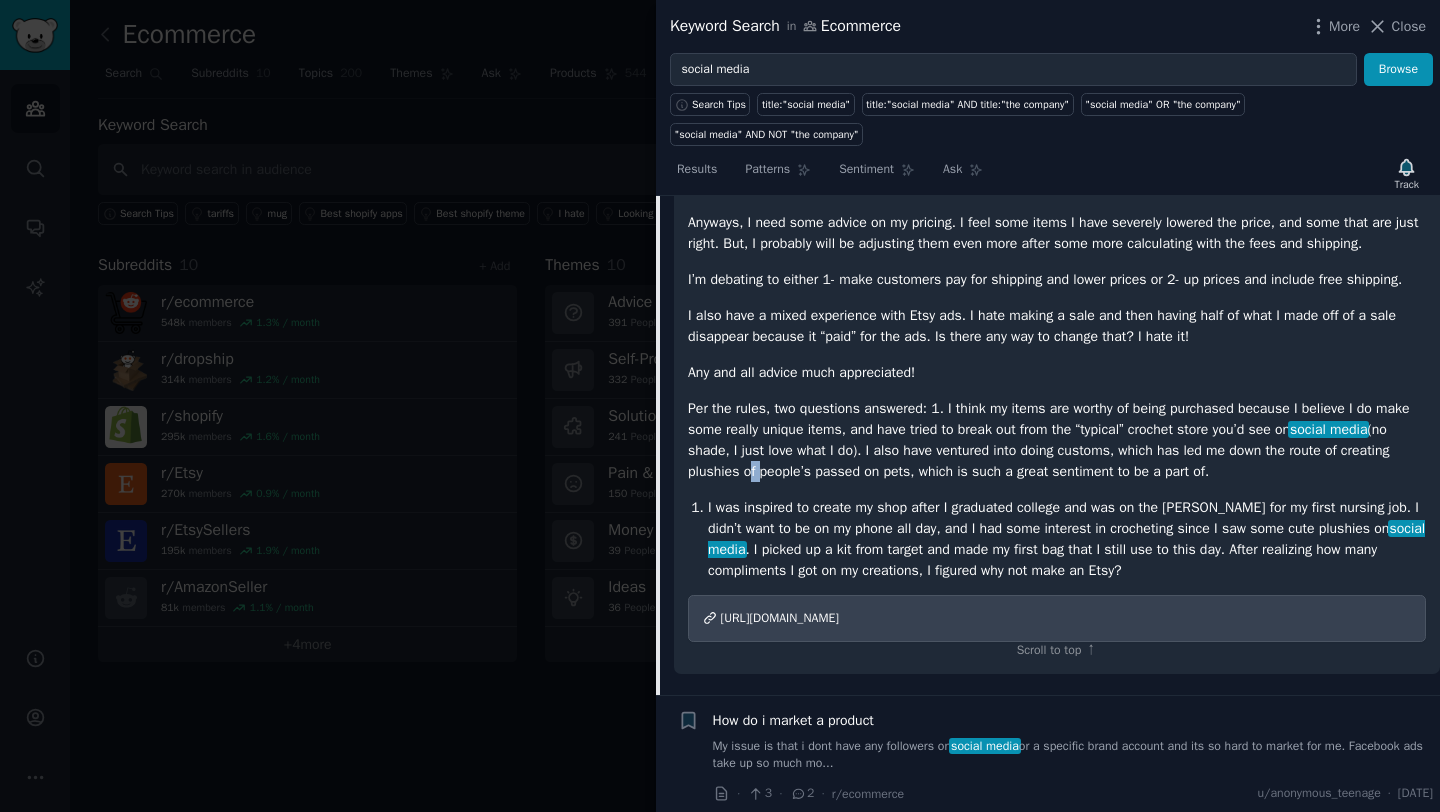 click on "Per the rules, two questions answered:
1. I think my items are worthy of being purchased because I believe I do make some really unique items, and have tried to break out from the “typical” crochet store you’d see on  social media  (no shade, I just love what I do). I also have ventured into doing customs, which has led me down the route of creating plushies of people’s passed on pets, which is such a great sentiment to be a part of." at bounding box center (1057, 440) 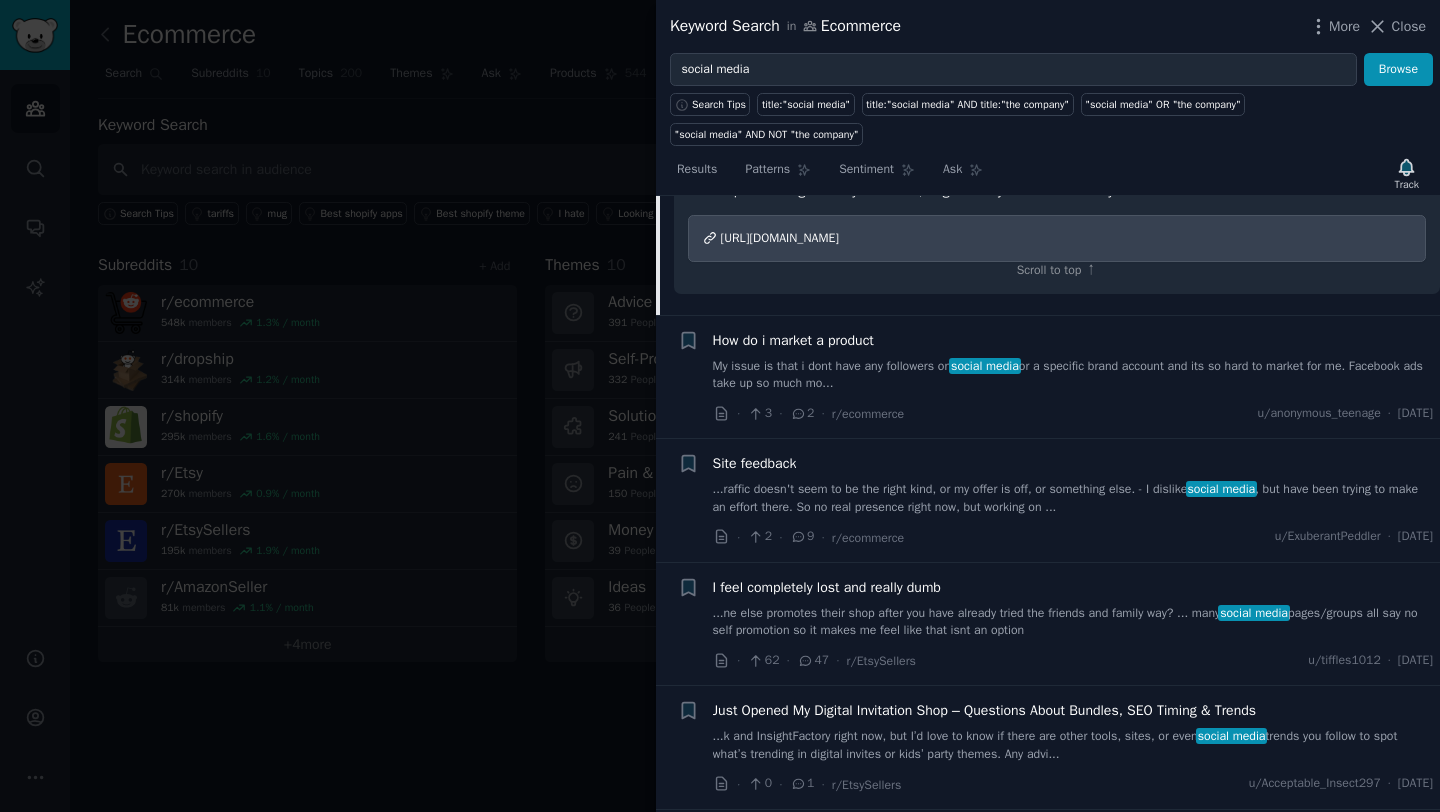 scroll, scrollTop: 981, scrollLeft: 0, axis: vertical 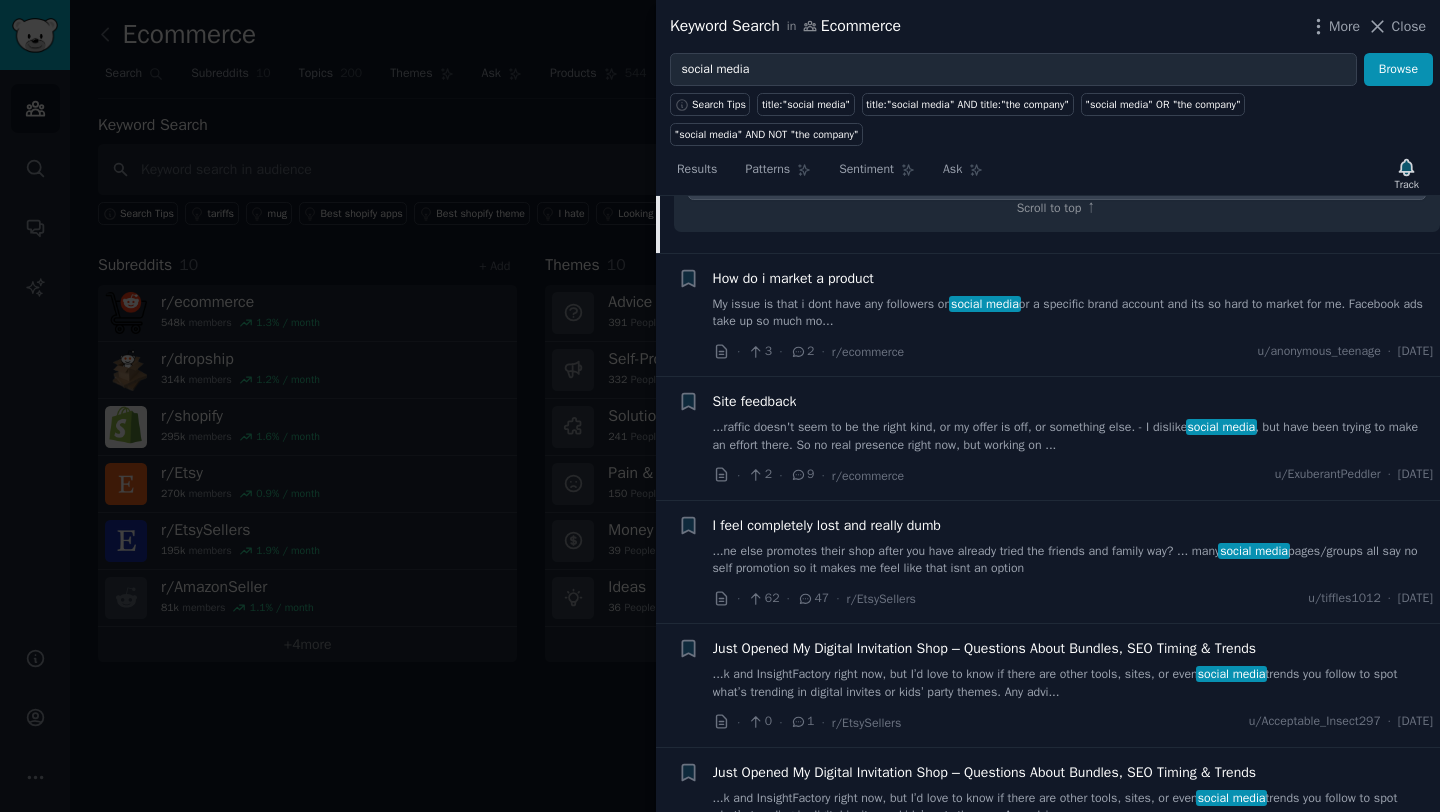 click on "My issue is that i dont have any followers on  social media  or a specific brand account and its so hard to market for me. Facebook ads take up so much mo..." at bounding box center [1073, 313] 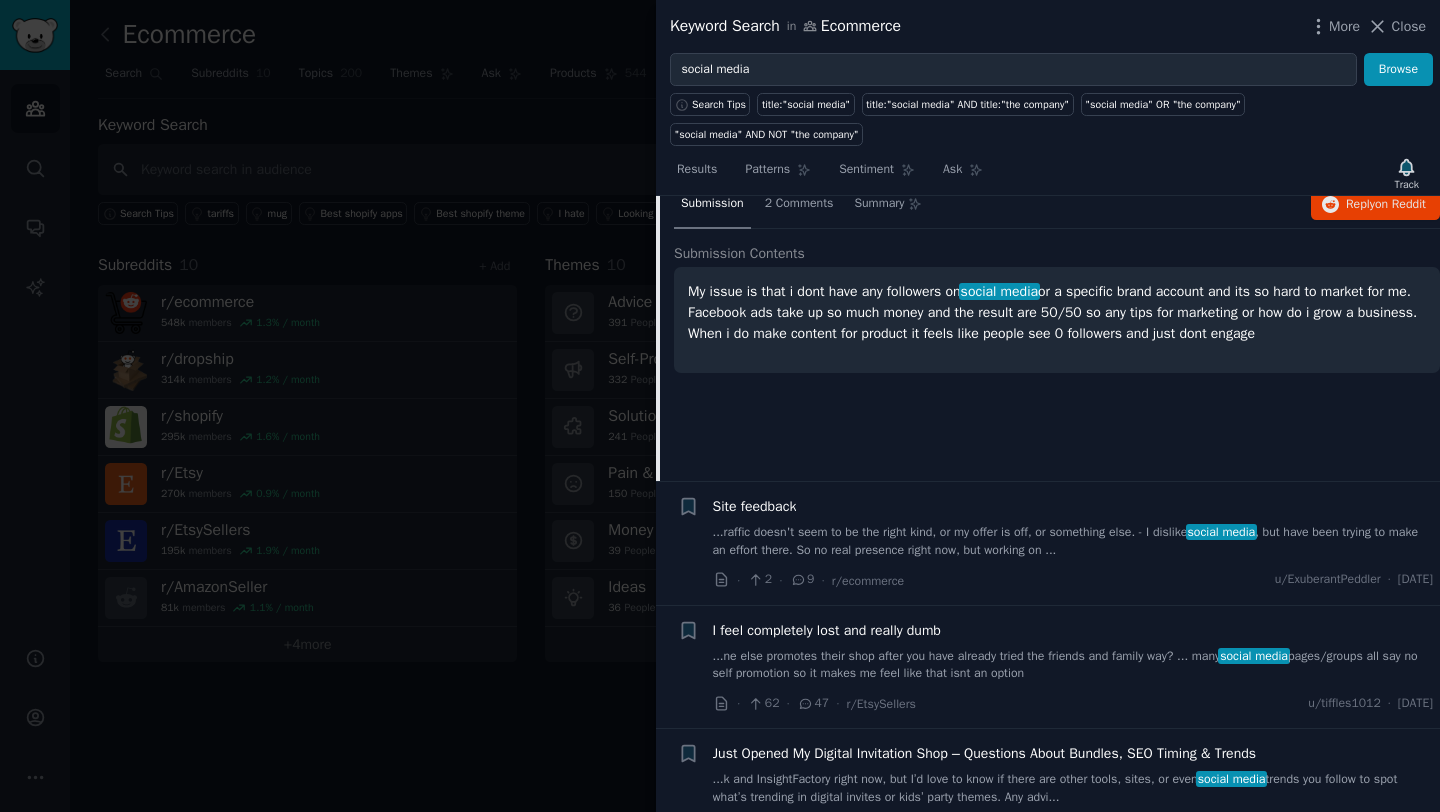 scroll, scrollTop: 278, scrollLeft: 0, axis: vertical 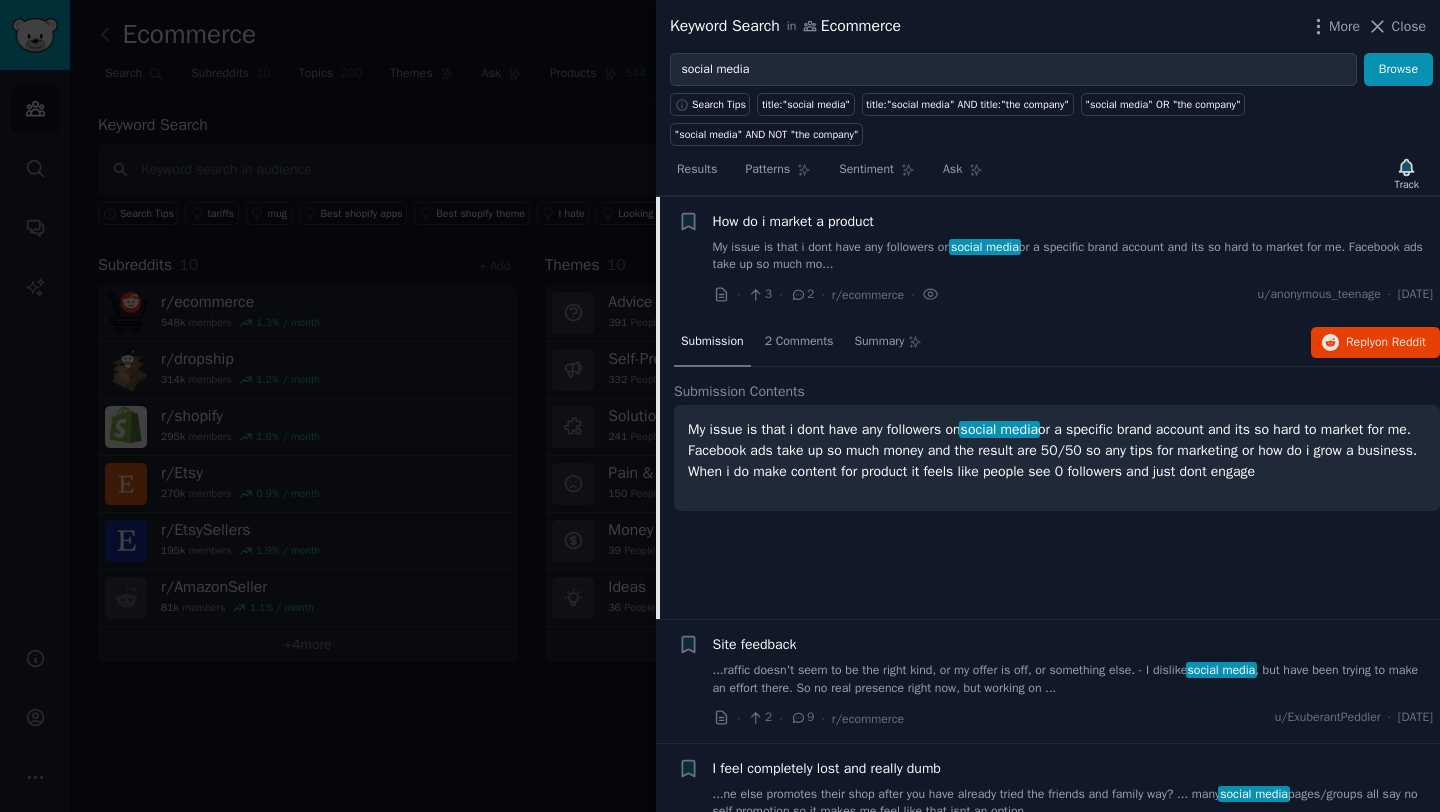 click on "My issue is that i dont have any followers on  social media  or a specific brand account and its so hard to market for me. Facebook ads take up so much money and the result are 50/50 so any tips for marketing or how do i grow a business. When i do make content for product it feels like people see 0 followers and just dont engage" at bounding box center (1057, 450) 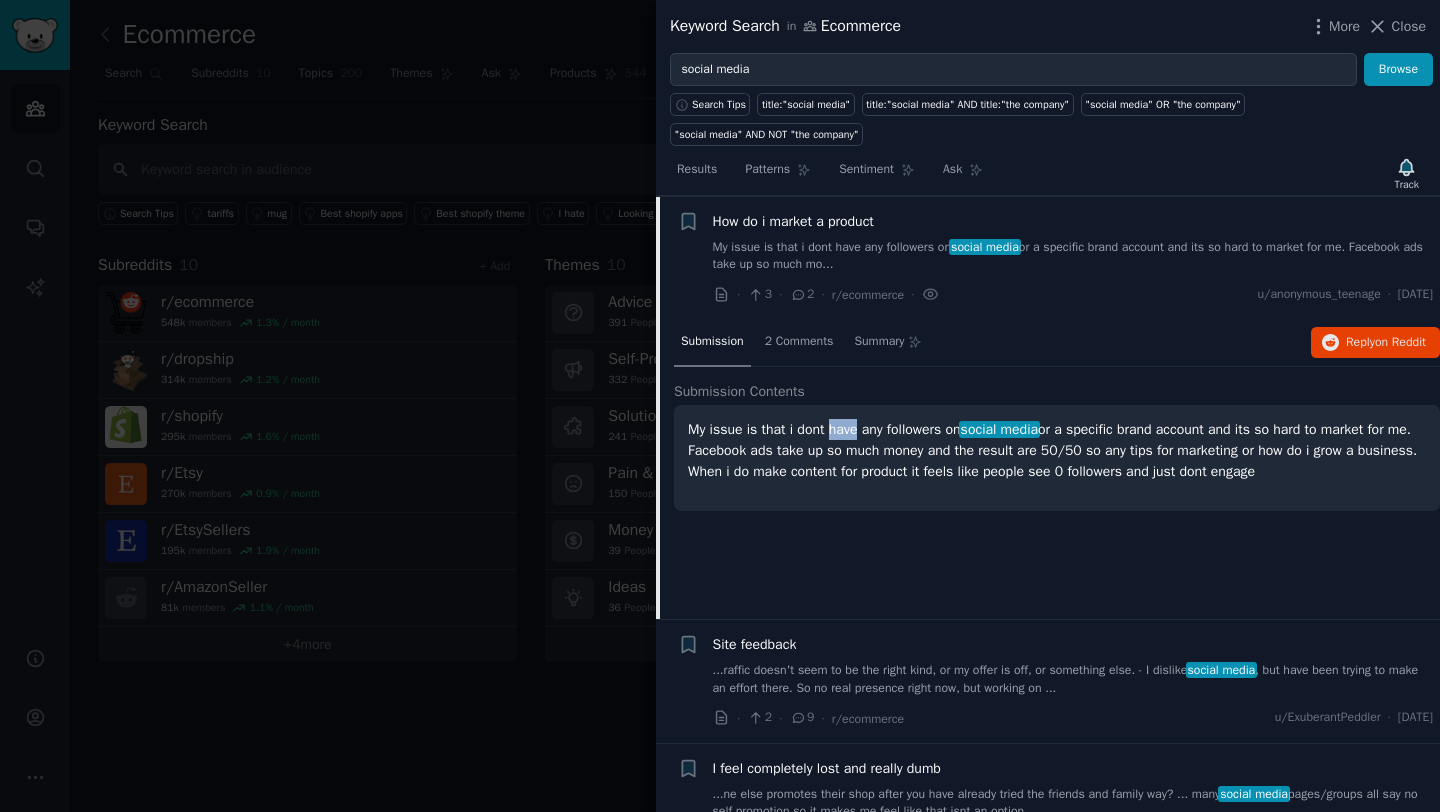 click on "My issue is that i dont have any followers on  social media  or a specific brand account and its so hard to market for me. Facebook ads take up so much money and the result are 50/50 so any tips for marketing or how do i grow a business. When i do make content for product it feels like people see 0 followers and just dont engage" at bounding box center [1057, 450] 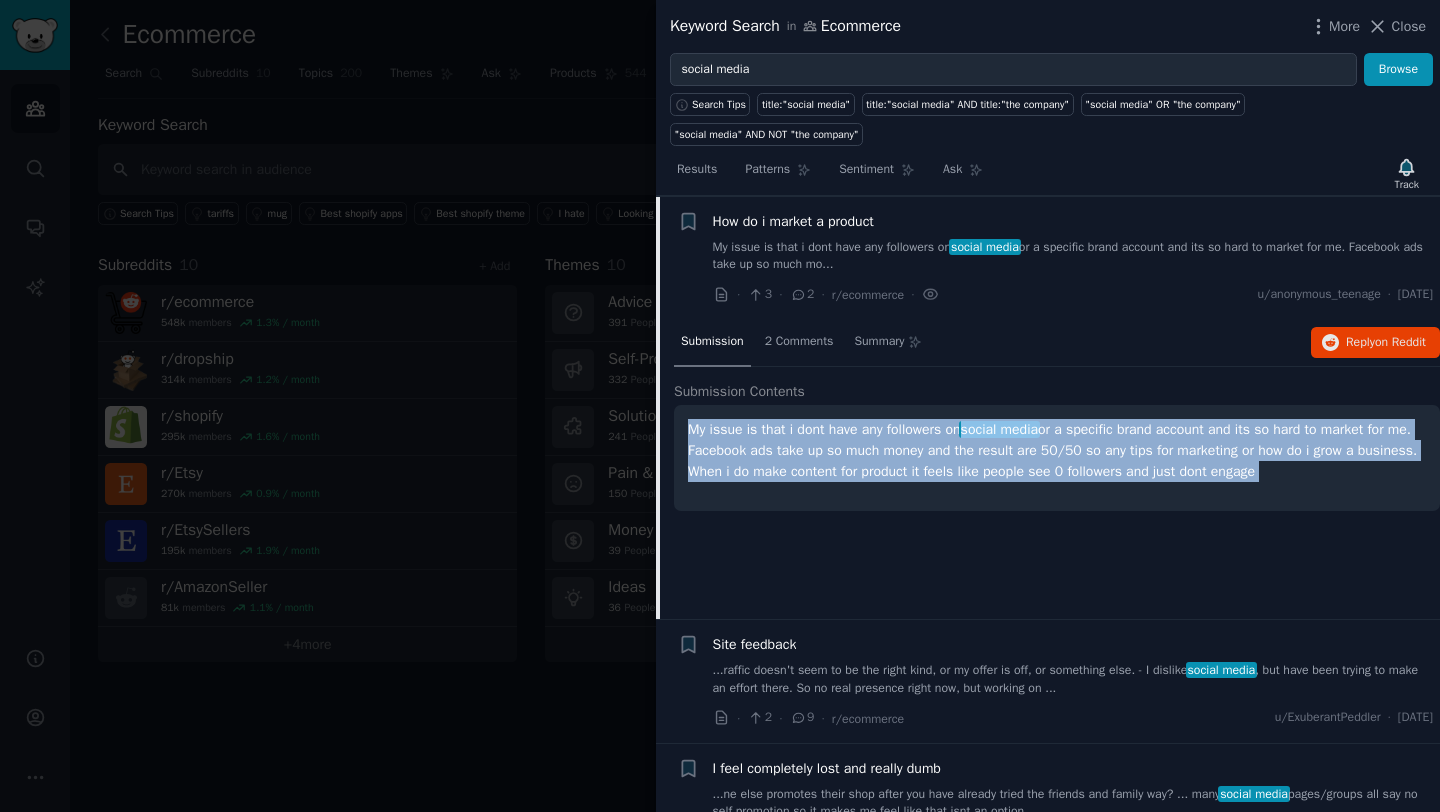 click on "My issue is that i dont have any followers on  social media  or a specific brand account and its so hard to market for me. Facebook ads take up so much money and the result are 50/50 so any tips for marketing or how do i grow a business. When i do make content for product it feels like people see 0 followers and just dont engage" at bounding box center [1057, 450] 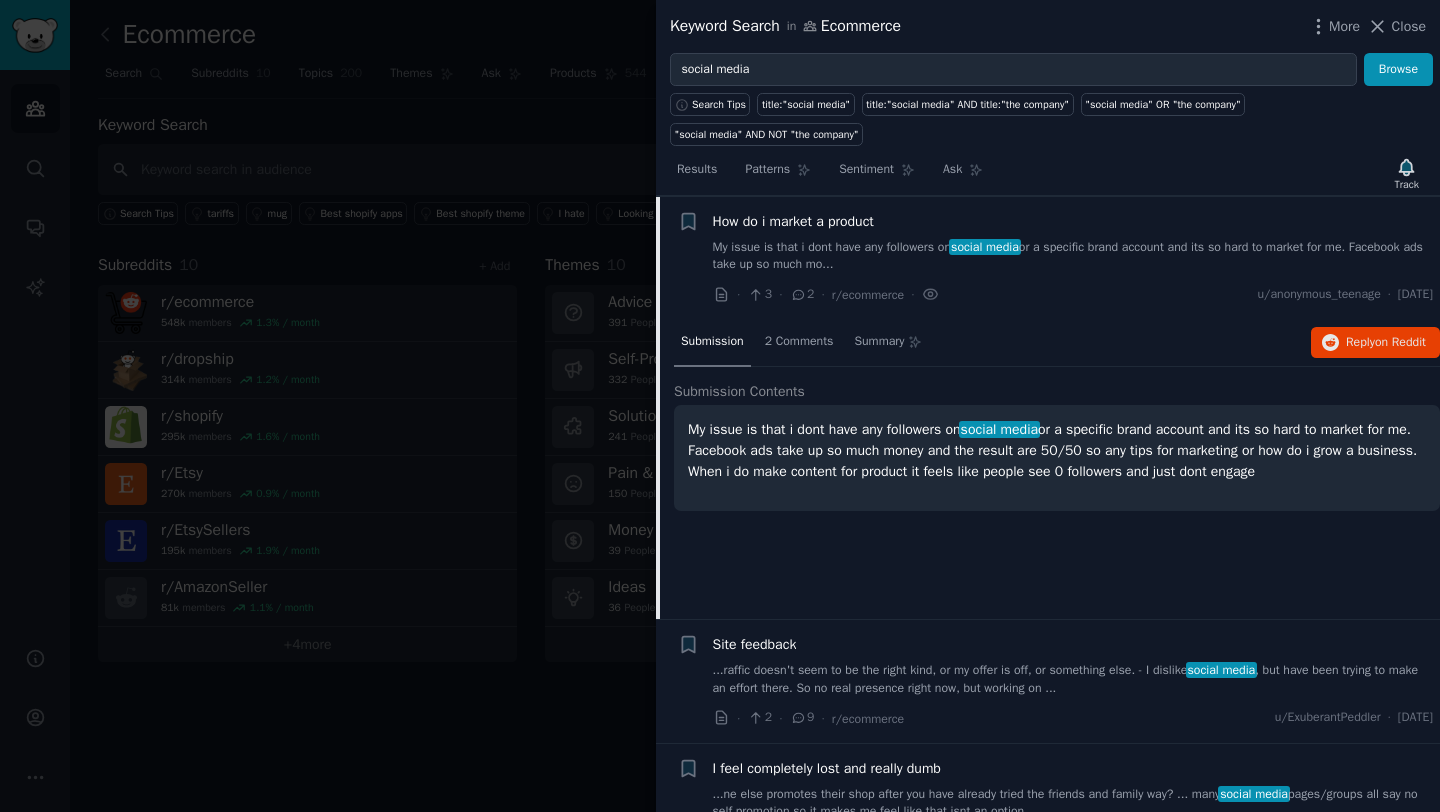 click on "My issue is that i dont have any followers on  social media  or a specific brand account and its so hard to market for me. Facebook ads take up so much money and the result are 50/50 so any tips for marketing or how do i grow a business. When i do make content for product it feels like people see 0 followers and just dont engage" at bounding box center (1057, 450) 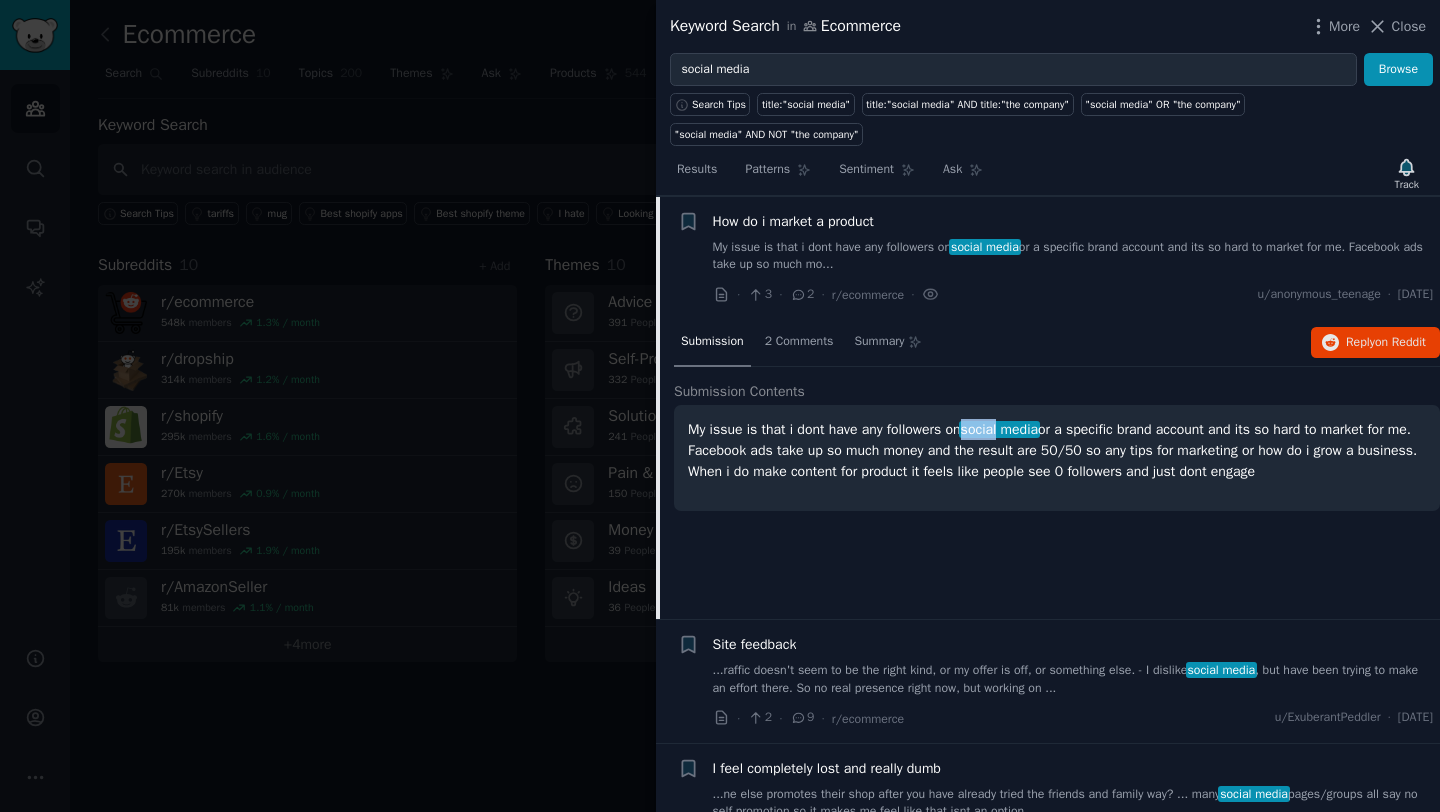 click on "My issue is that i dont have any followers on  social media  or a specific brand account and its so hard to market for me. Facebook ads take up so much money and the result are 50/50 so any tips for marketing or how do i grow a business. When i do make content for product it feels like people see 0 followers and just dont engage" at bounding box center (1057, 450) 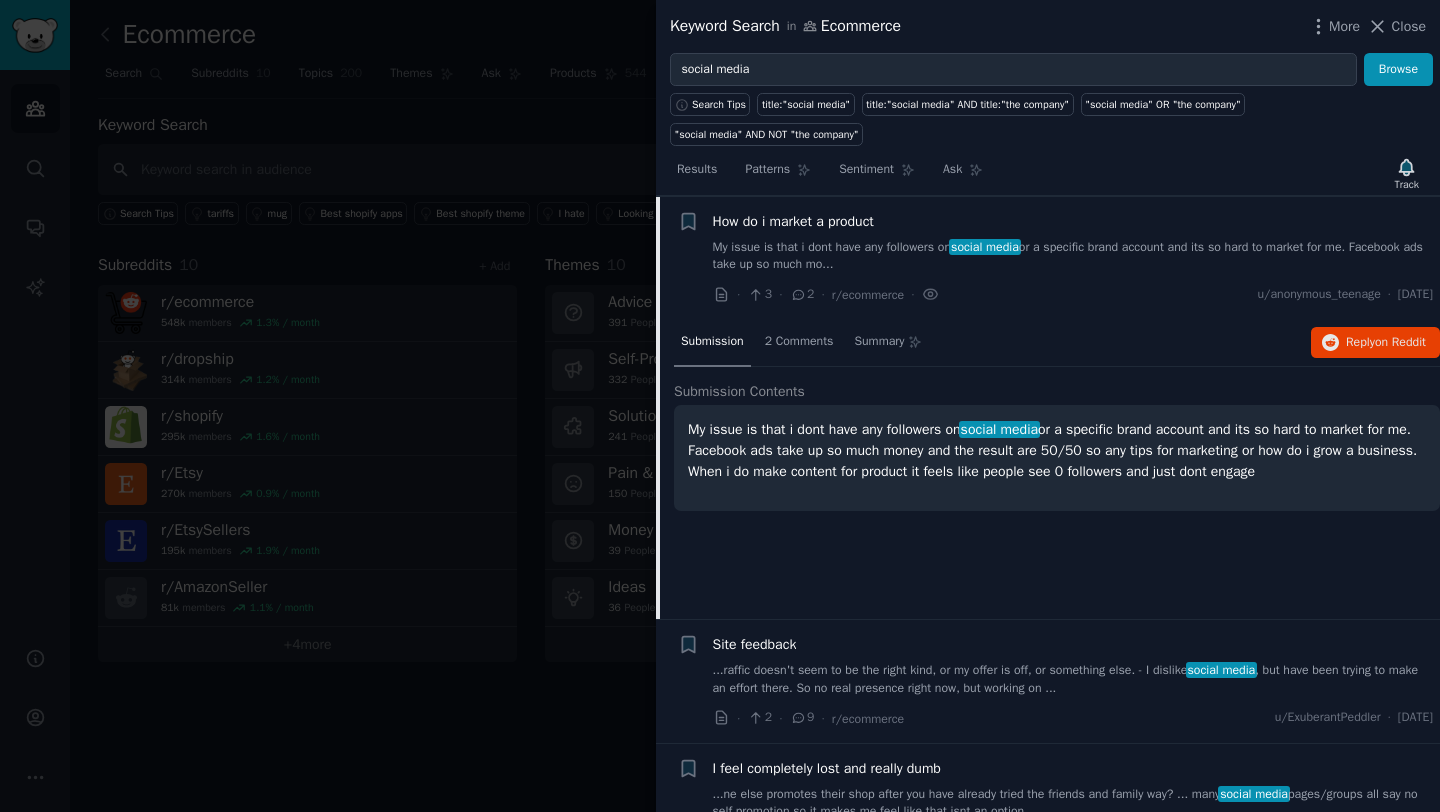 click on "My issue is that i dont have any followers on  social media  or a specific brand account and its so hard to market for me. Facebook ads take up so much money and the result are 50/50 so any tips for marketing or how do i grow a business. When i do make content for product it feels like people see 0 followers and just dont engage" at bounding box center (1057, 450) 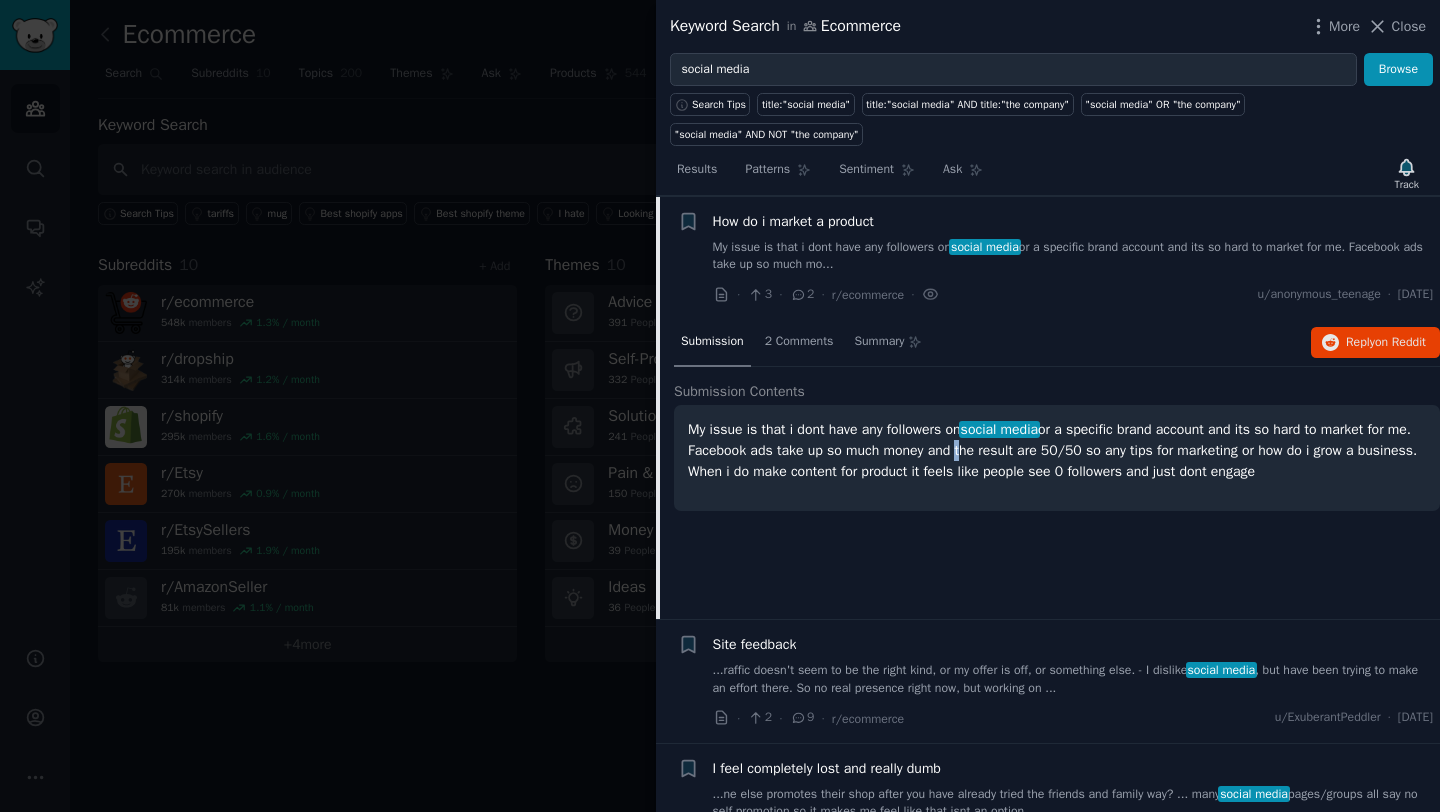 click on "My issue is that i dont have any followers on  social media  or a specific brand account and its so hard to market for me. Facebook ads take up so much money and the result are 50/50 so any tips for marketing or how do i grow a business. When i do make content for product it feels like people see 0 followers and just dont engage" at bounding box center [1057, 450] 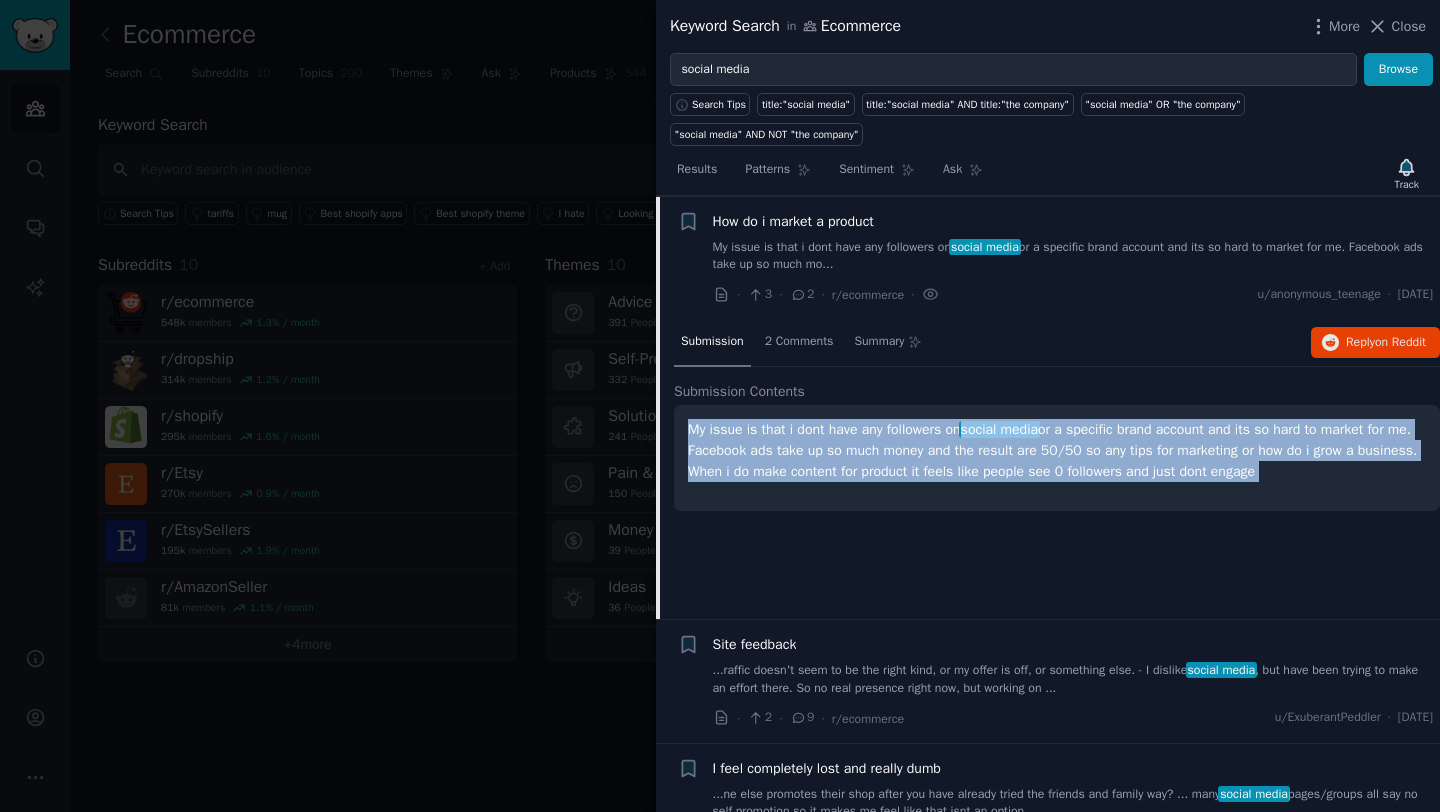 click on "My issue is that i dont have any followers on  social media  or a specific brand account and its so hard to market for me. Facebook ads take up so much money and the result are 50/50 so any tips for marketing or how do i grow a business. When i do make content for product it feels like people see 0 followers and just dont engage" at bounding box center (1057, 450) 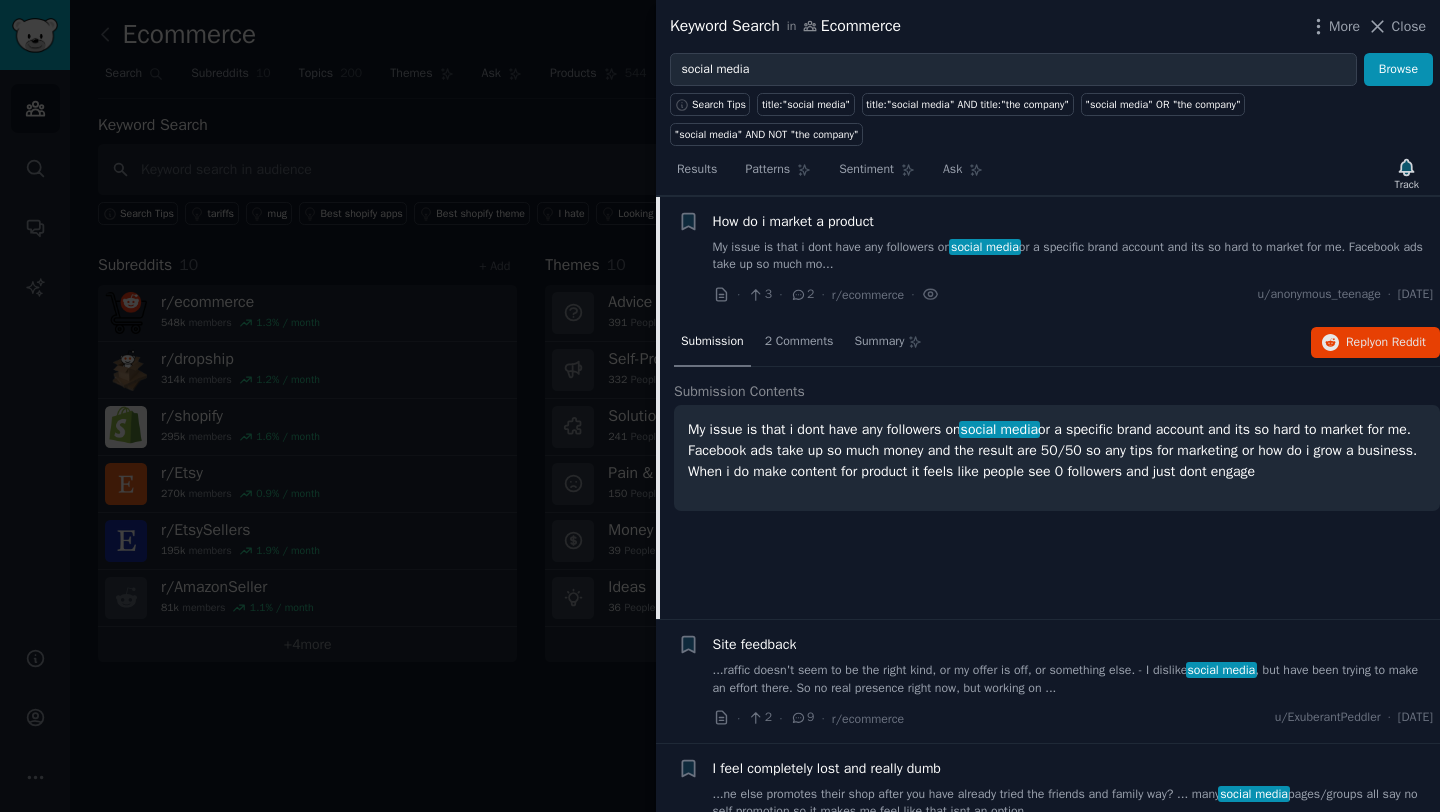click on "My issue is that i dont have any followers on  social media  or a specific brand account and its so hard to market for me. Facebook ads take up so much money and the result are 50/50 so any tips for marketing or how do i grow a business. When i do make content for product it feels like people see 0 followers and just dont engage" at bounding box center [1057, 450] 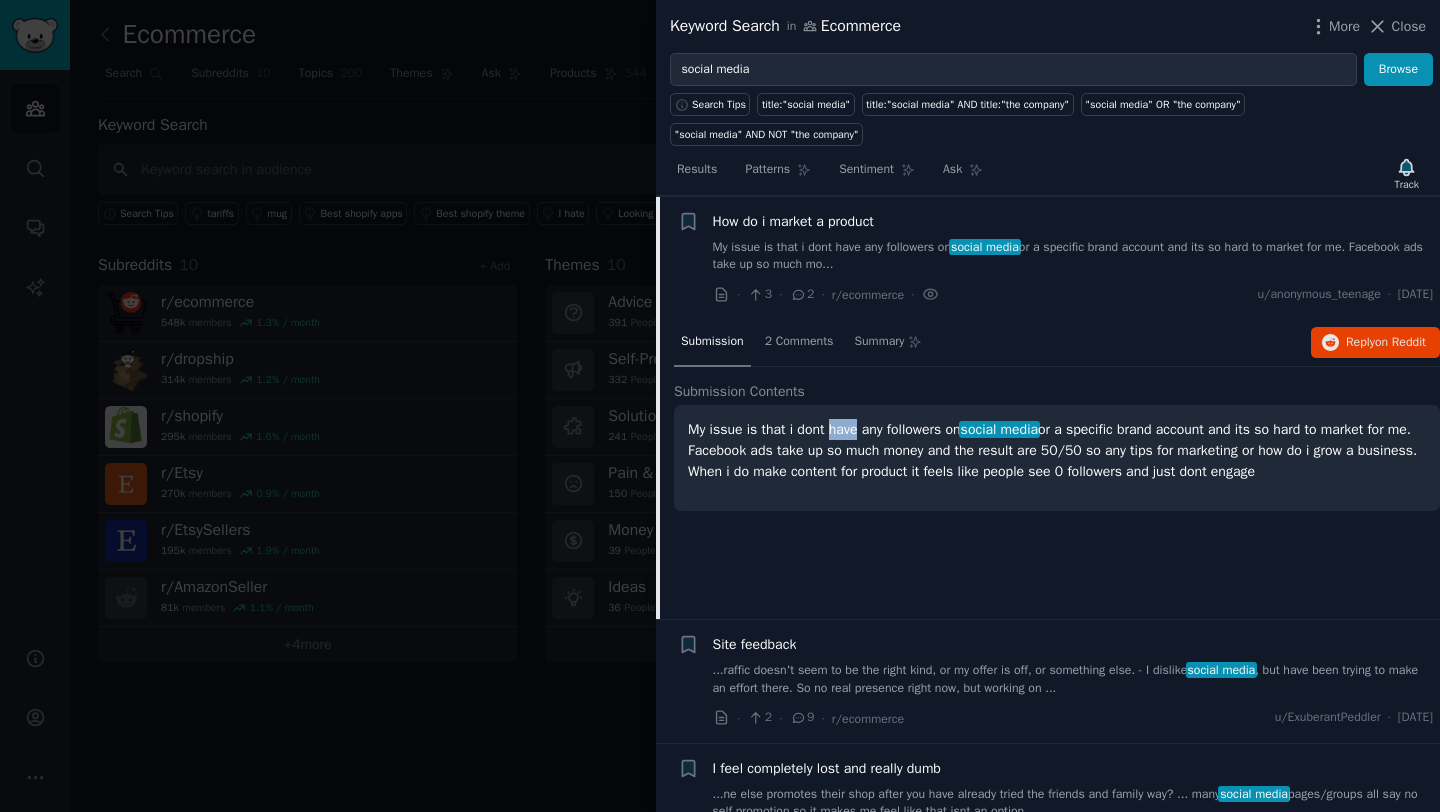 click on "My issue is that i dont have any followers on  social media  or a specific brand account and its so hard to market for me. Facebook ads take up so much money and the result are 50/50 so any tips for marketing or how do i grow a business. When i do make content for product it feels like people see 0 followers and just dont engage" at bounding box center [1057, 450] 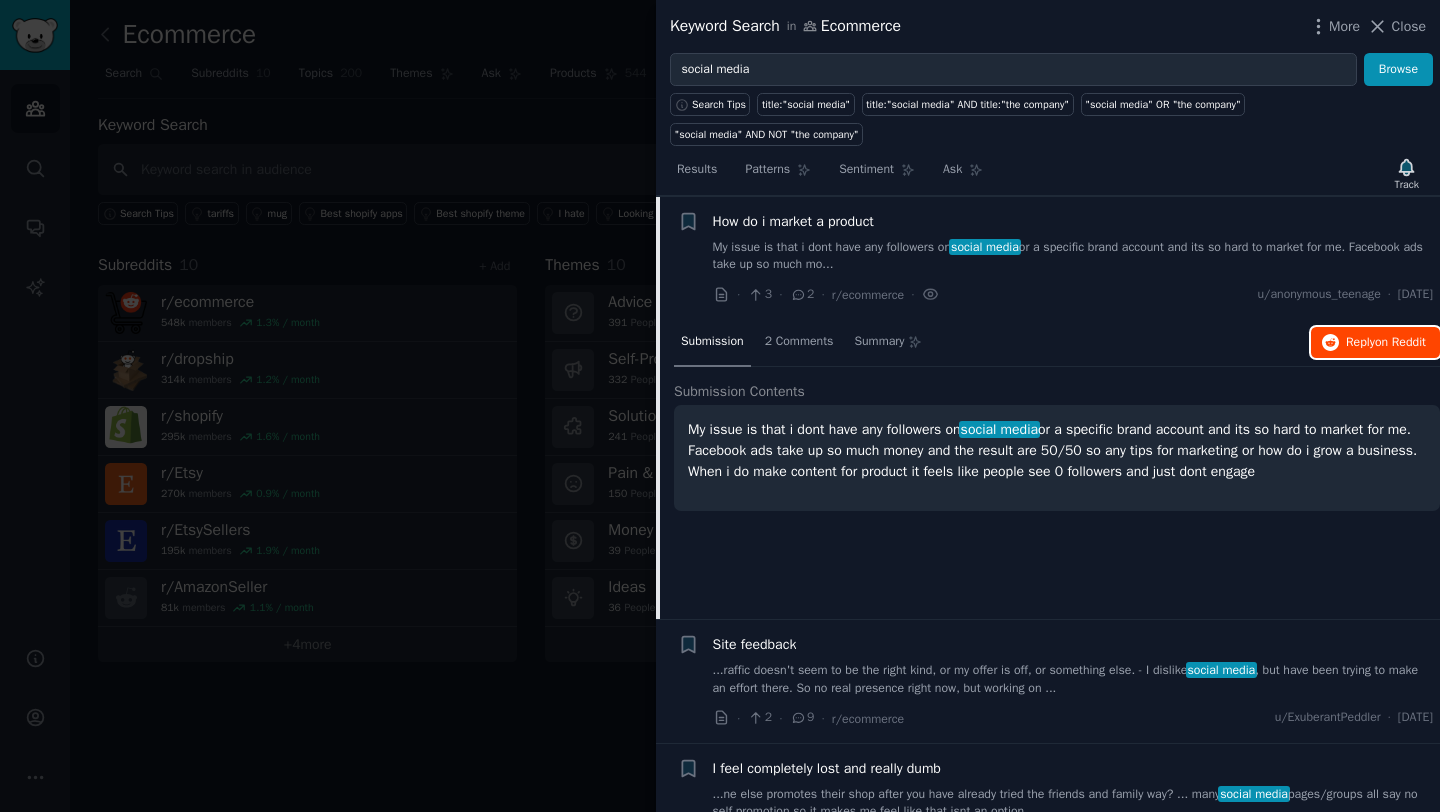 click on "Reply  on Reddit" at bounding box center [1386, 343] 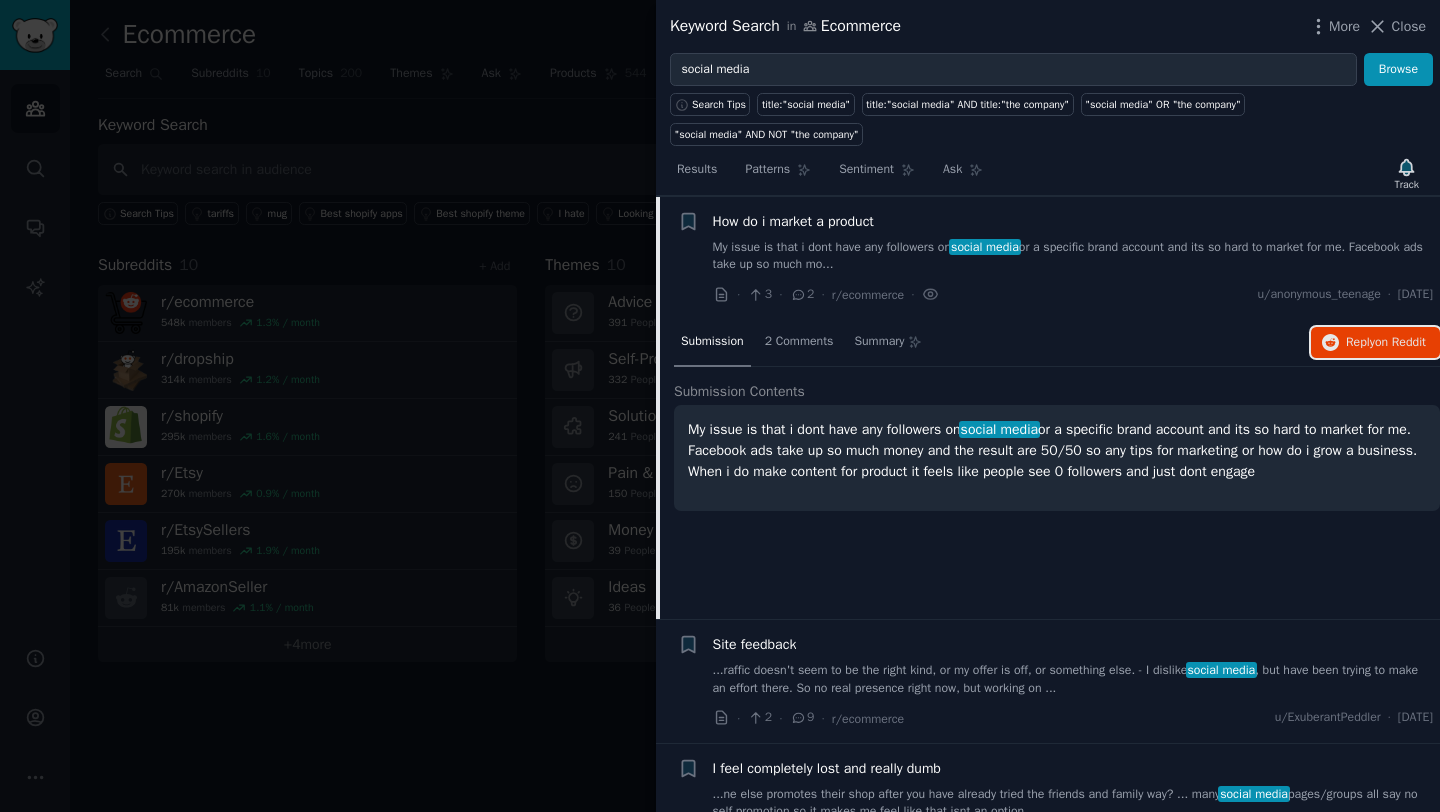 scroll, scrollTop: 539, scrollLeft: 0, axis: vertical 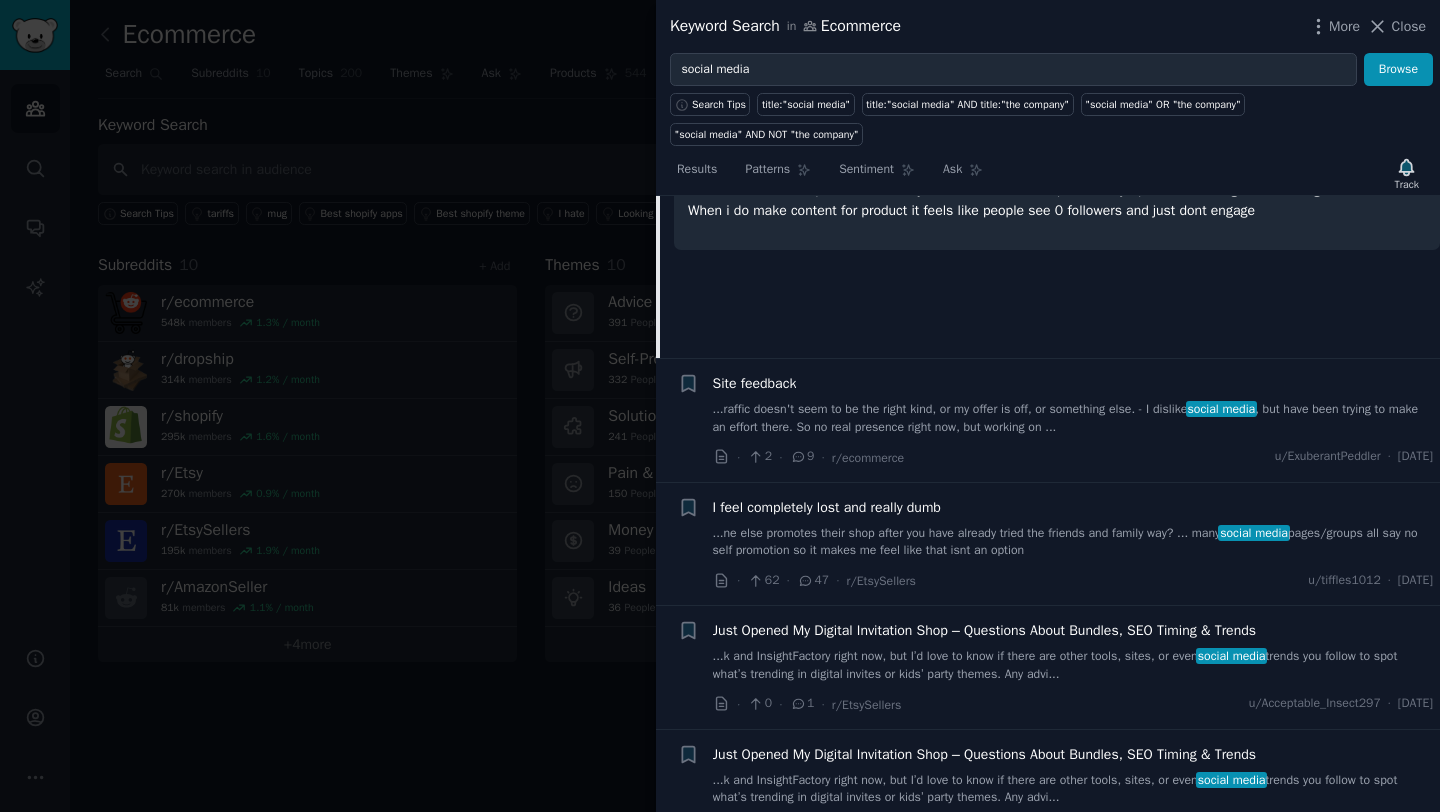 click on "...raffic doesn't seem to be the right kind, or my offer is off, or something else.
- I dislike  social media , but have been trying to make an effort there. So no real presence right now, but working on ..." at bounding box center (1073, 418) 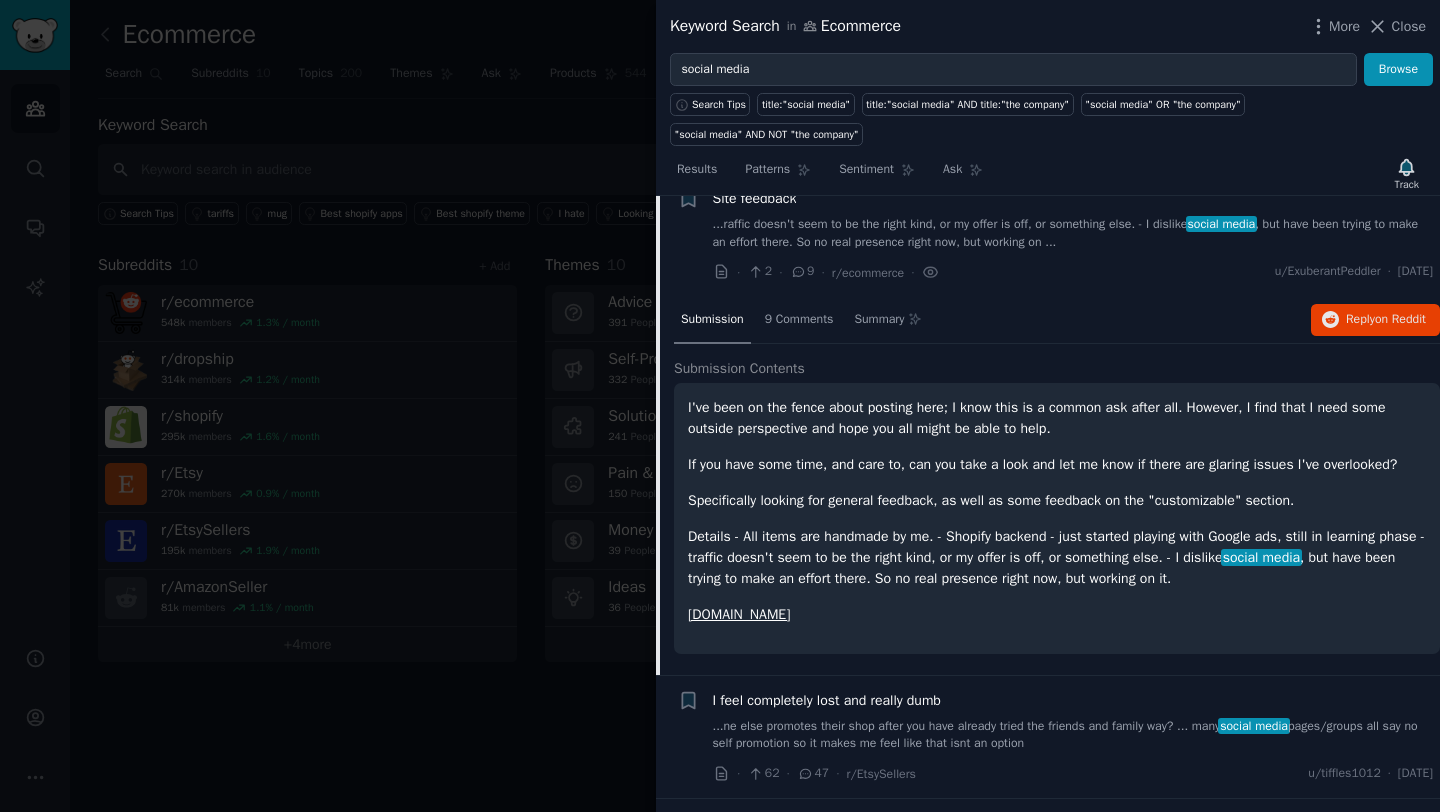 scroll, scrollTop: 402, scrollLeft: 0, axis: vertical 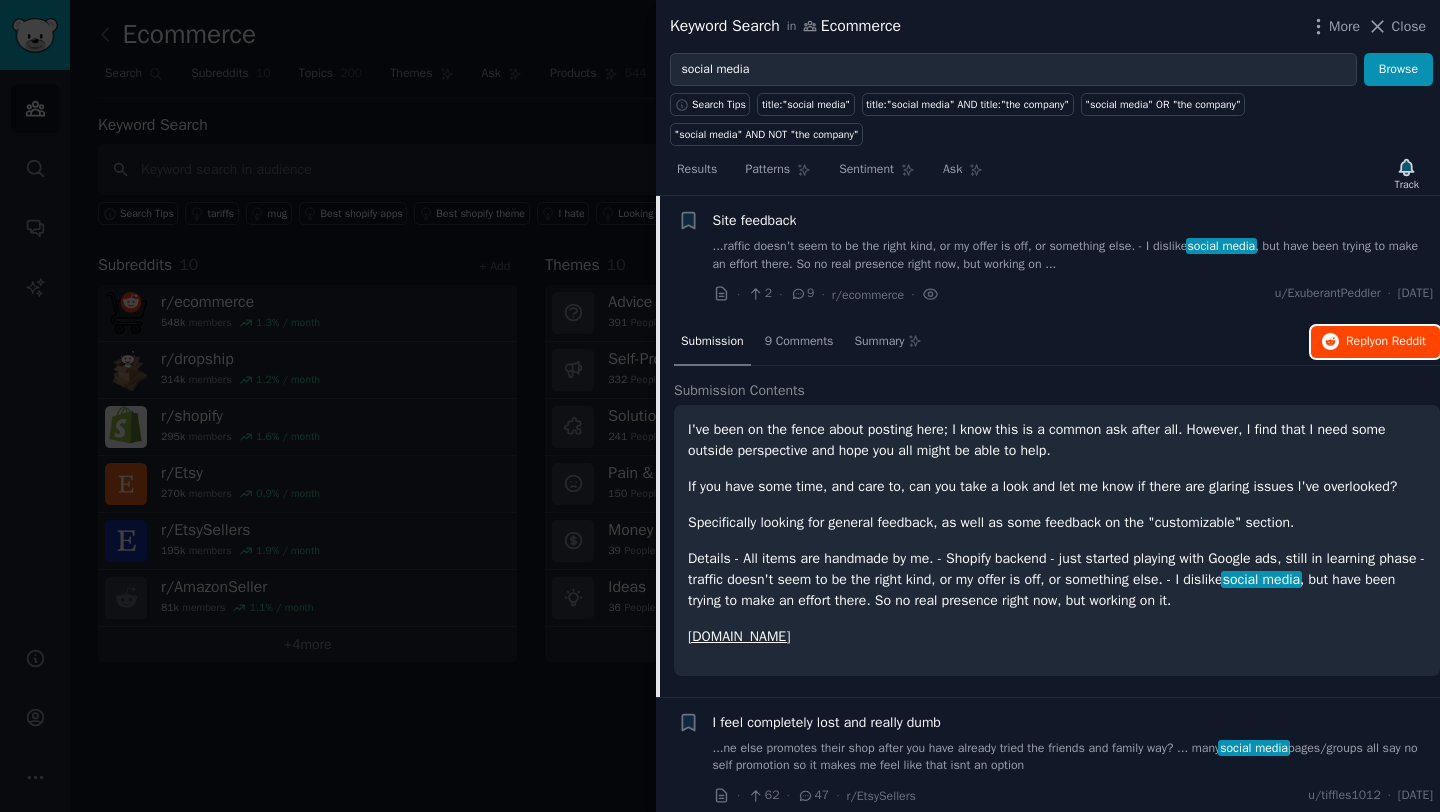 click on "Reply  on Reddit" at bounding box center [1386, 342] 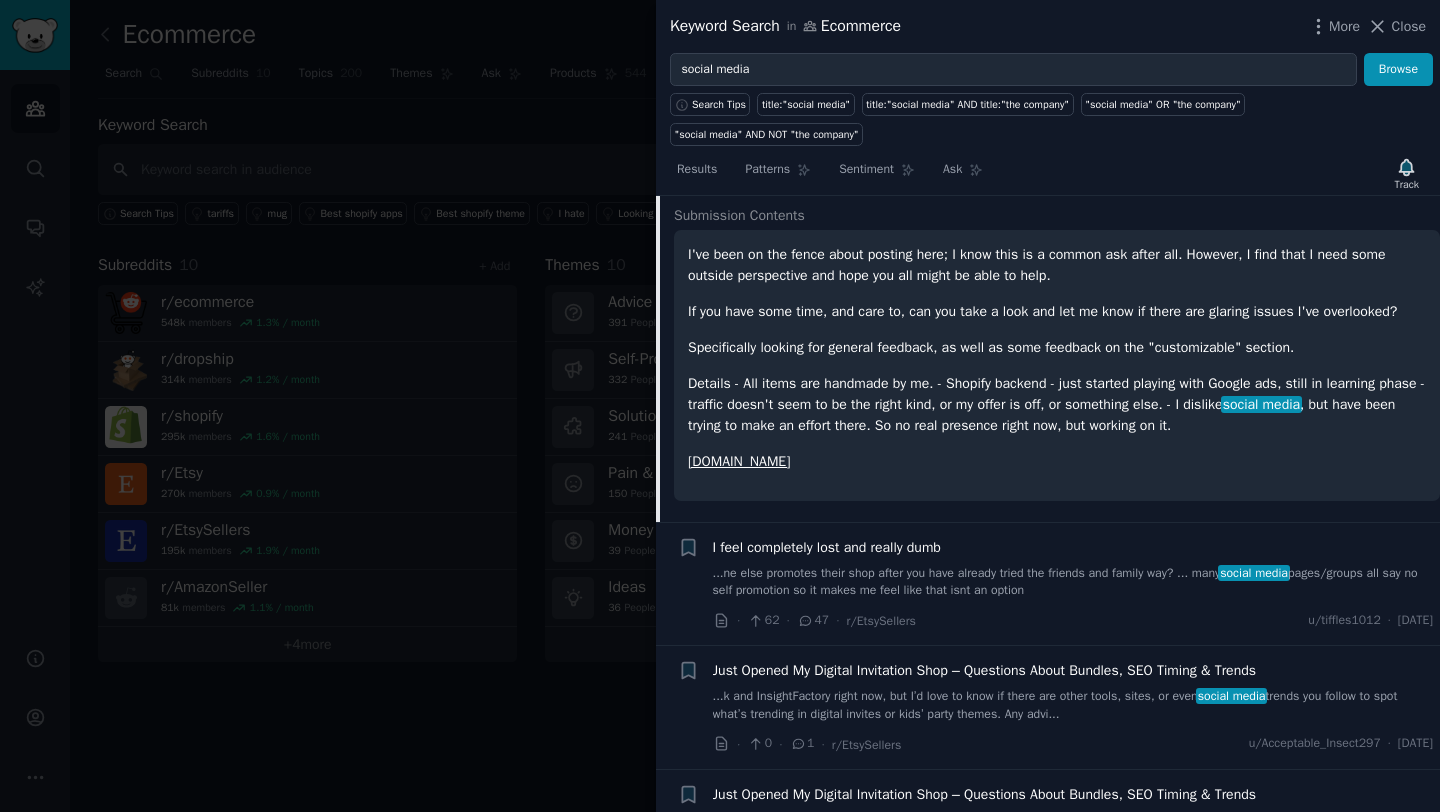 scroll, scrollTop: 868, scrollLeft: 0, axis: vertical 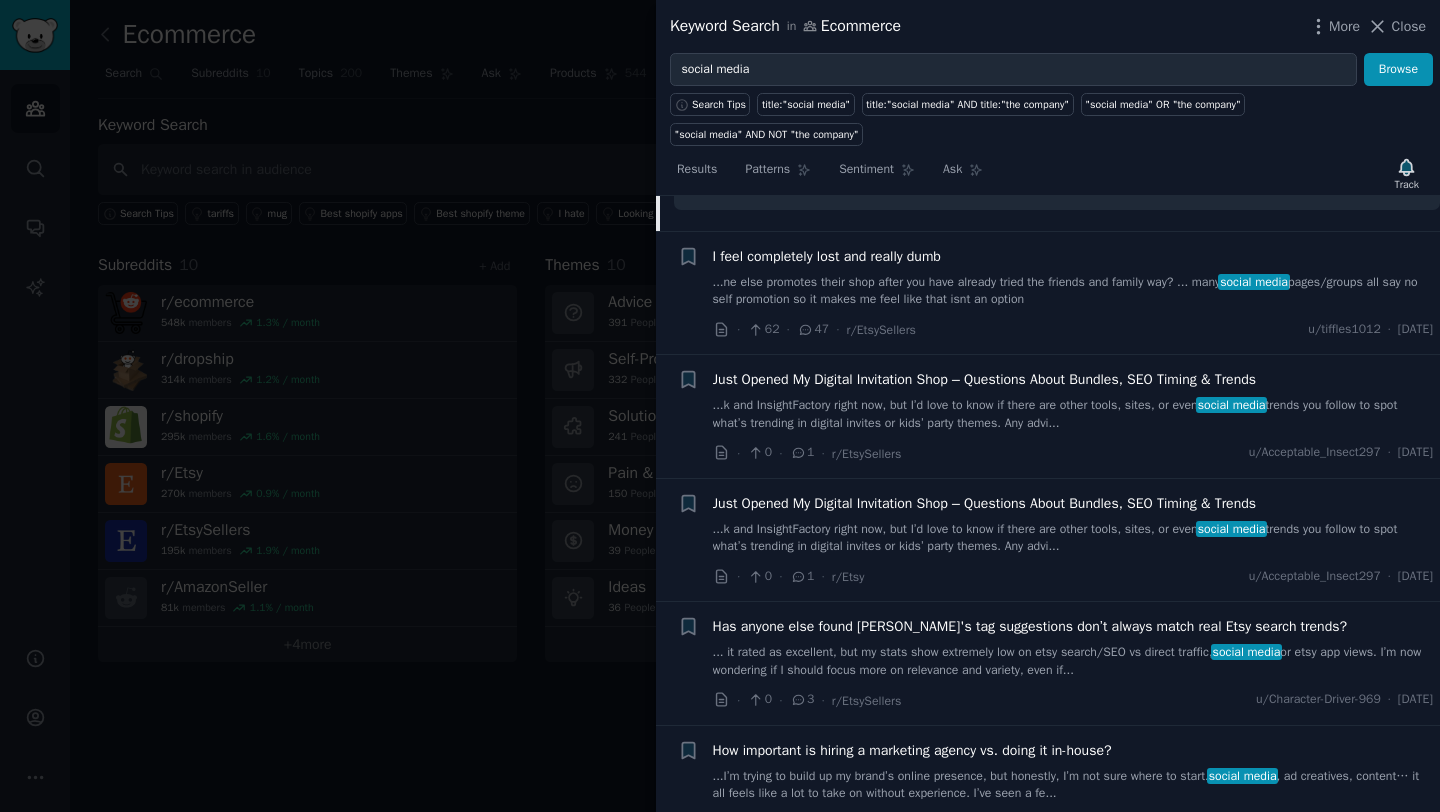 click on "...k and InsightFactory right now, but I’d love to know if there are other tools, sites, or even  social media  trends you follow to spot what’s trending in digital invites or kids’ party themes.
Any advi..." at bounding box center (1073, 414) 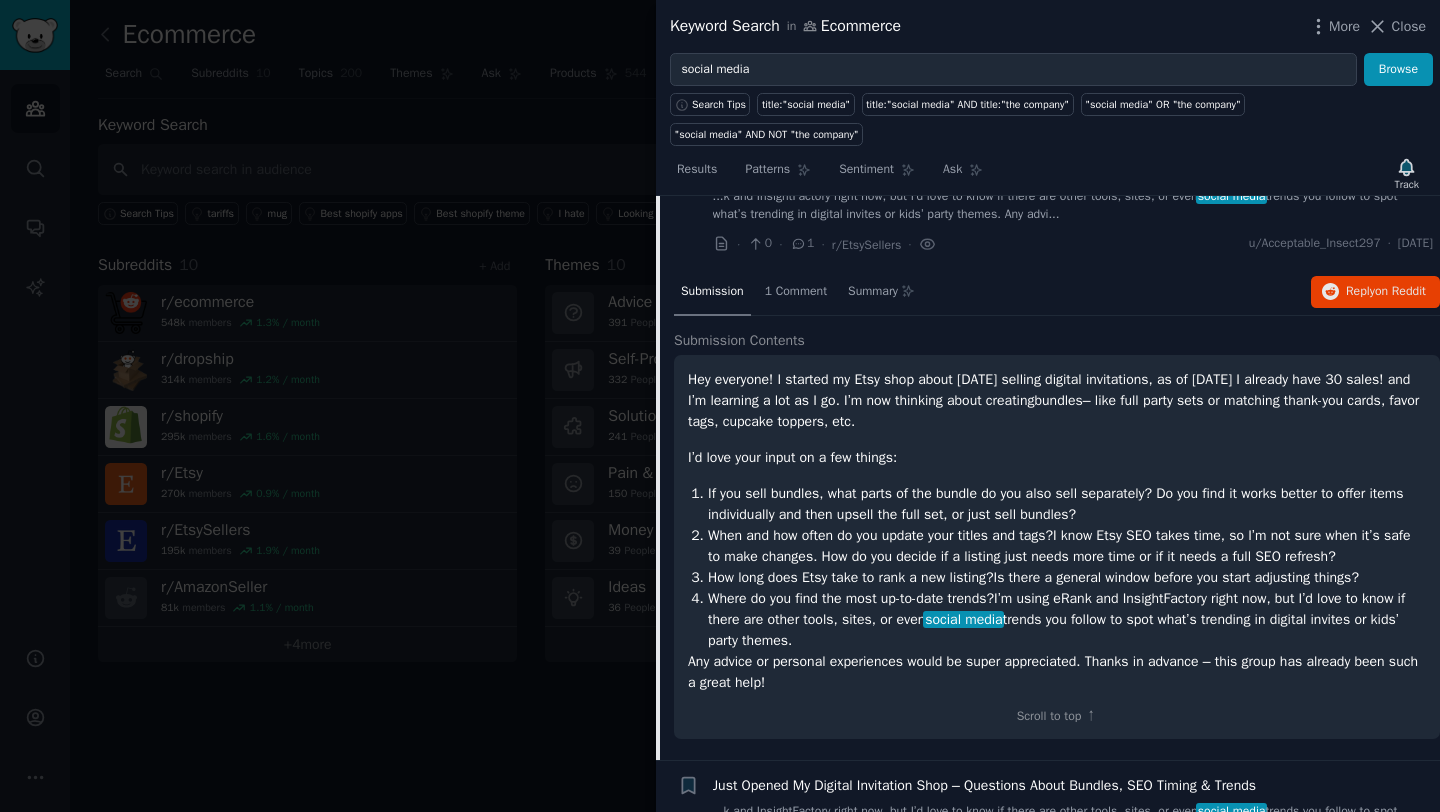 scroll, scrollTop: 649, scrollLeft: 0, axis: vertical 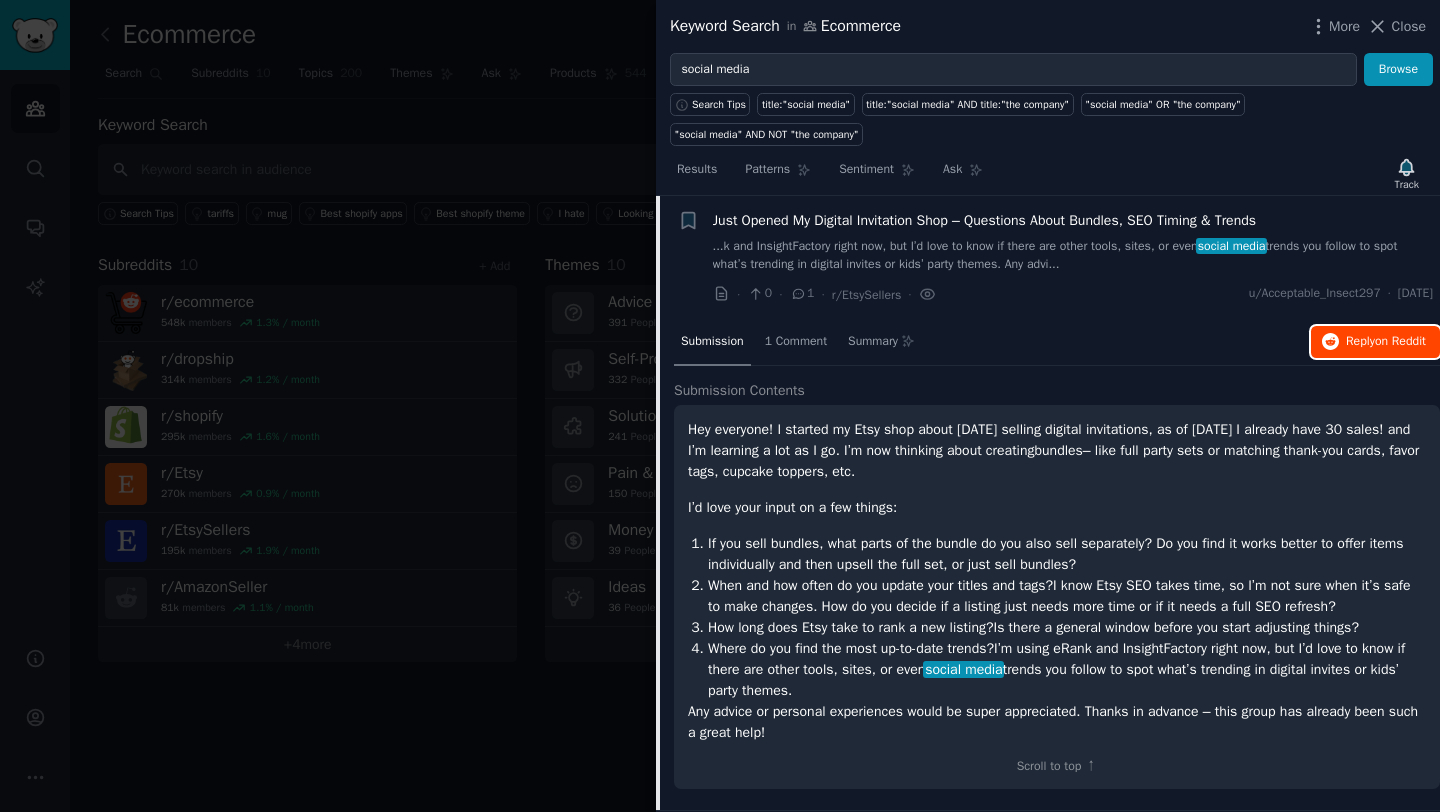 click on "Reply  on Reddit" at bounding box center [1375, 342] 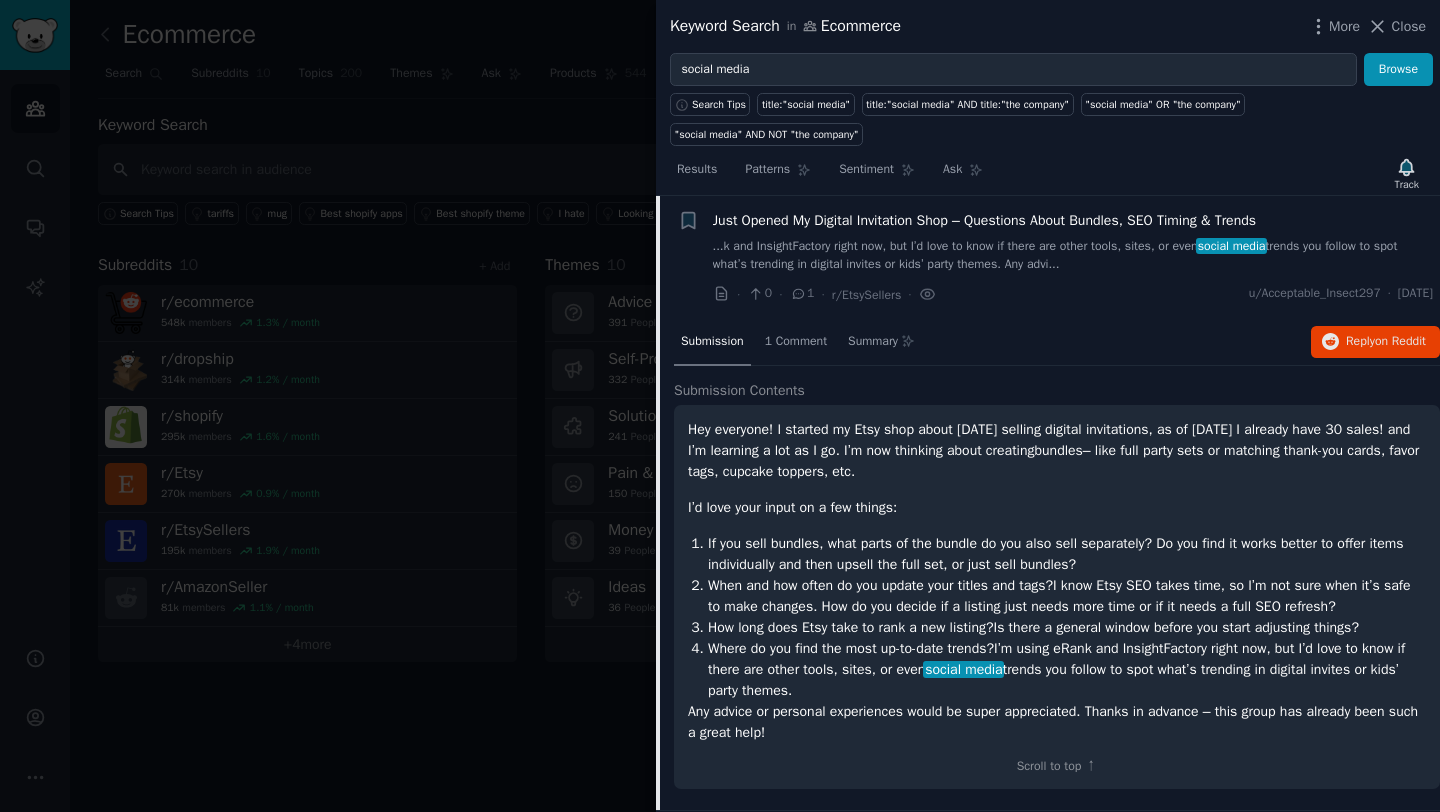 click at bounding box center [720, 406] 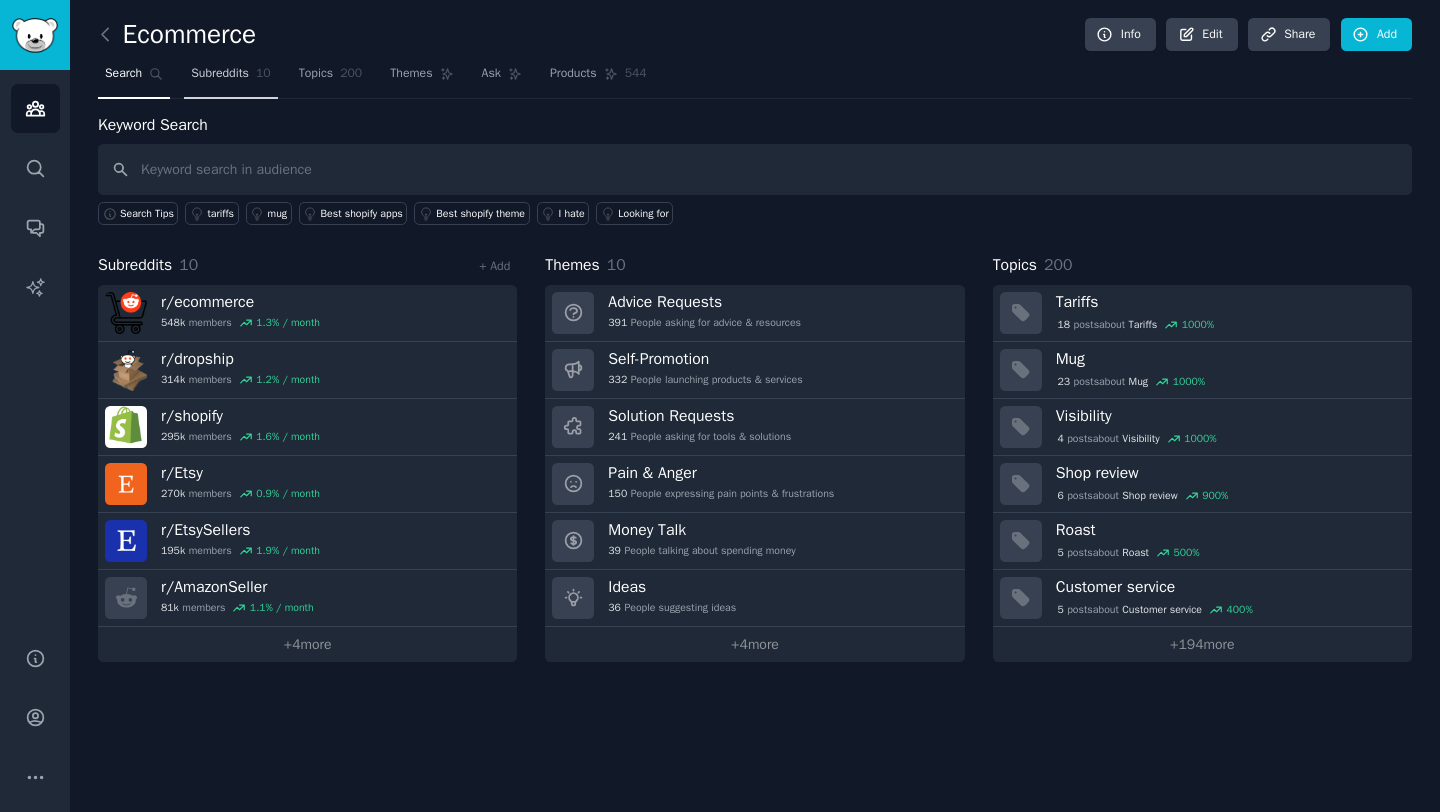 click on "Subreddits" at bounding box center (220, 74) 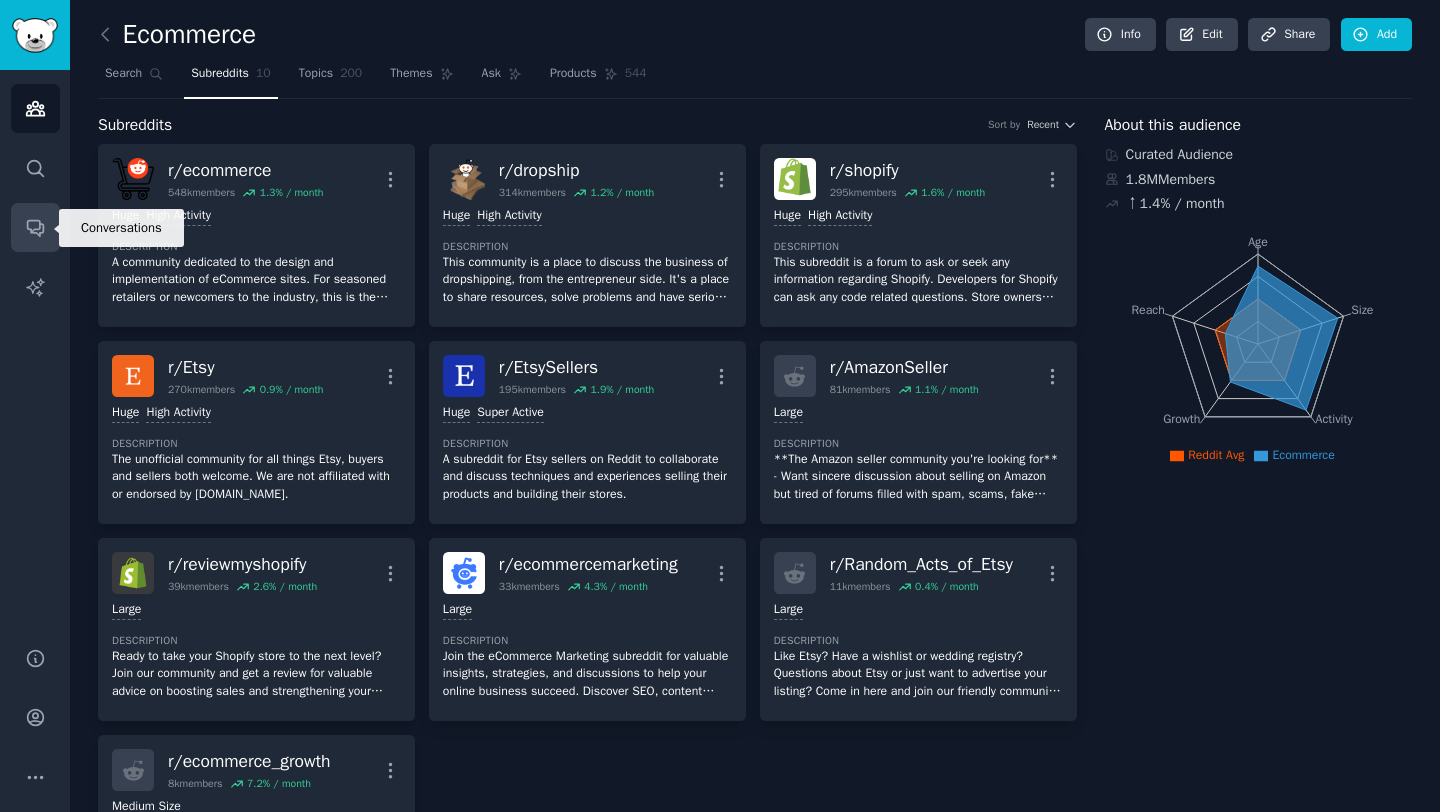 click on "Conversations" at bounding box center [35, 227] 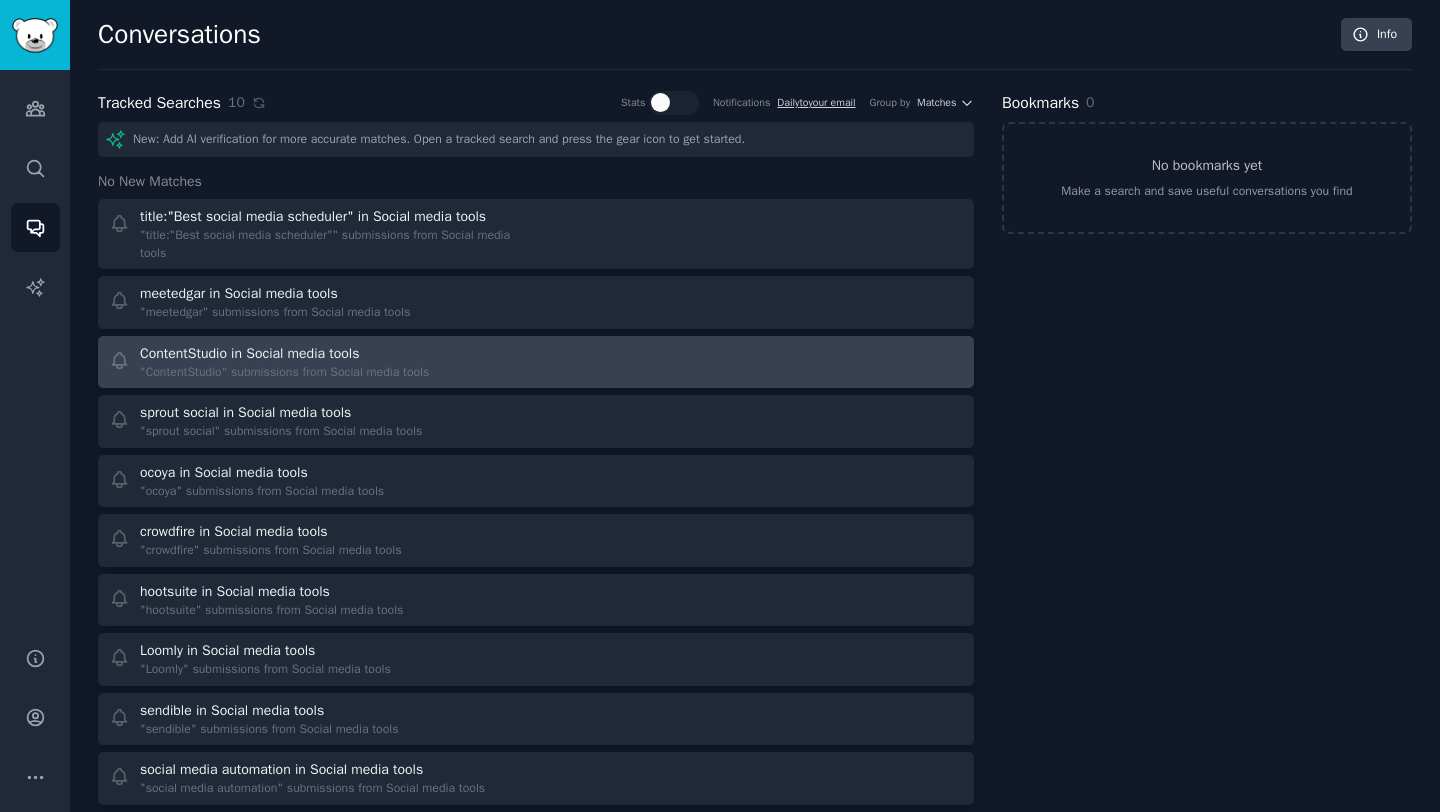 click on ""ContentStudio" submissions from Social media tools" at bounding box center (284, 373) 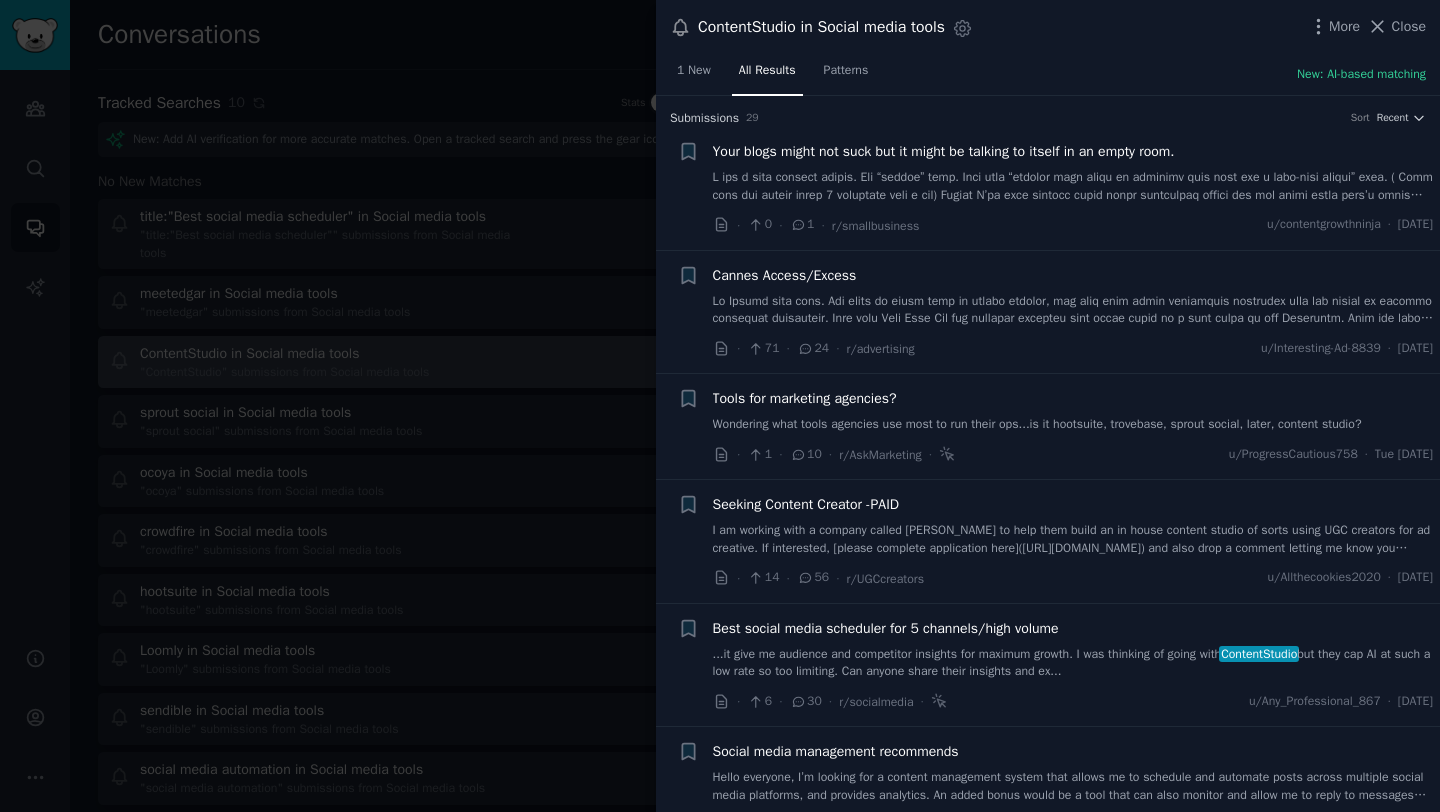 click at bounding box center [720, 406] 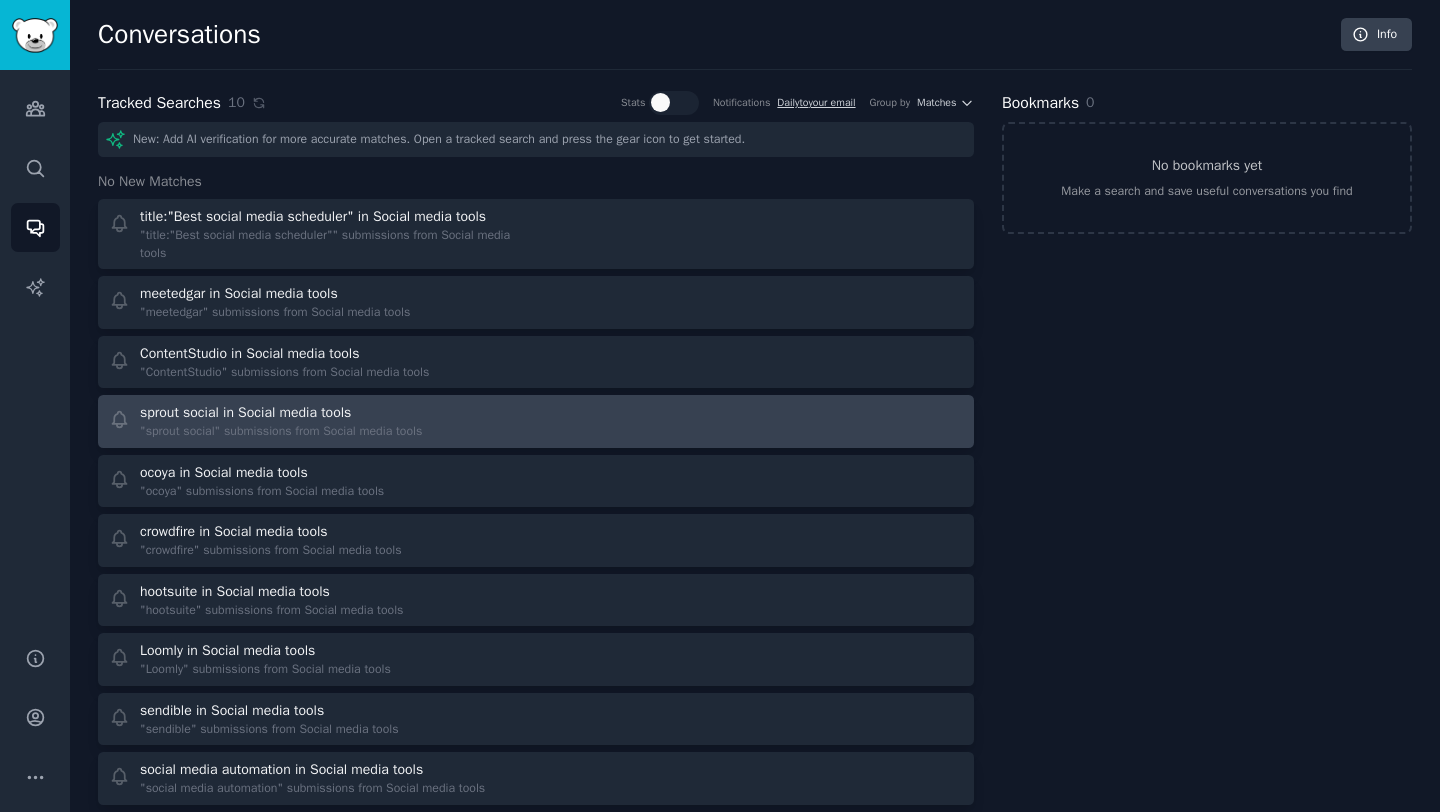 click on "sprout social in Social media tools" at bounding box center [245, 412] 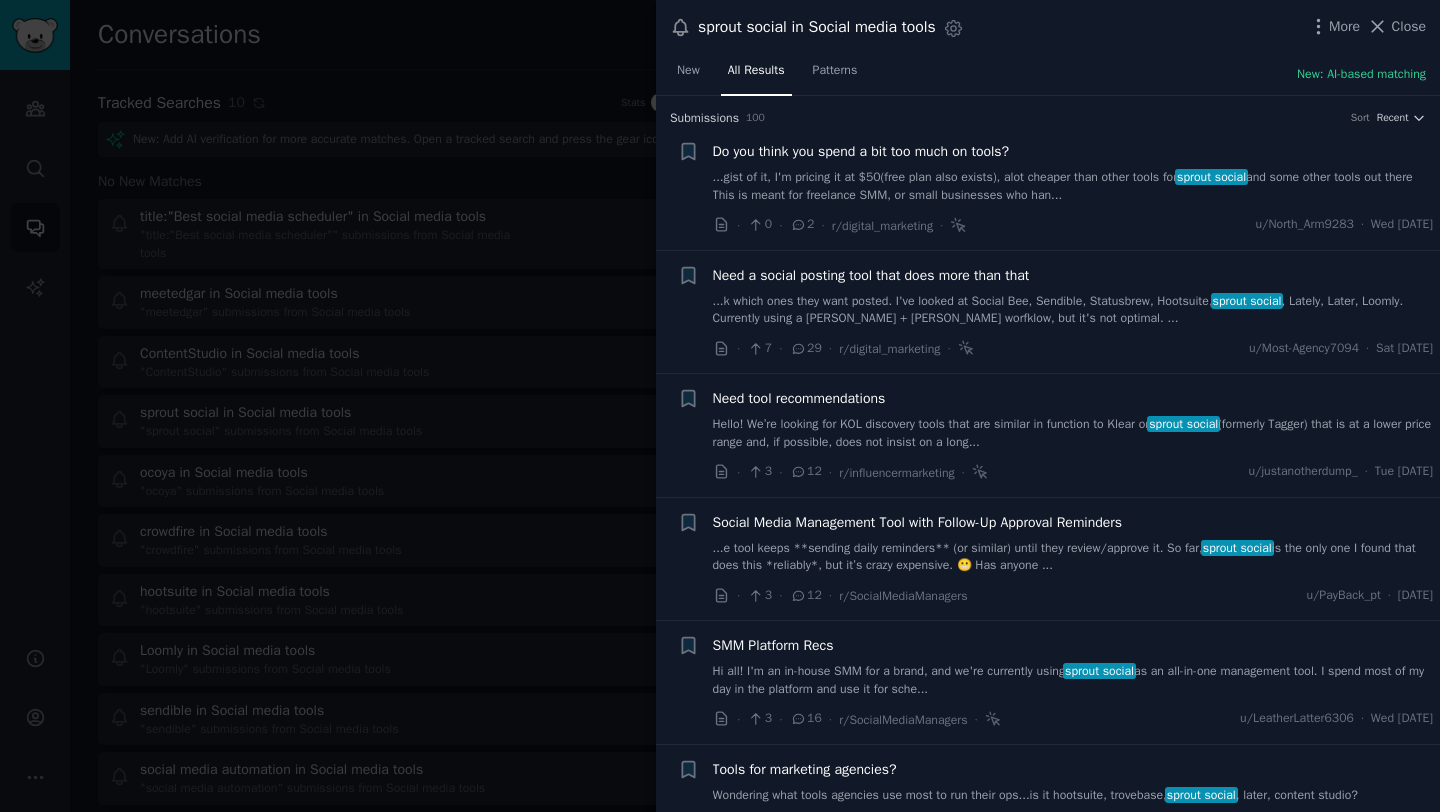 click at bounding box center [720, 406] 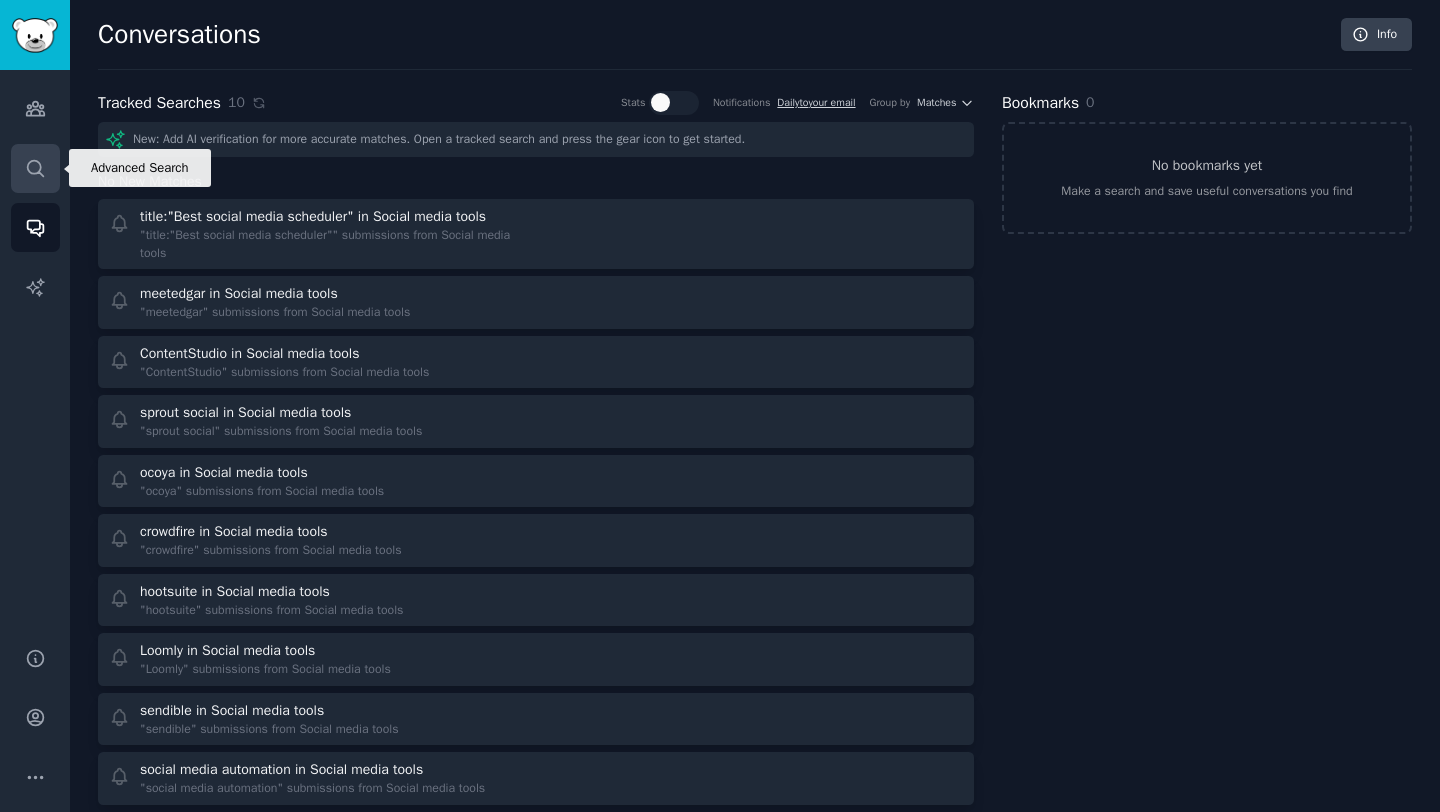 click 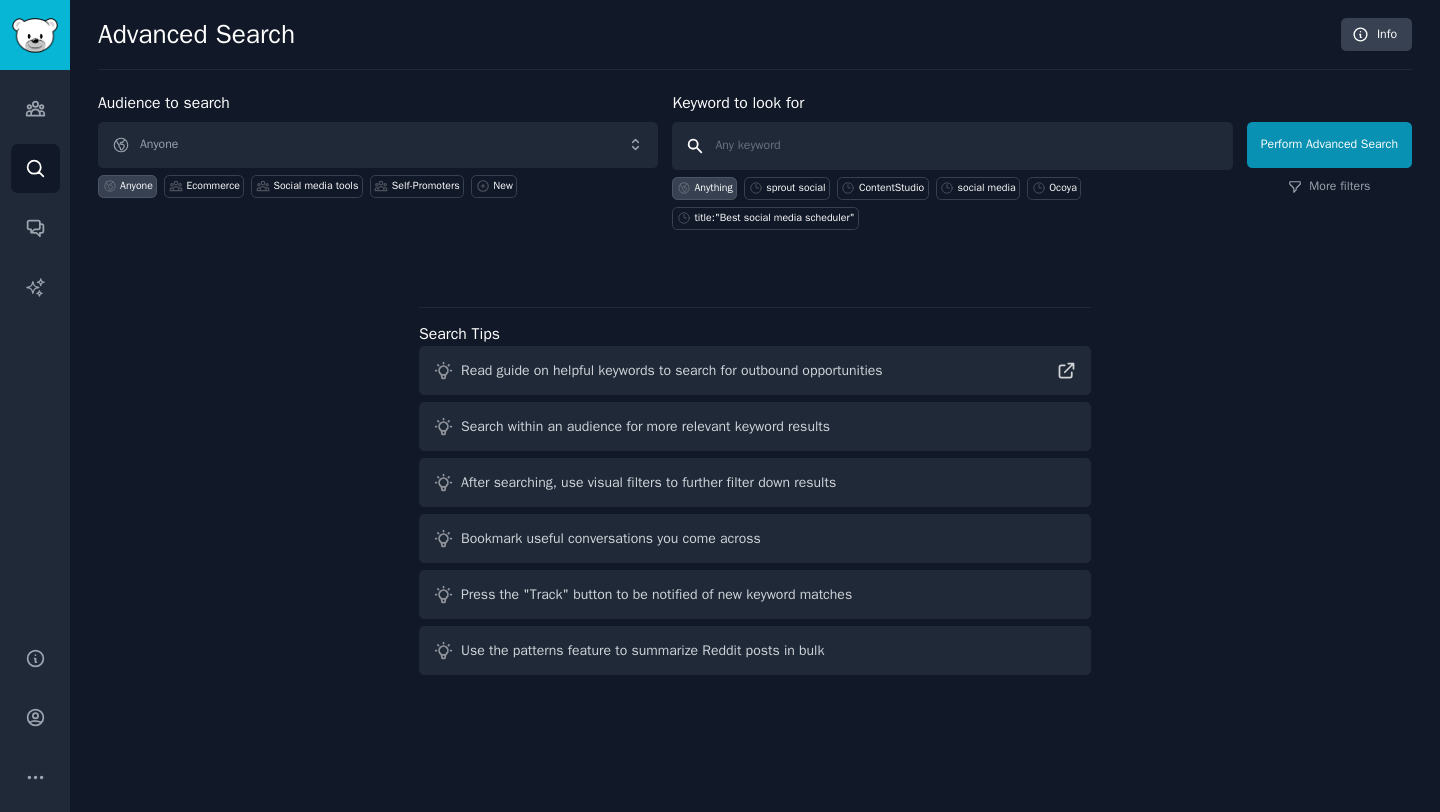 click at bounding box center (952, 146) 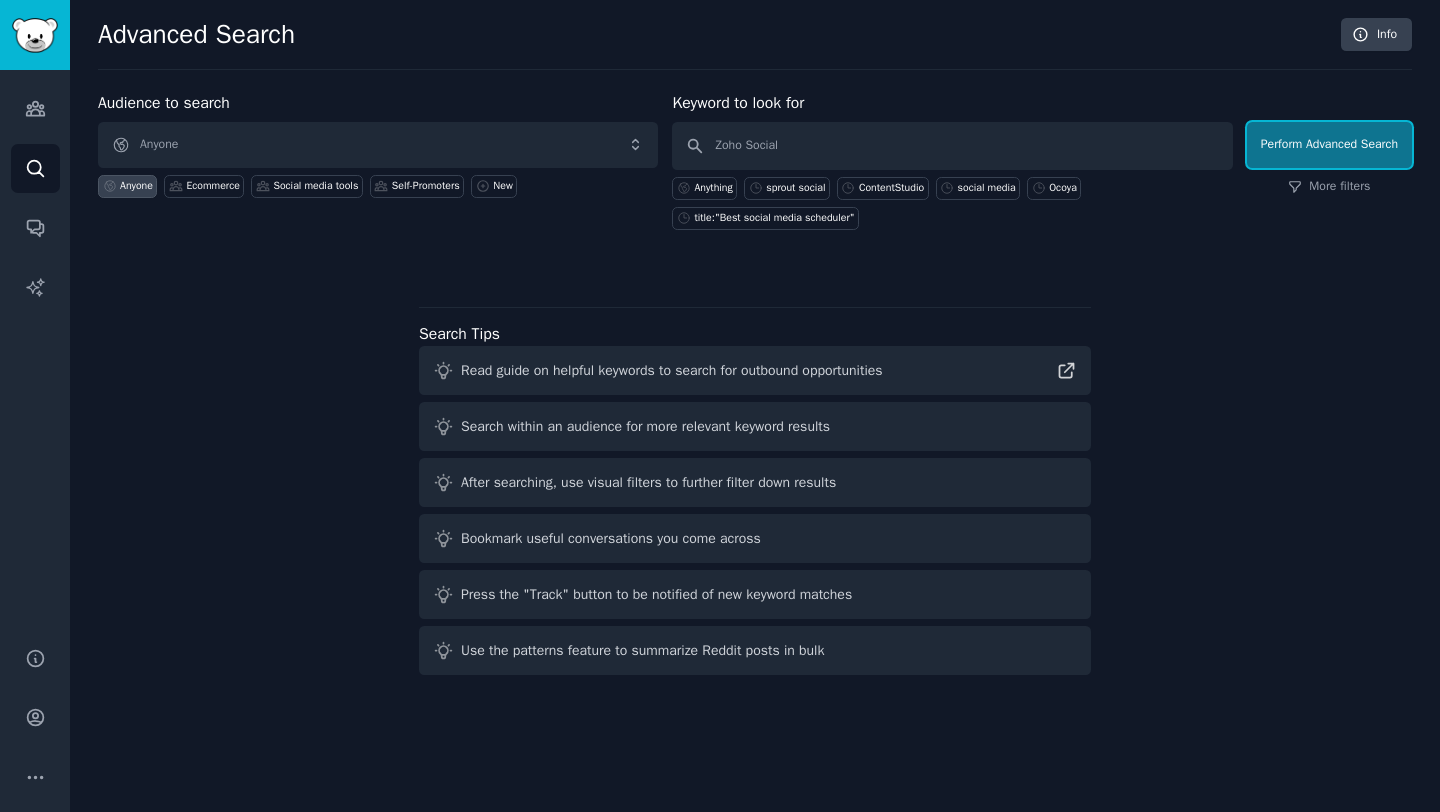 click on "Perform Advanced Search" at bounding box center (1329, 145) 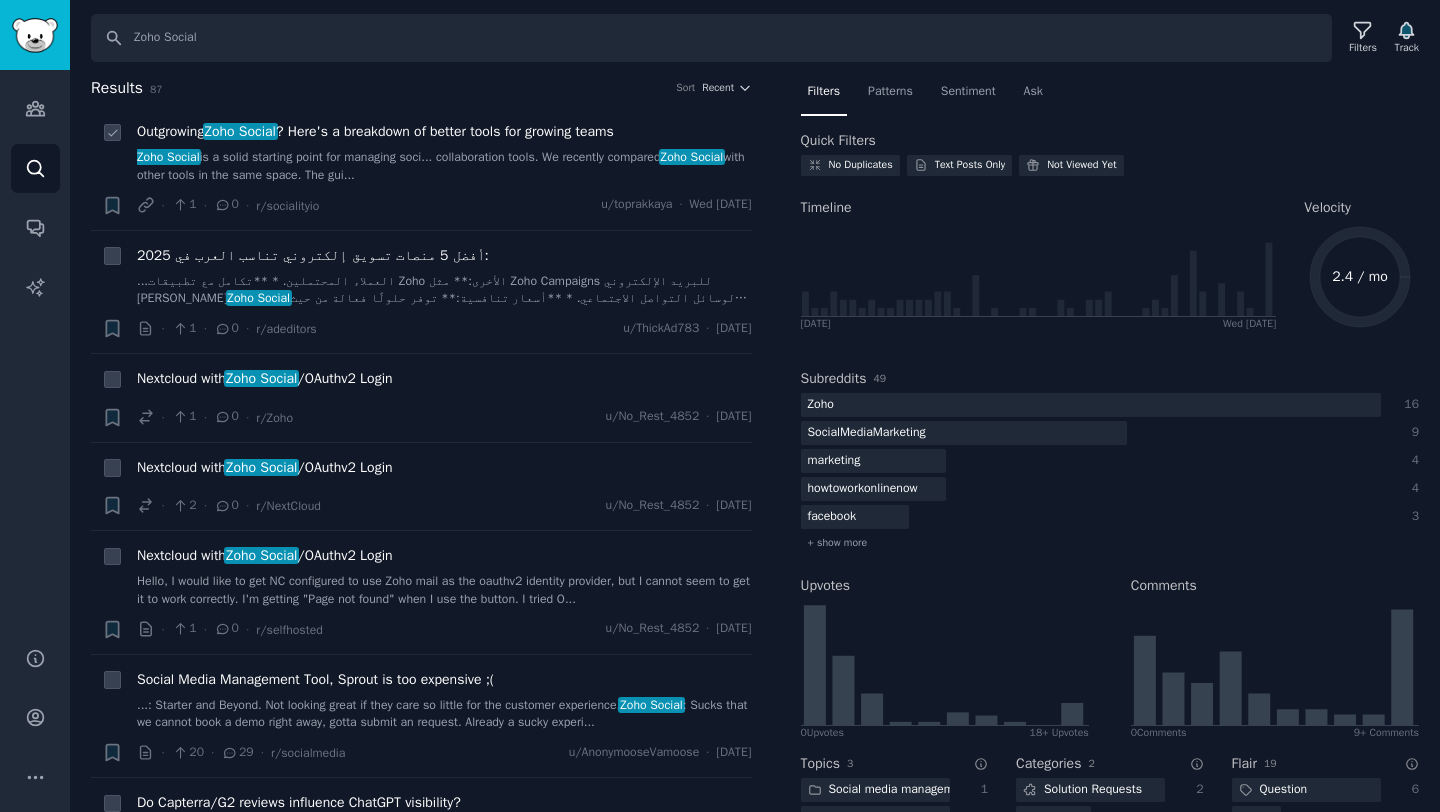 click on "Zoho Social  is a solid starting point for managing soci... collaboration tools.
We recently compared  Zoho Social  with other tools in the same space. The gui..." at bounding box center (444, 166) 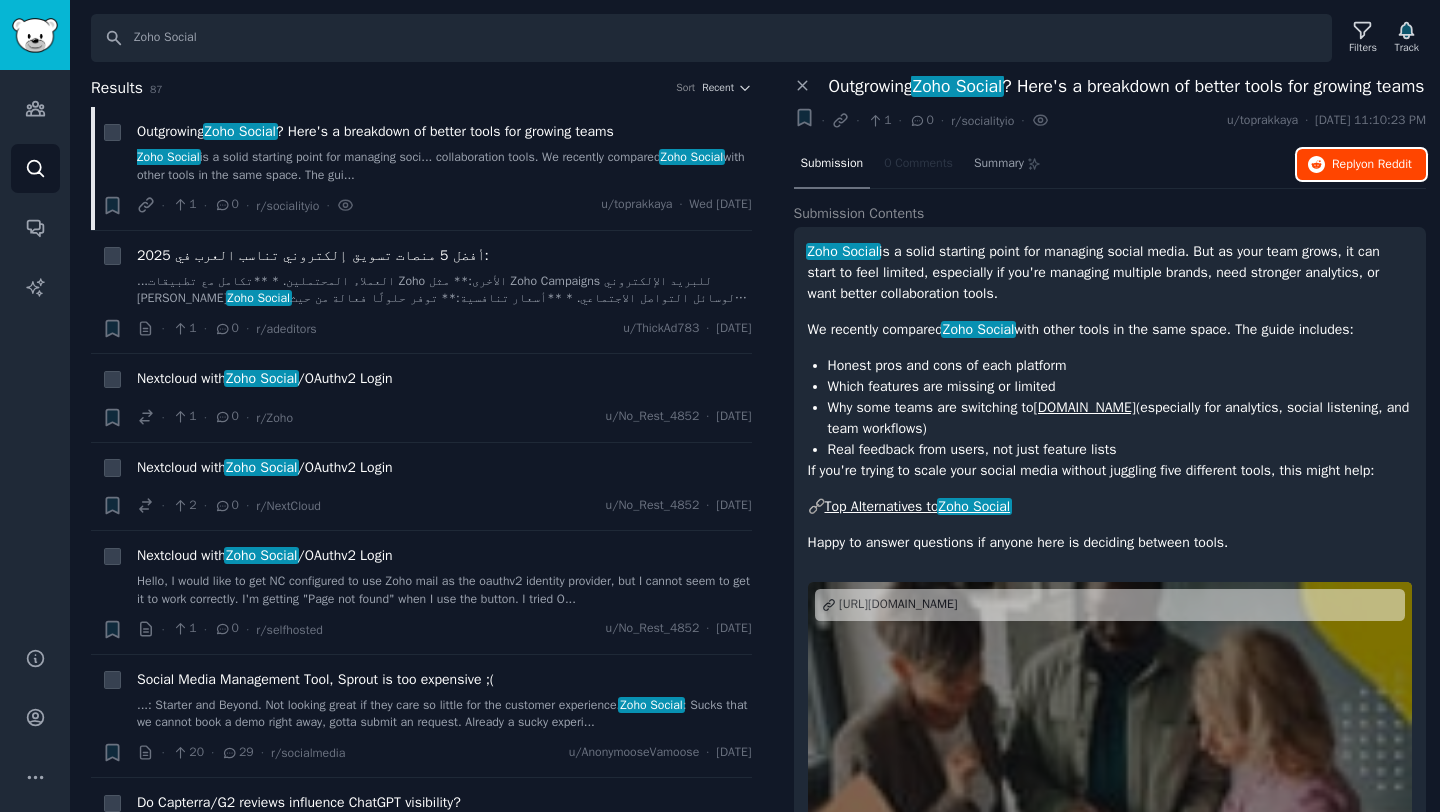 click on "Reply  on Reddit" at bounding box center (1372, 165) 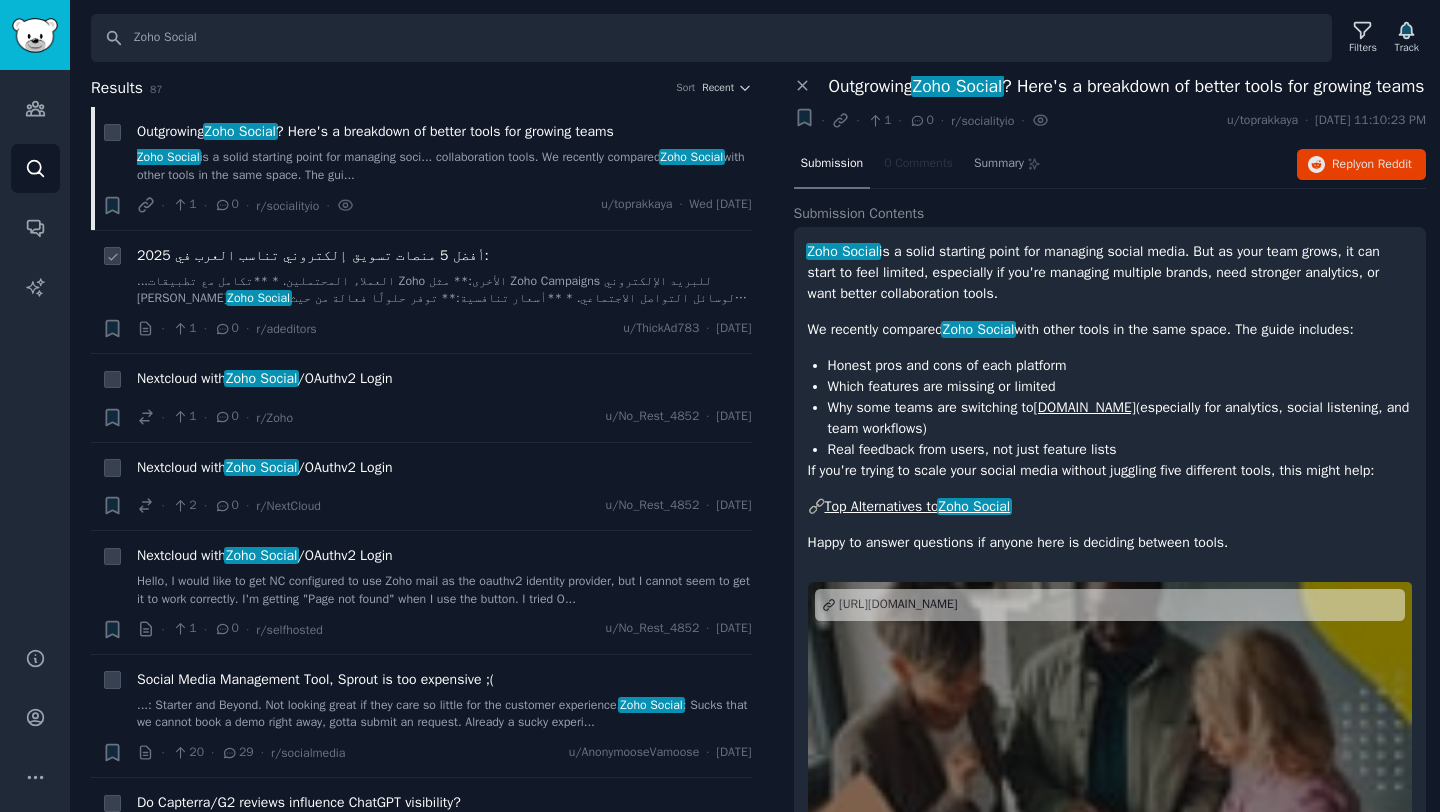 click on "...العملاء المحتملين.
* **تكامل مع تطبيقات Zoho الأخرى:** مثل Zoho Campaigns للبريد الإلكتروني و  Zoho Social  لوسائل التواصل الاجتماعي.
* **أسعار تنافسية:** توفر حلولًا فعالة من حيث التكلفة.
* **العيوب:*..." at bounding box center [444, 290] 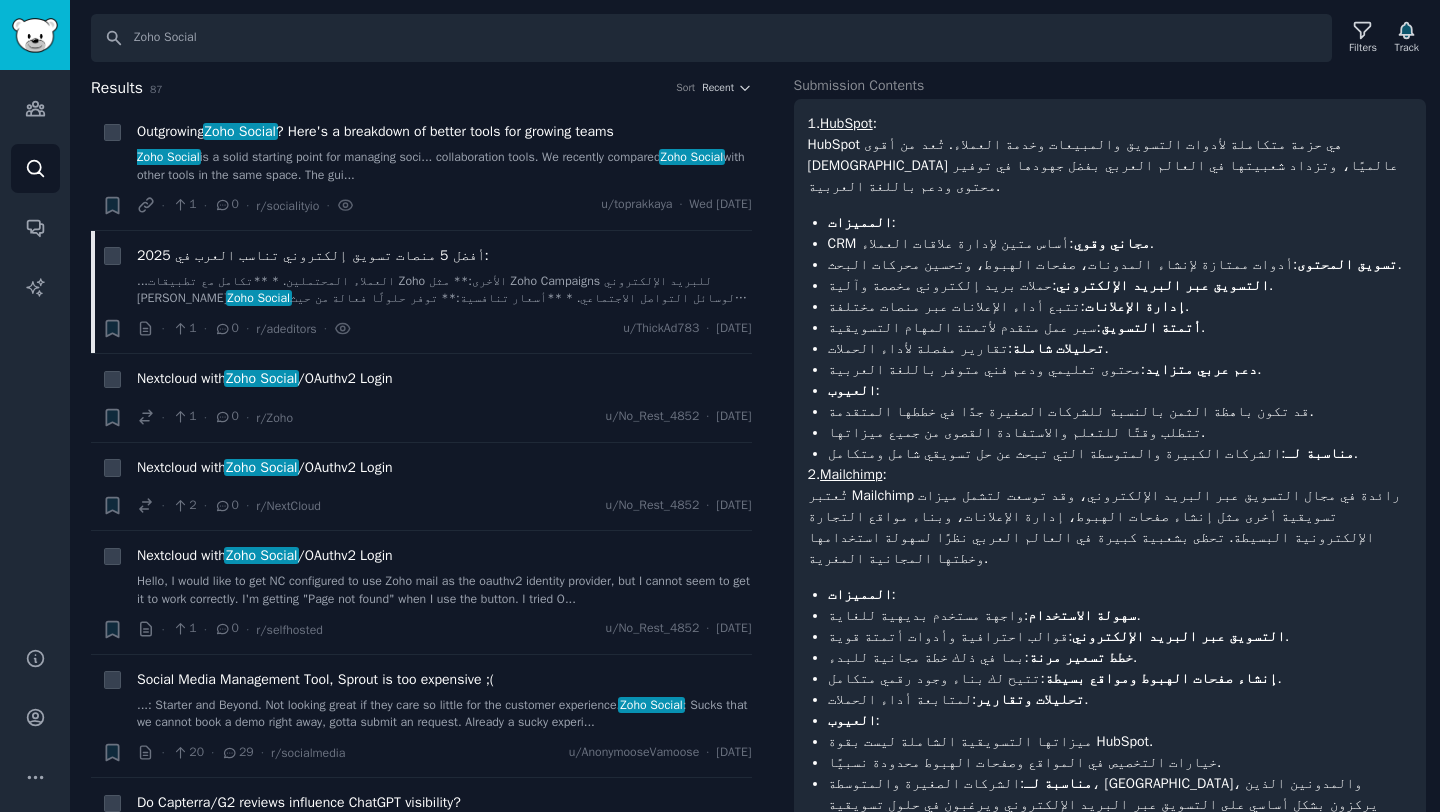 scroll, scrollTop: 506, scrollLeft: 0, axis: vertical 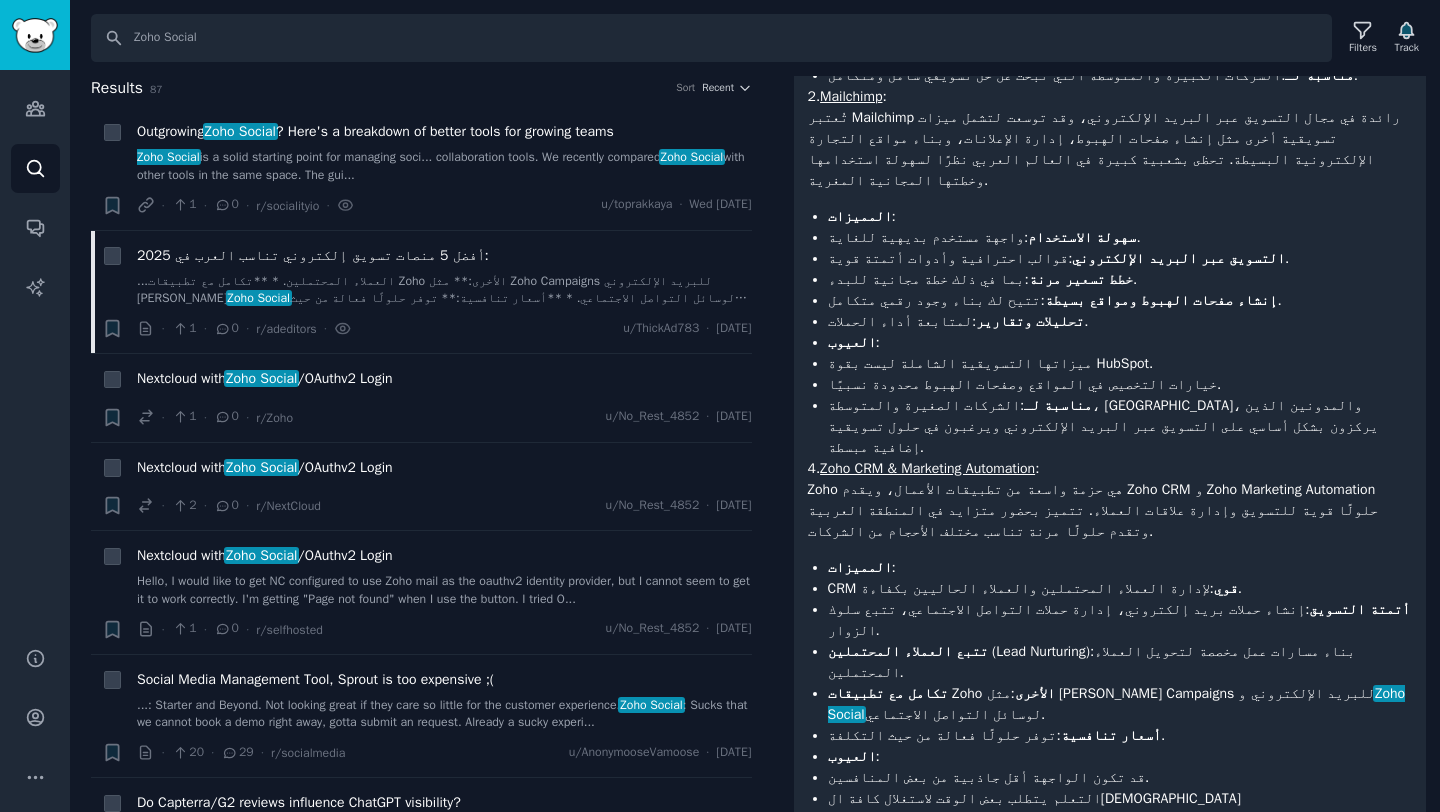 click on "CRM قوي:  لإدارة العملاء المحتملين والعملاء الحاليين بكفاءة." at bounding box center [1120, 588] 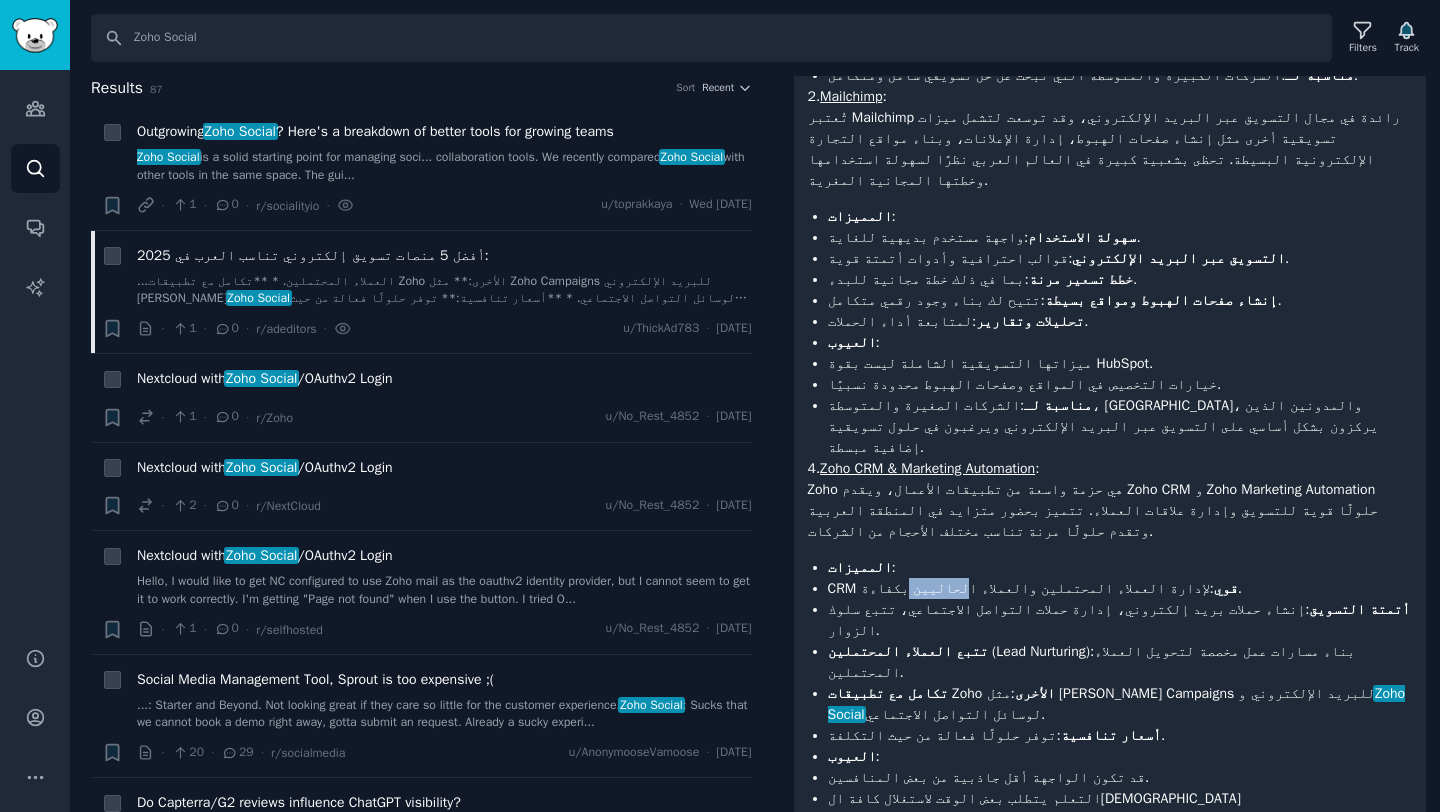 click on "CRM قوي:  لإدارة العملاء المحتملين والعملاء الحاليين بكفاءة." at bounding box center (1120, 588) 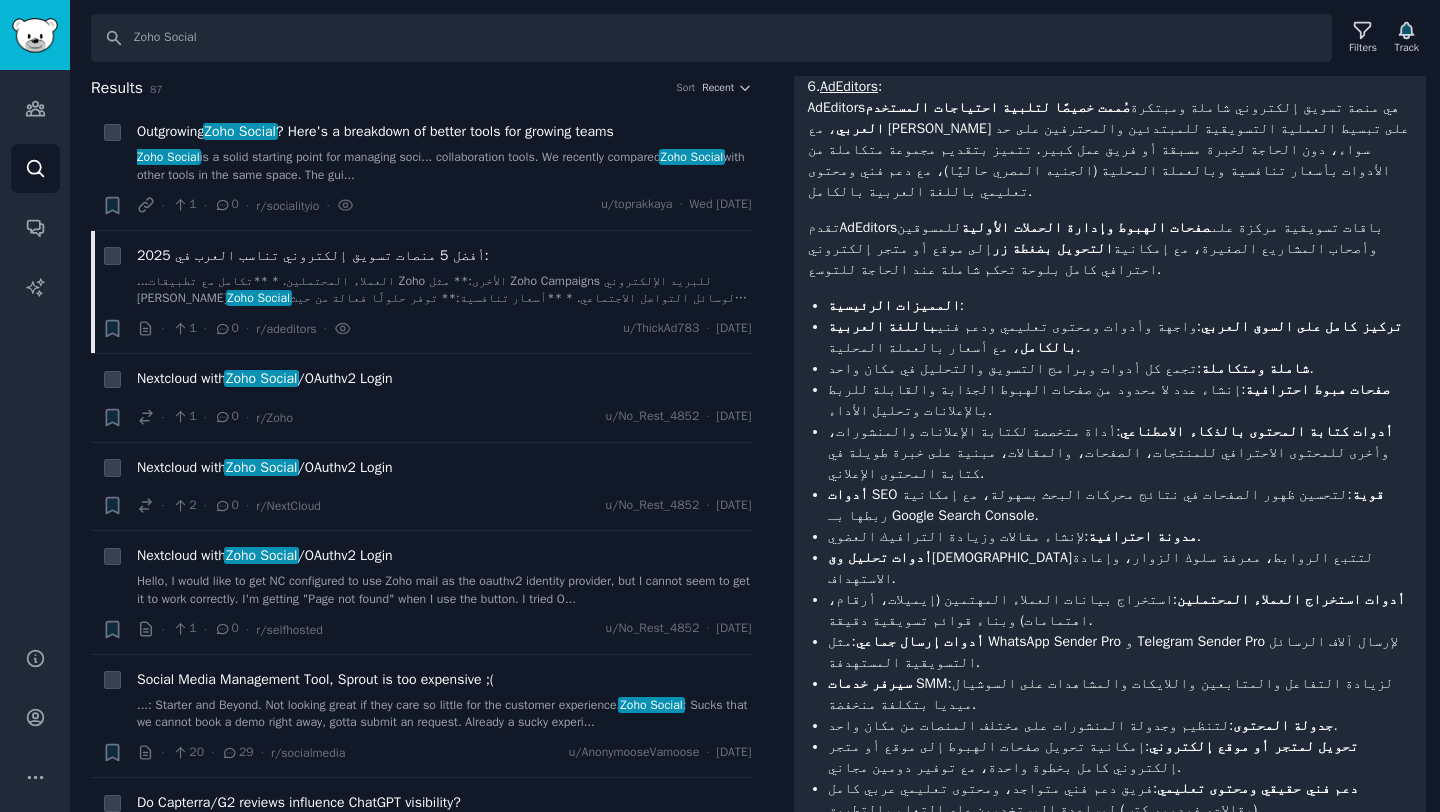 scroll, scrollTop: 1749, scrollLeft: 0, axis: vertical 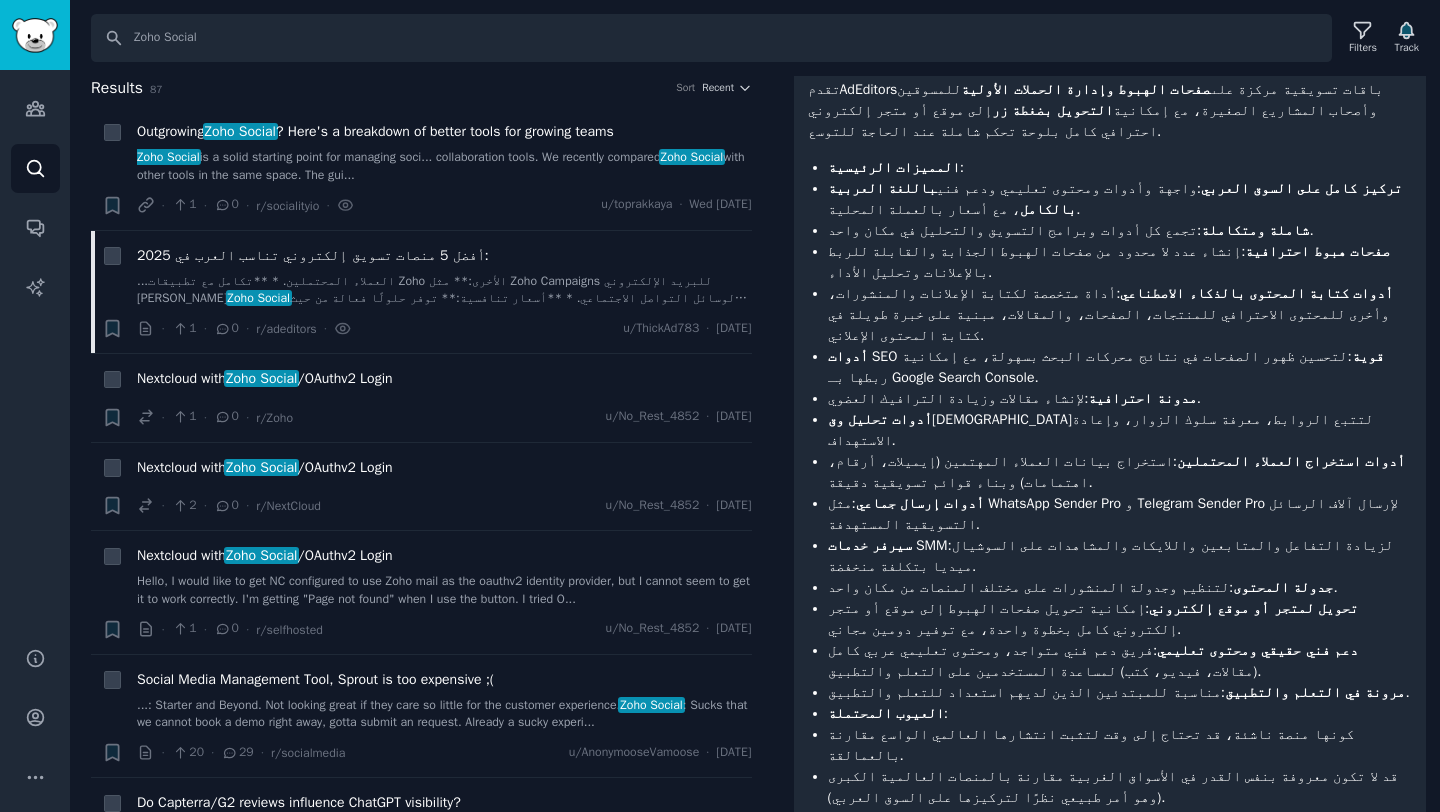 click on "دعم فني حقيقي ومحتوى تعليمي:  فريق دعم فني متواجد، ومحتوى تعليمي عربي كامل (مقالات، فيديو، كتب) لمساعدة المستخدمين على التعلم والتطبيق." at bounding box center [1120, 661] 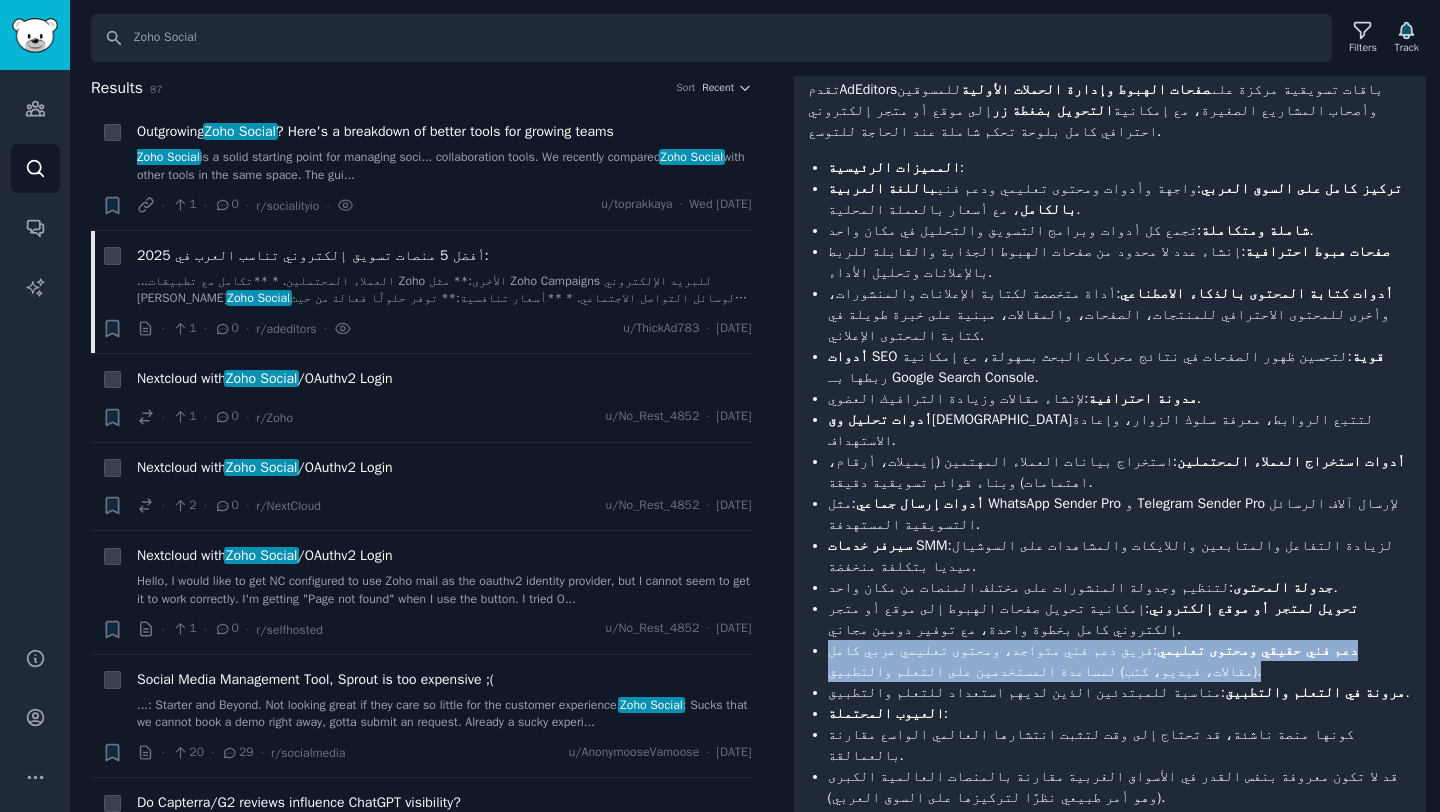 click on "دعم فني حقيقي ومحتوى تعليمي:  فريق دعم فني متواجد، ومحتوى تعليمي عربي كامل (مقالات، فيديو، كتب) لمساعدة المستخدمين على التعلم والتطبيق." at bounding box center (1120, 661) 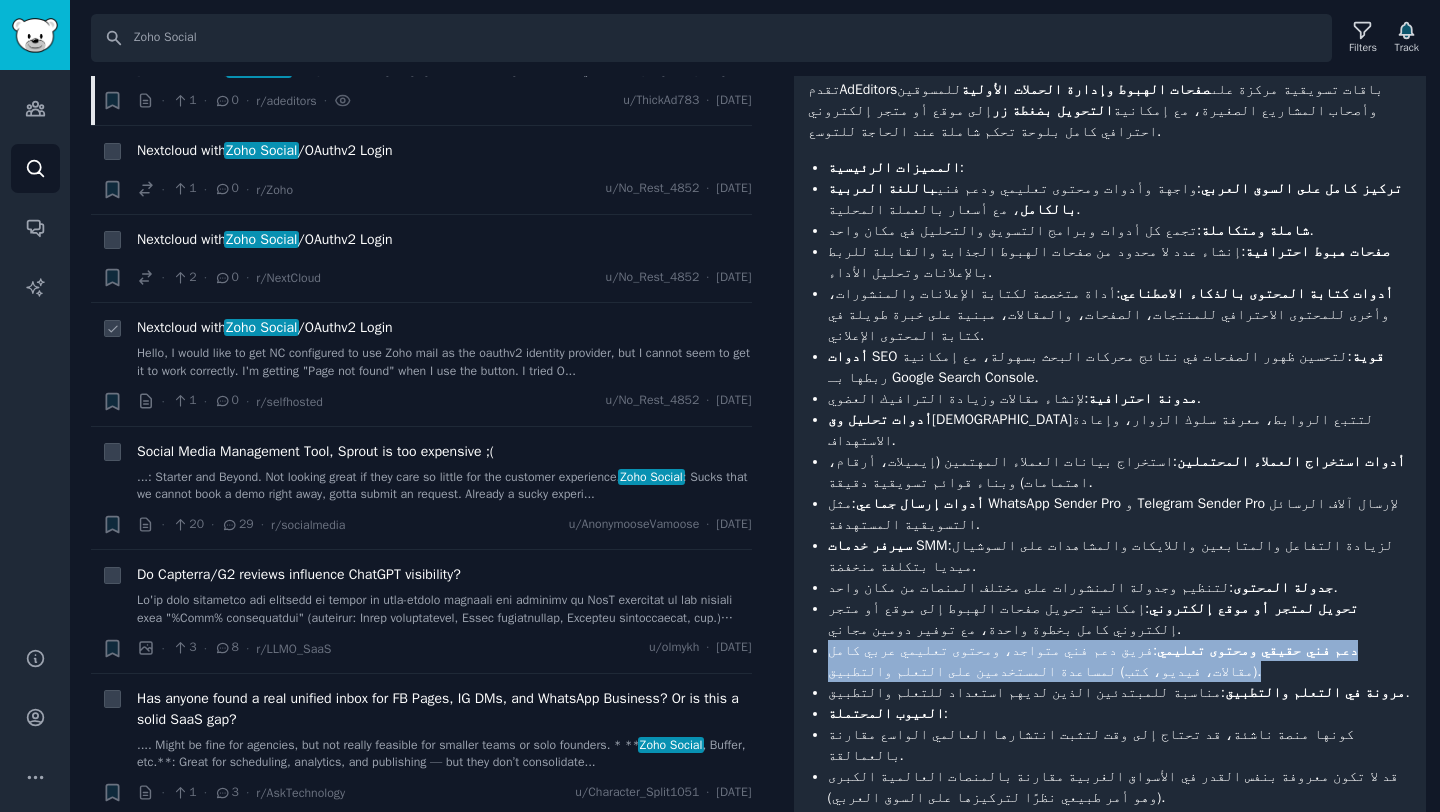 scroll, scrollTop: 242, scrollLeft: 0, axis: vertical 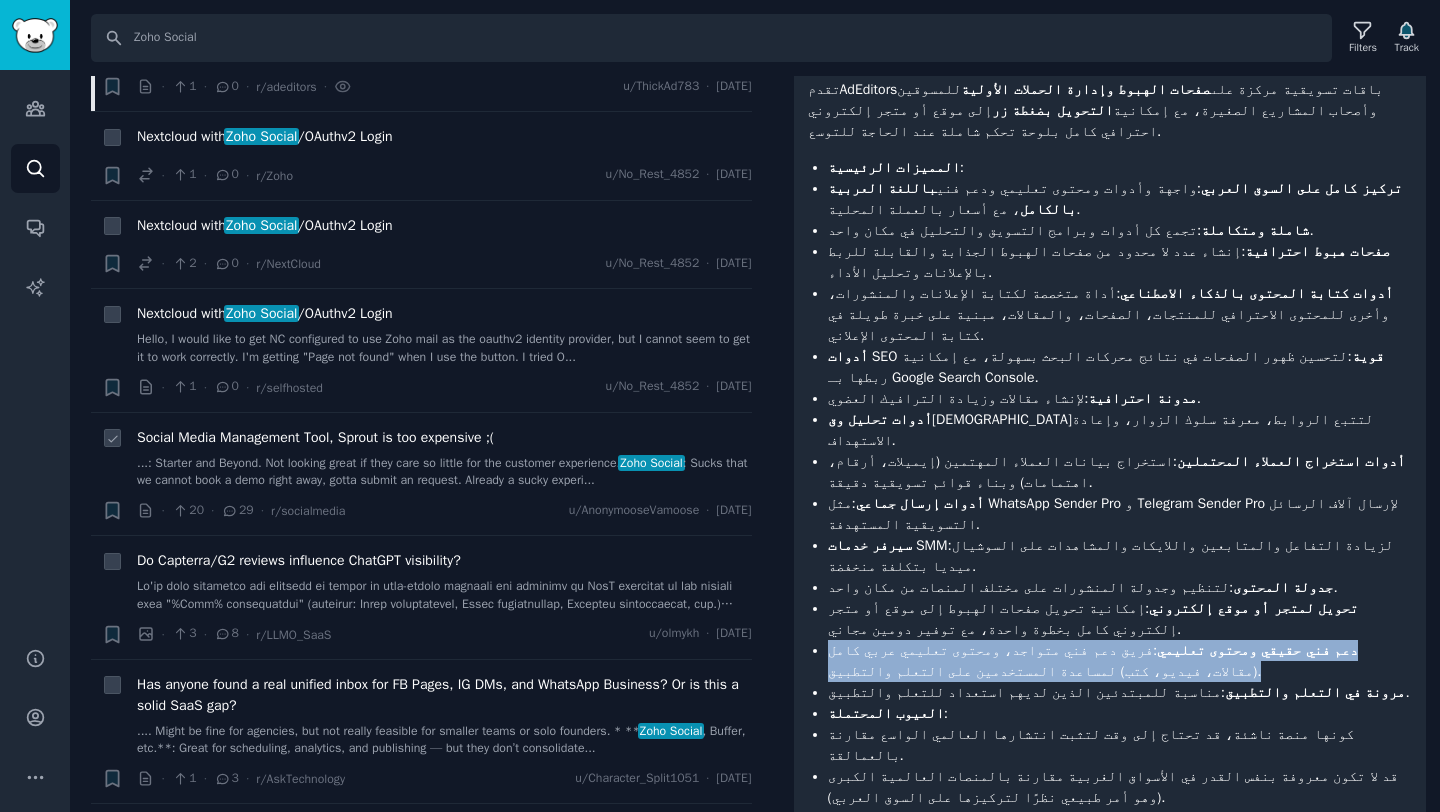 click on "...: Starter and Beyond. Not looking great if they care so little for the customer experience.
Zoho Social : Sucks that we cannot book a demo right away, gotta submit an request. Already a sucky experi..." at bounding box center (444, 472) 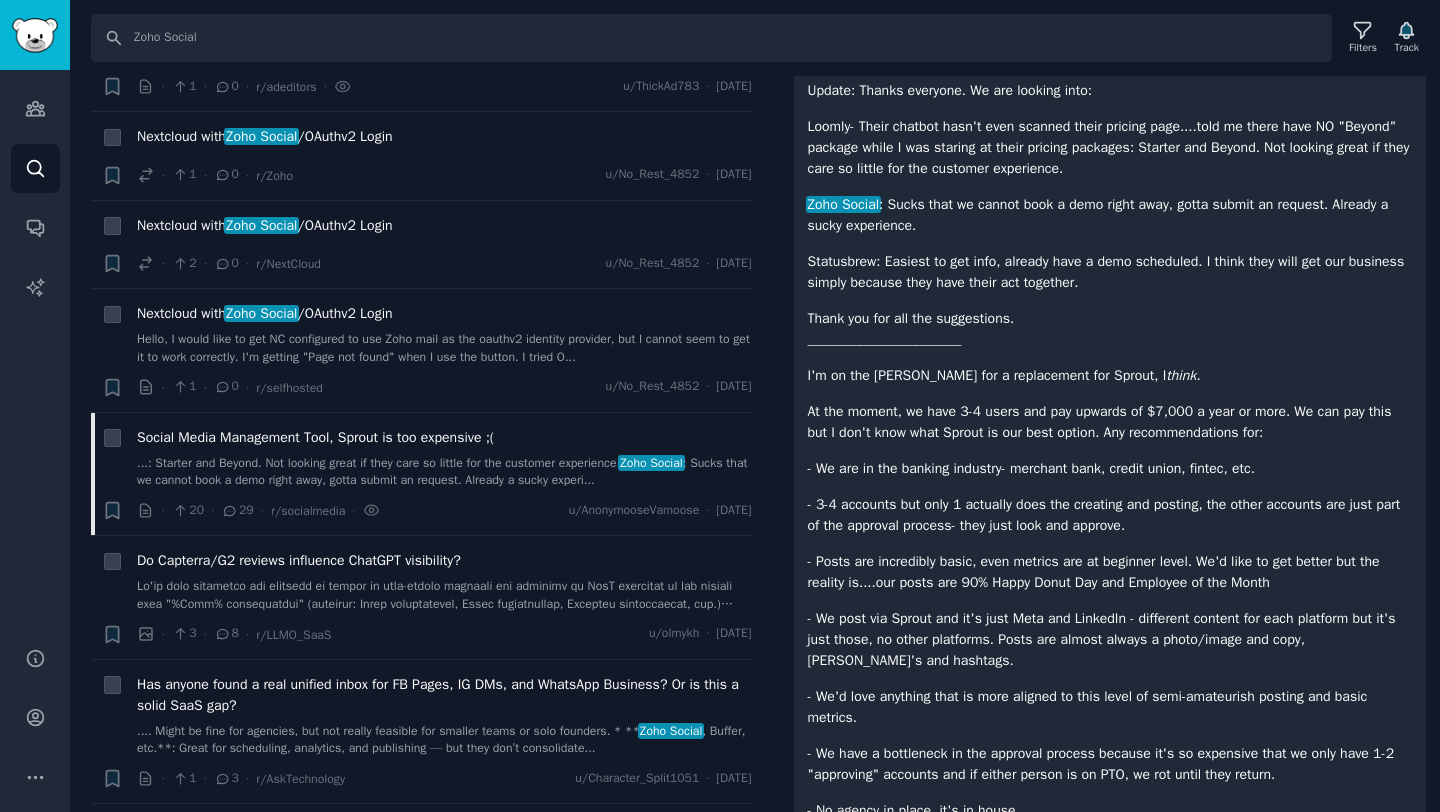 scroll, scrollTop: 0, scrollLeft: 0, axis: both 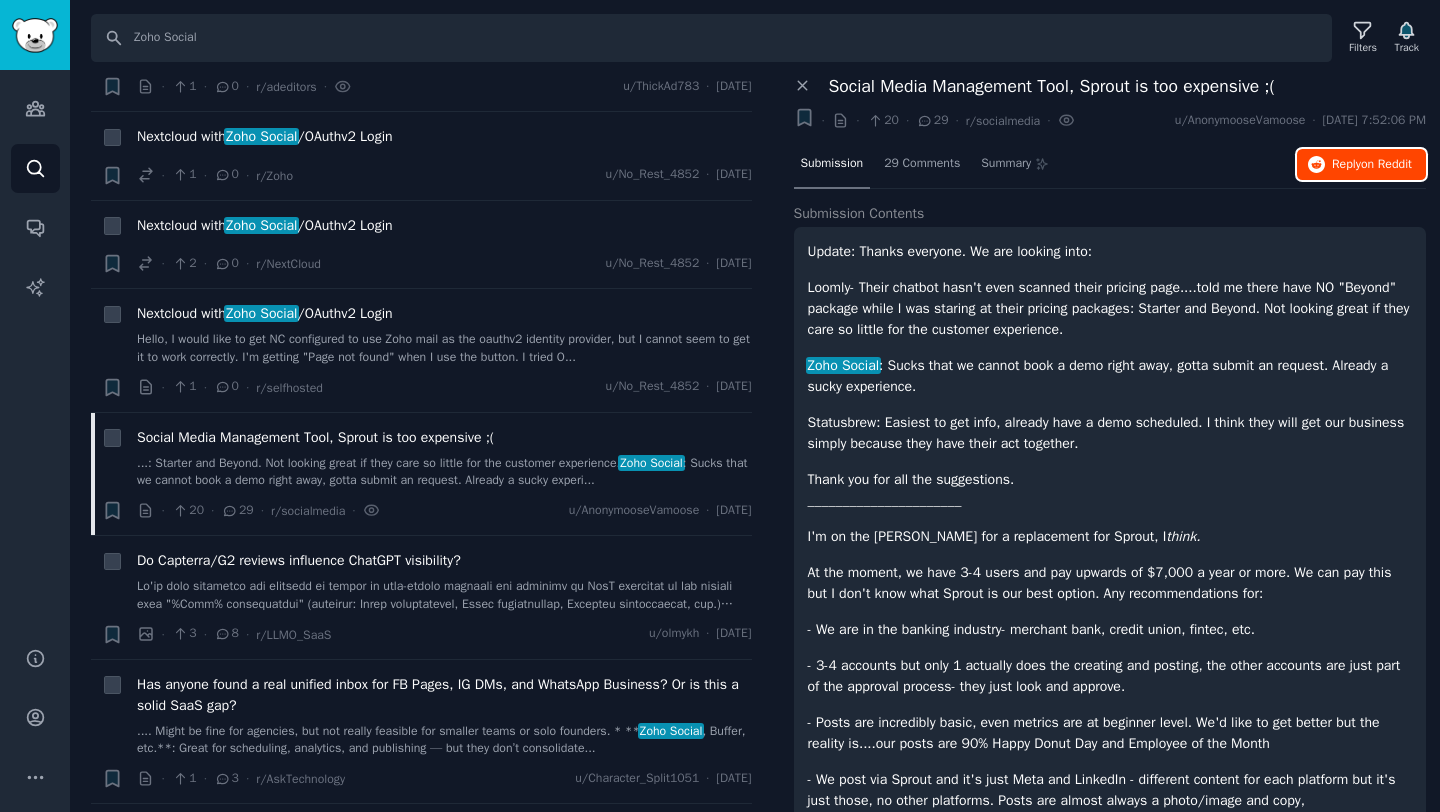 click on "Reply  on Reddit" at bounding box center [1372, 165] 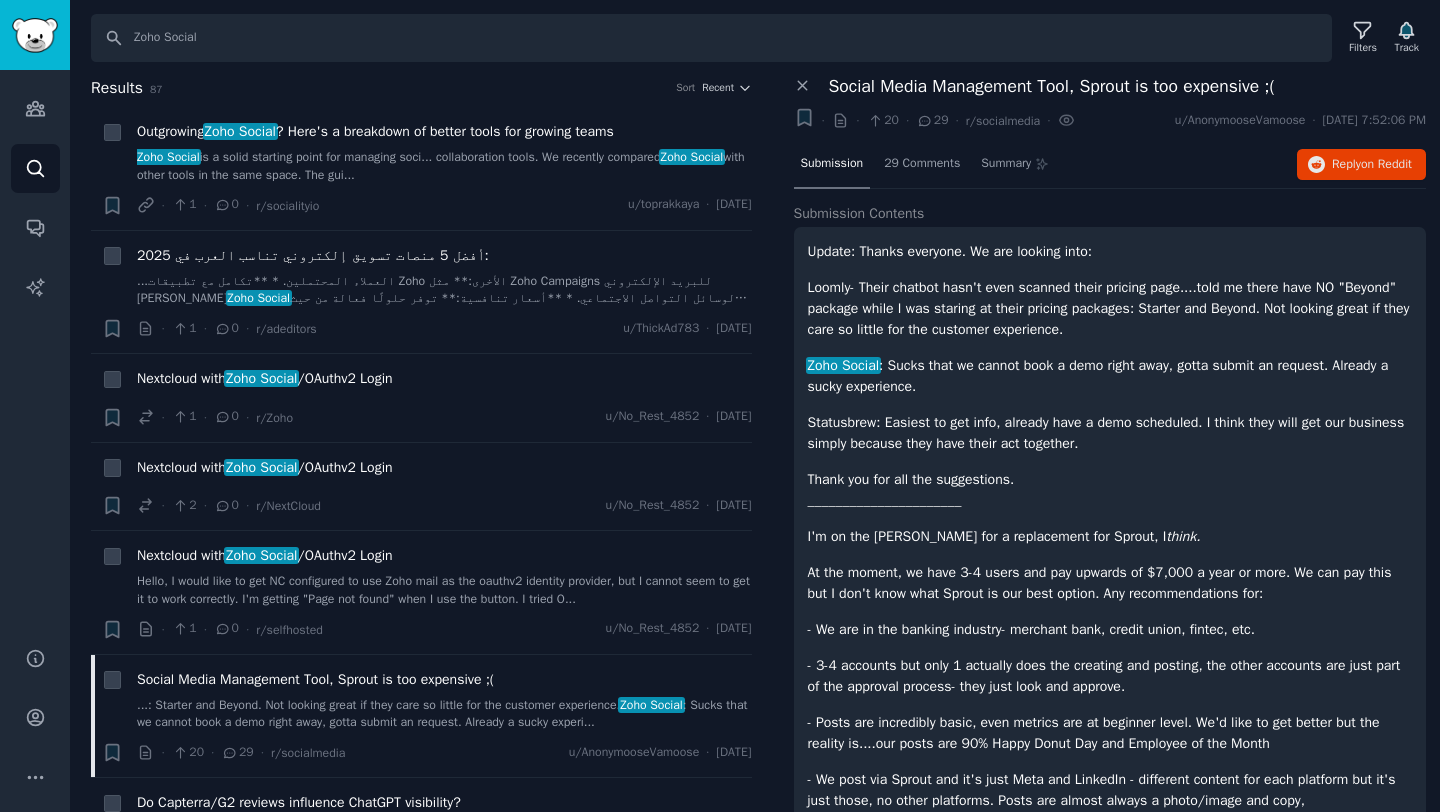 scroll, scrollTop: 0, scrollLeft: 0, axis: both 